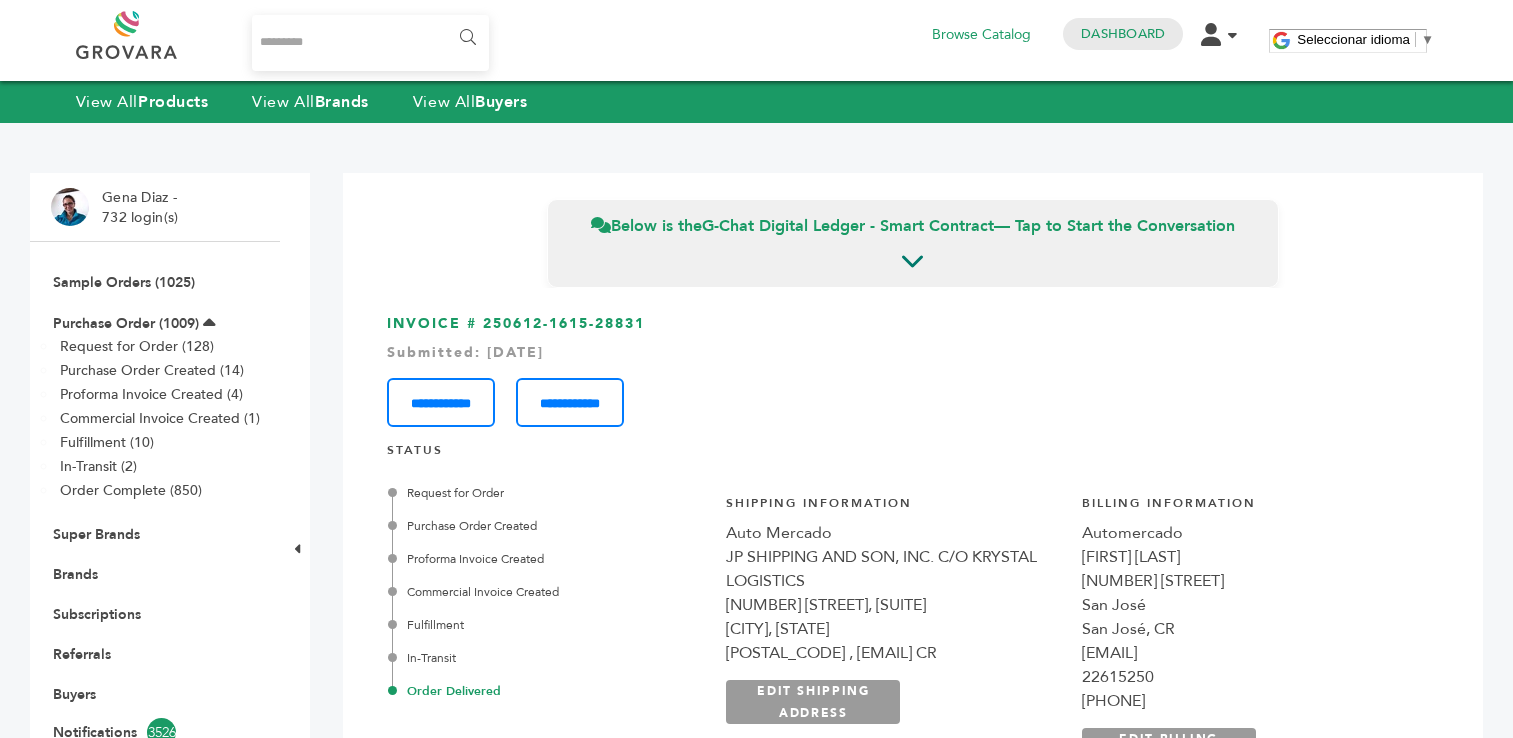 scroll, scrollTop: 503, scrollLeft: 0, axis: vertical 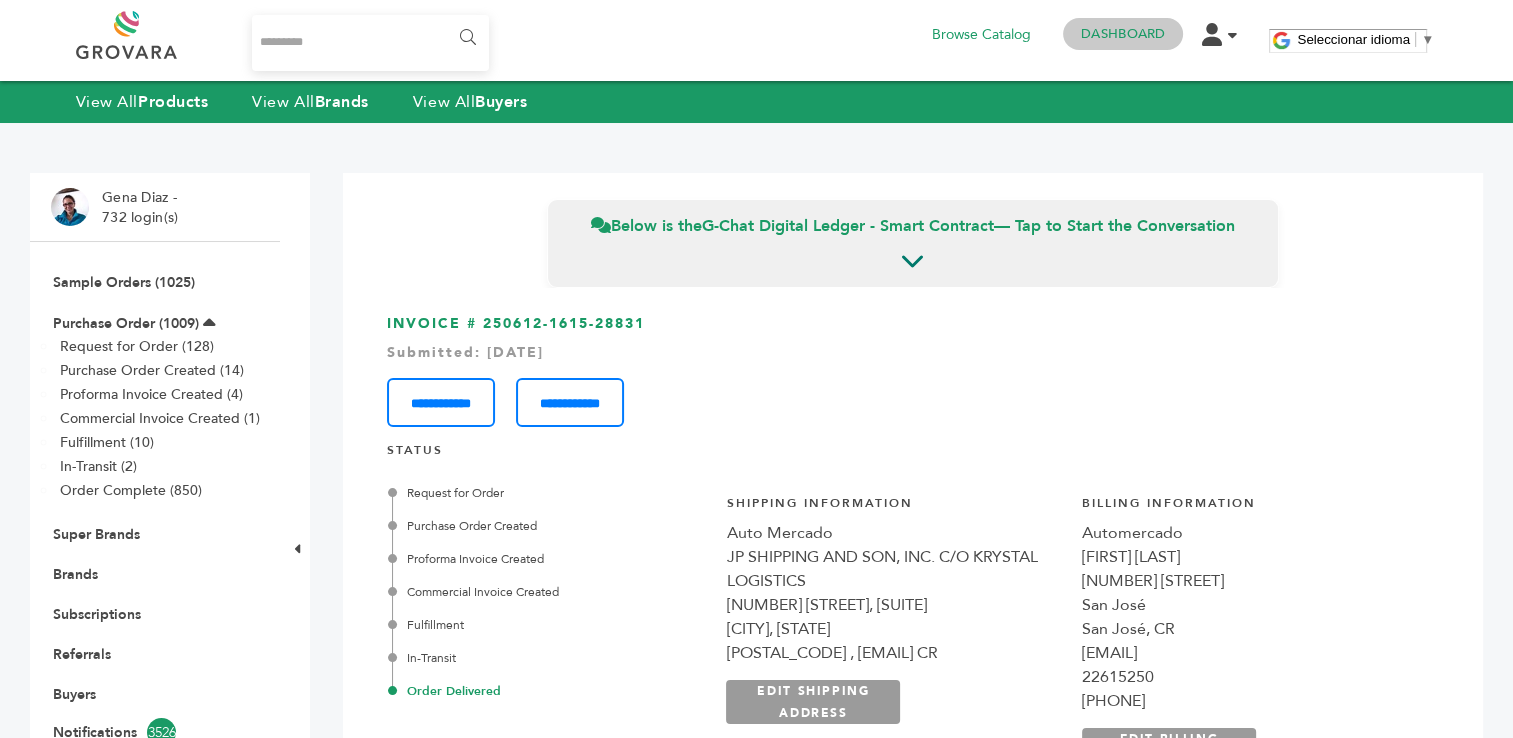 click on "Dashboard" at bounding box center (1123, 34) 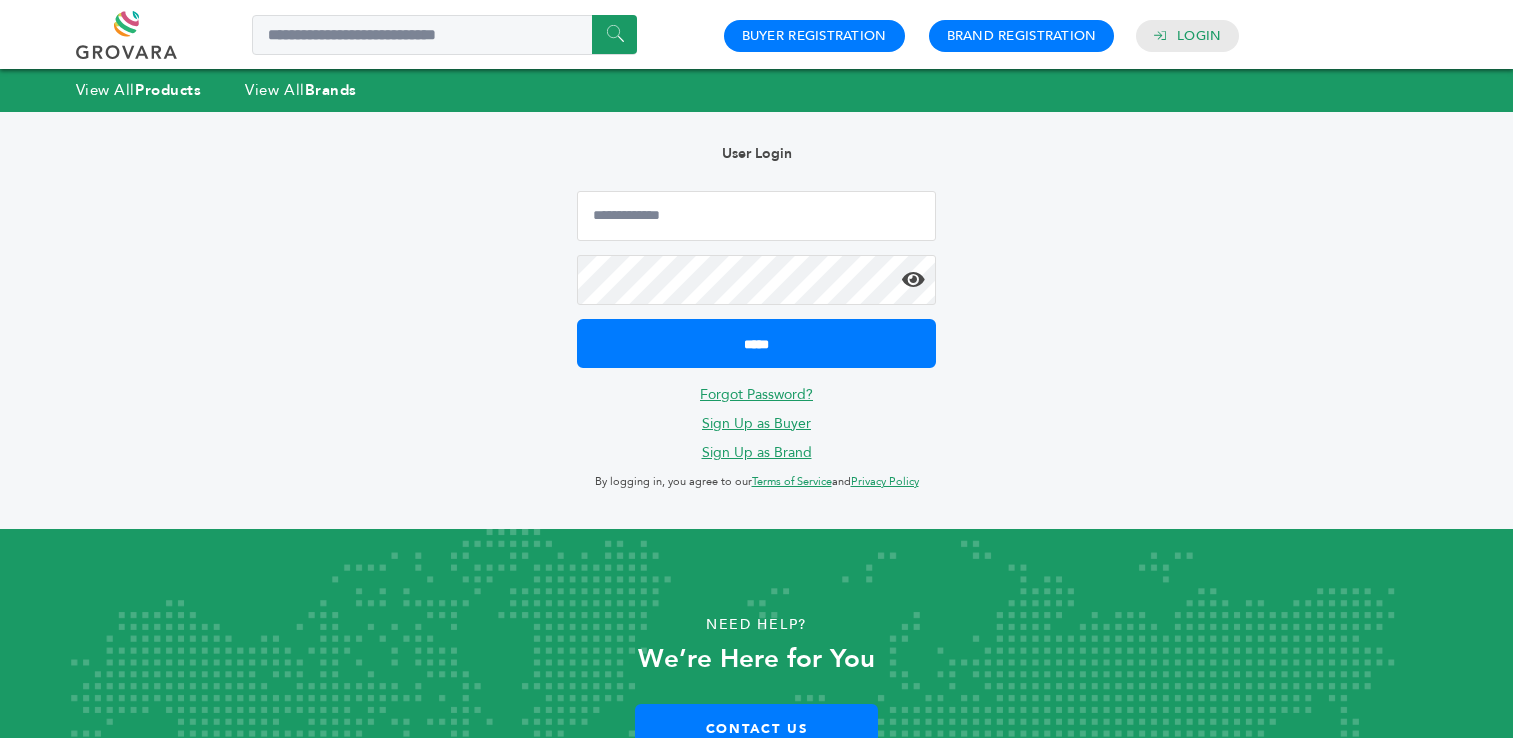 scroll, scrollTop: 0, scrollLeft: 0, axis: both 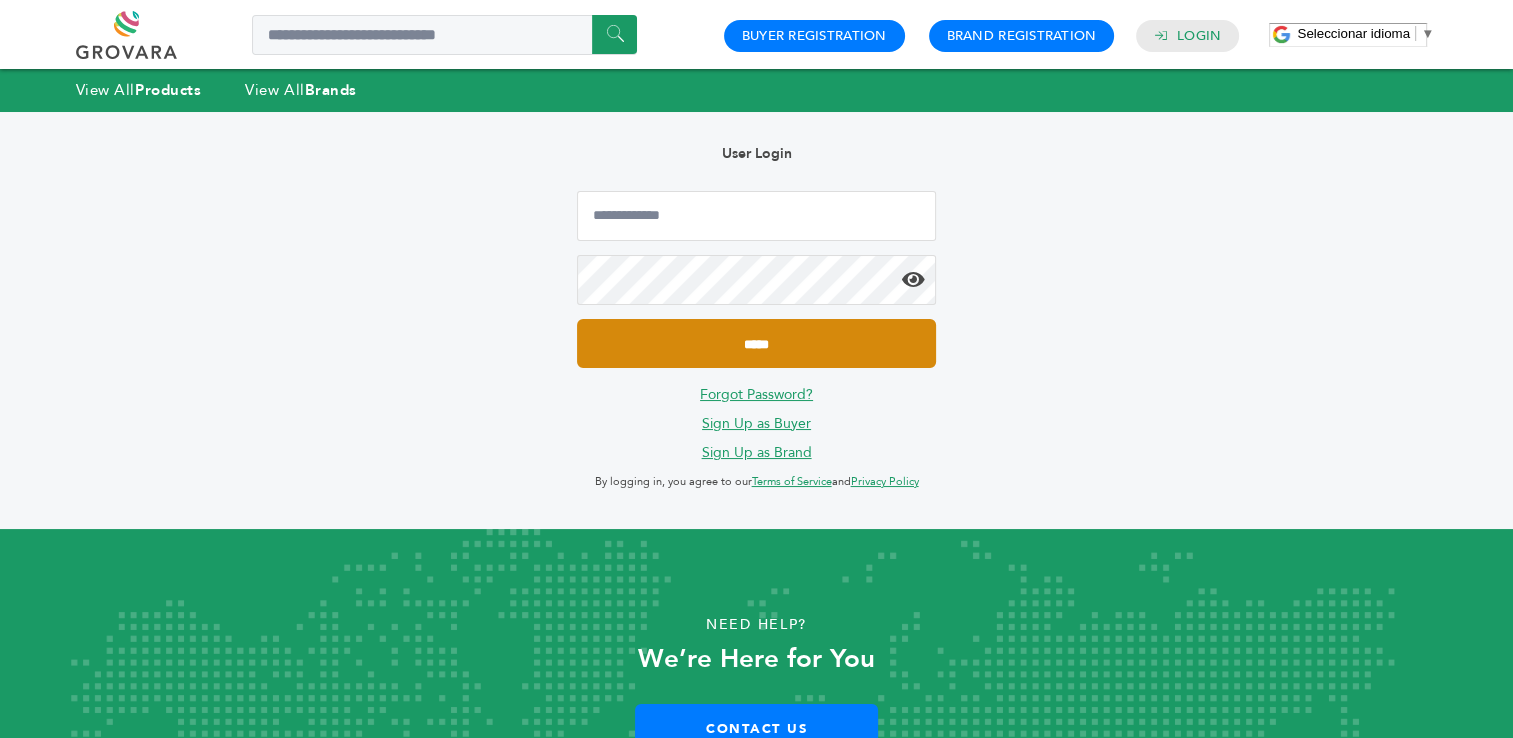 type on "**********" 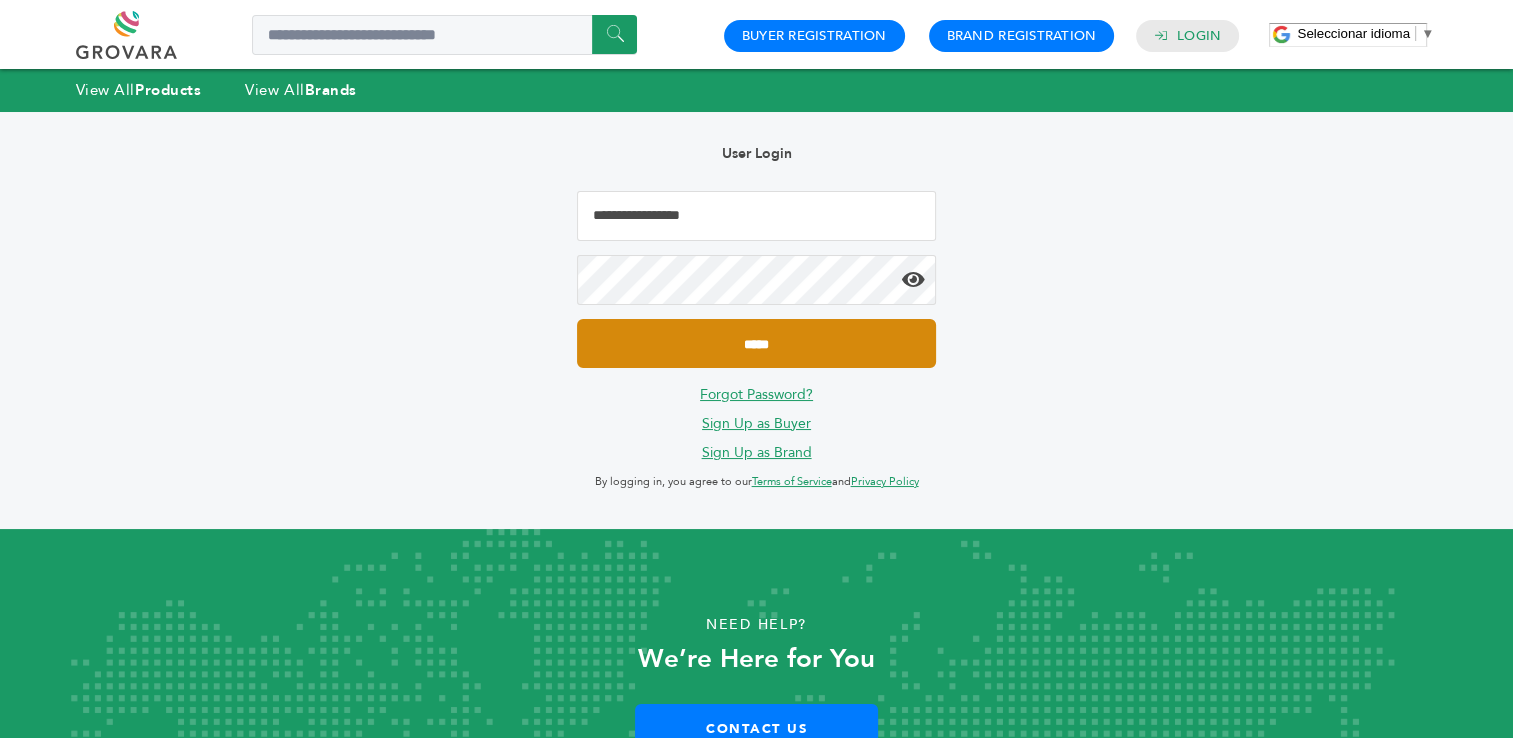 click on "*****" at bounding box center (756, 343) 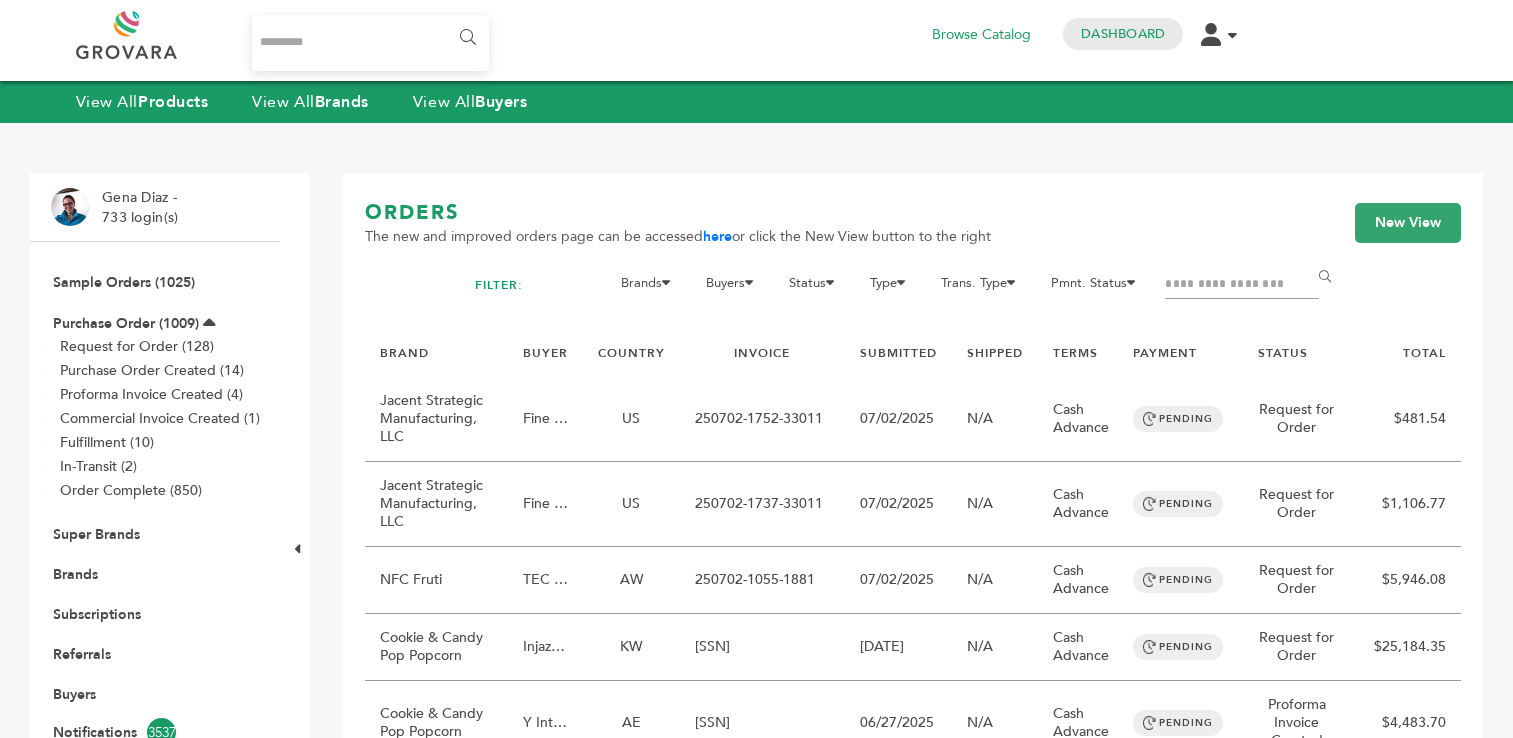 scroll, scrollTop: 0, scrollLeft: 0, axis: both 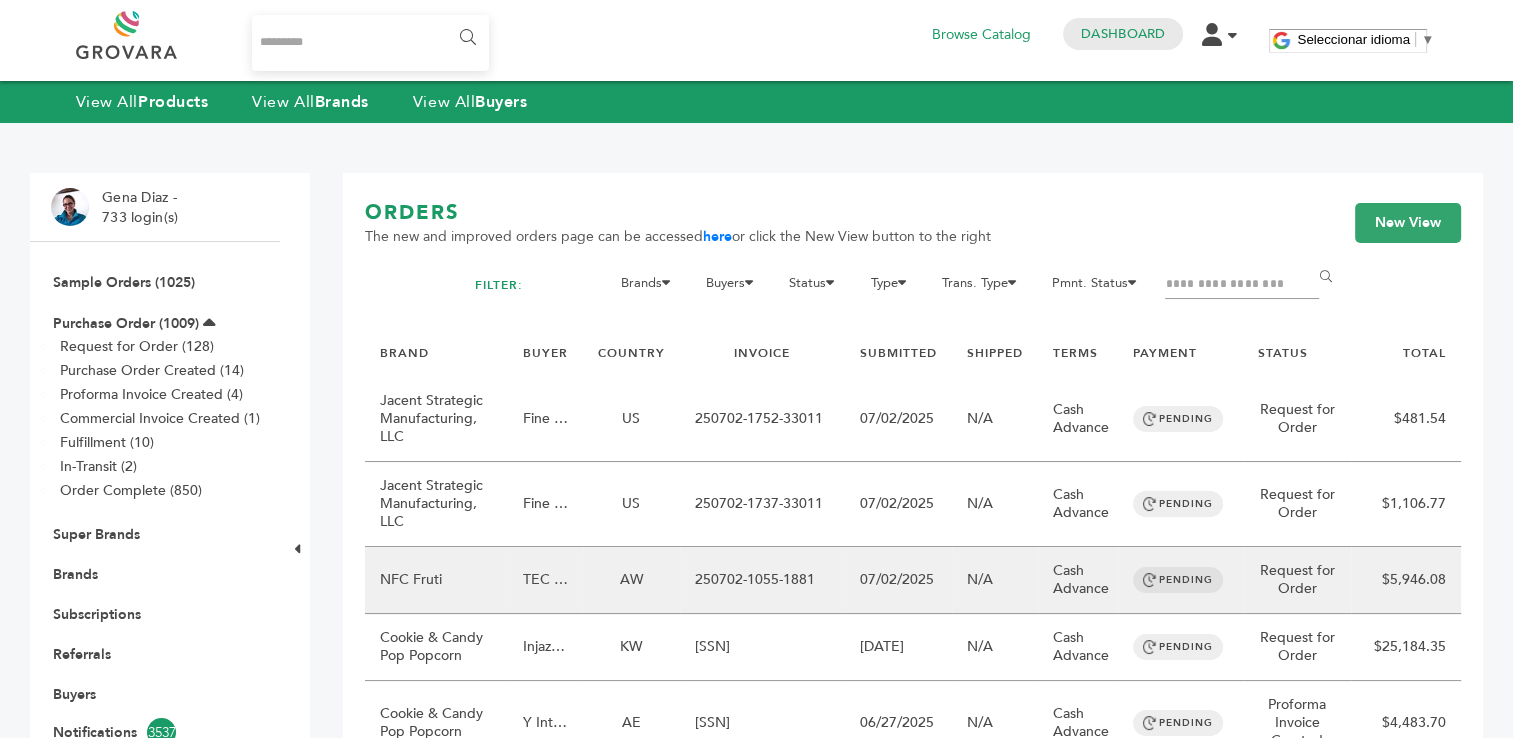 click on "250702-1055-1881" at bounding box center [762, 580] 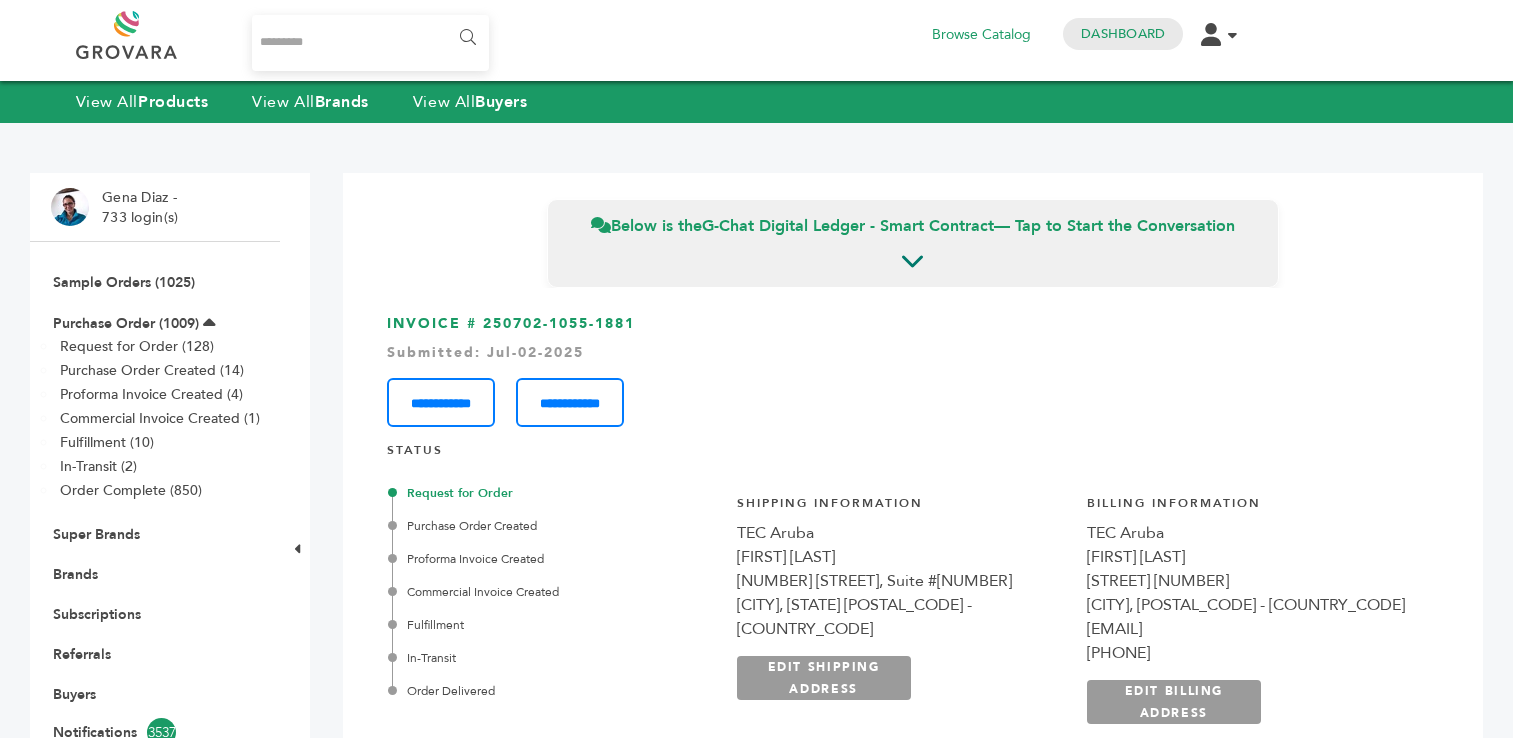 scroll, scrollTop: 0, scrollLeft: 0, axis: both 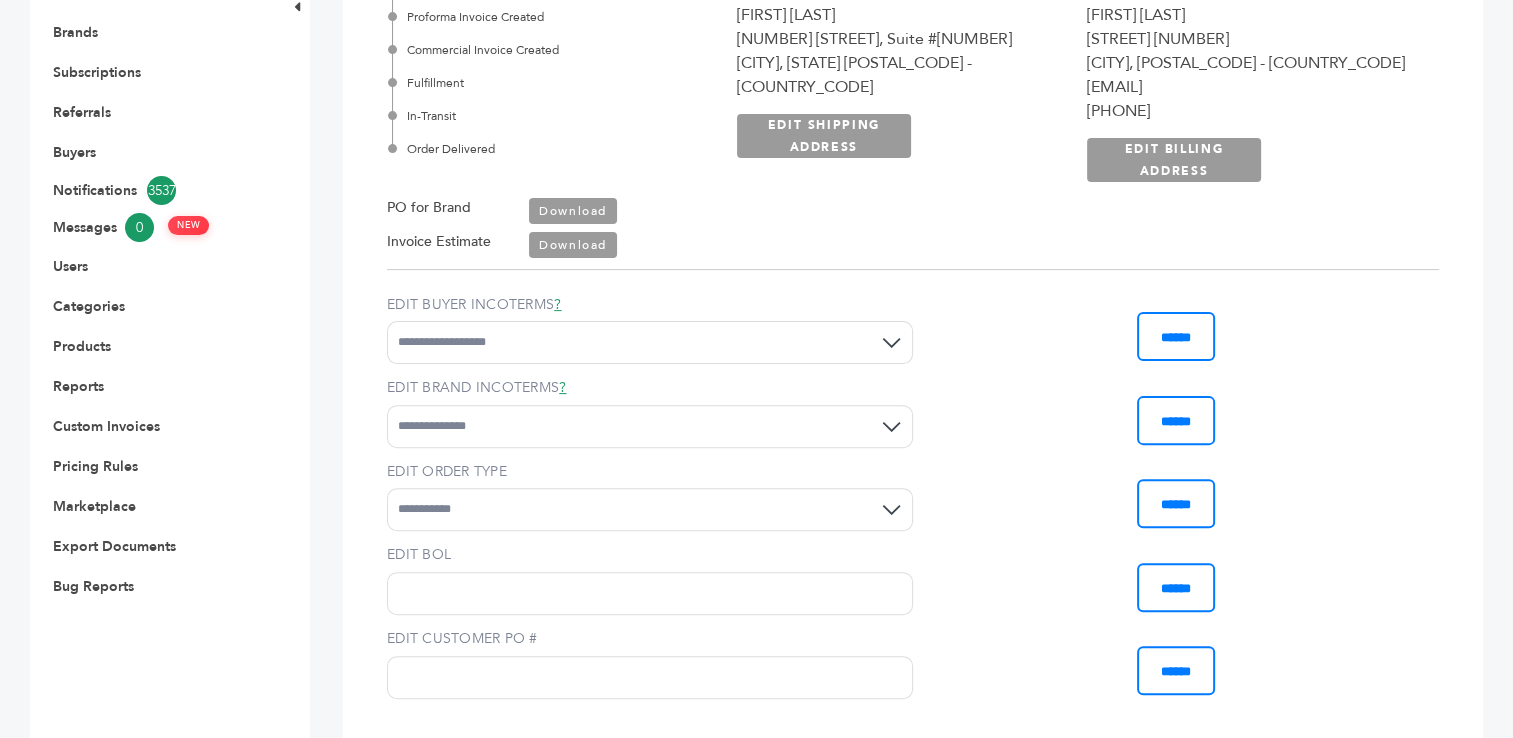 click on "Download" at bounding box center [573, 211] 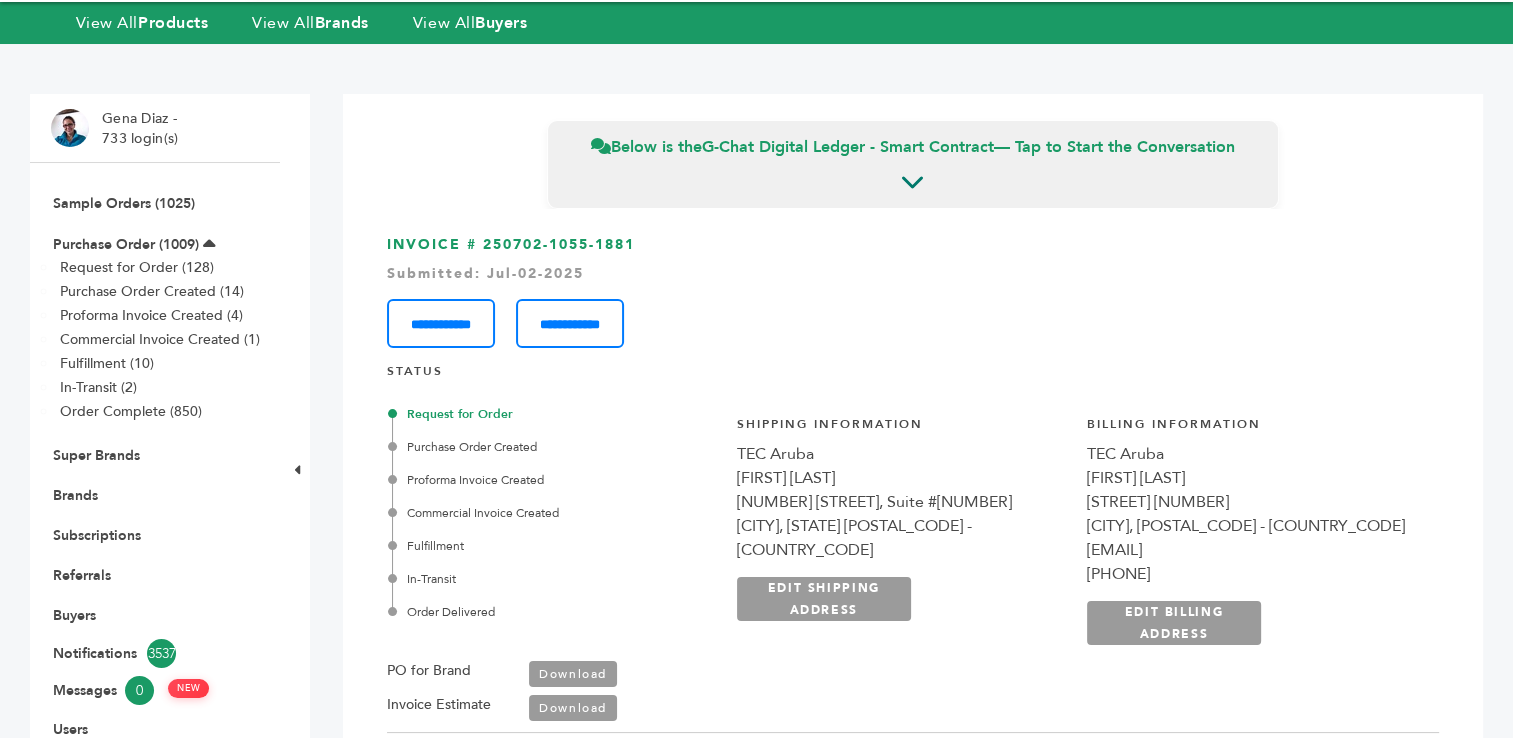 scroll, scrollTop: 0, scrollLeft: 0, axis: both 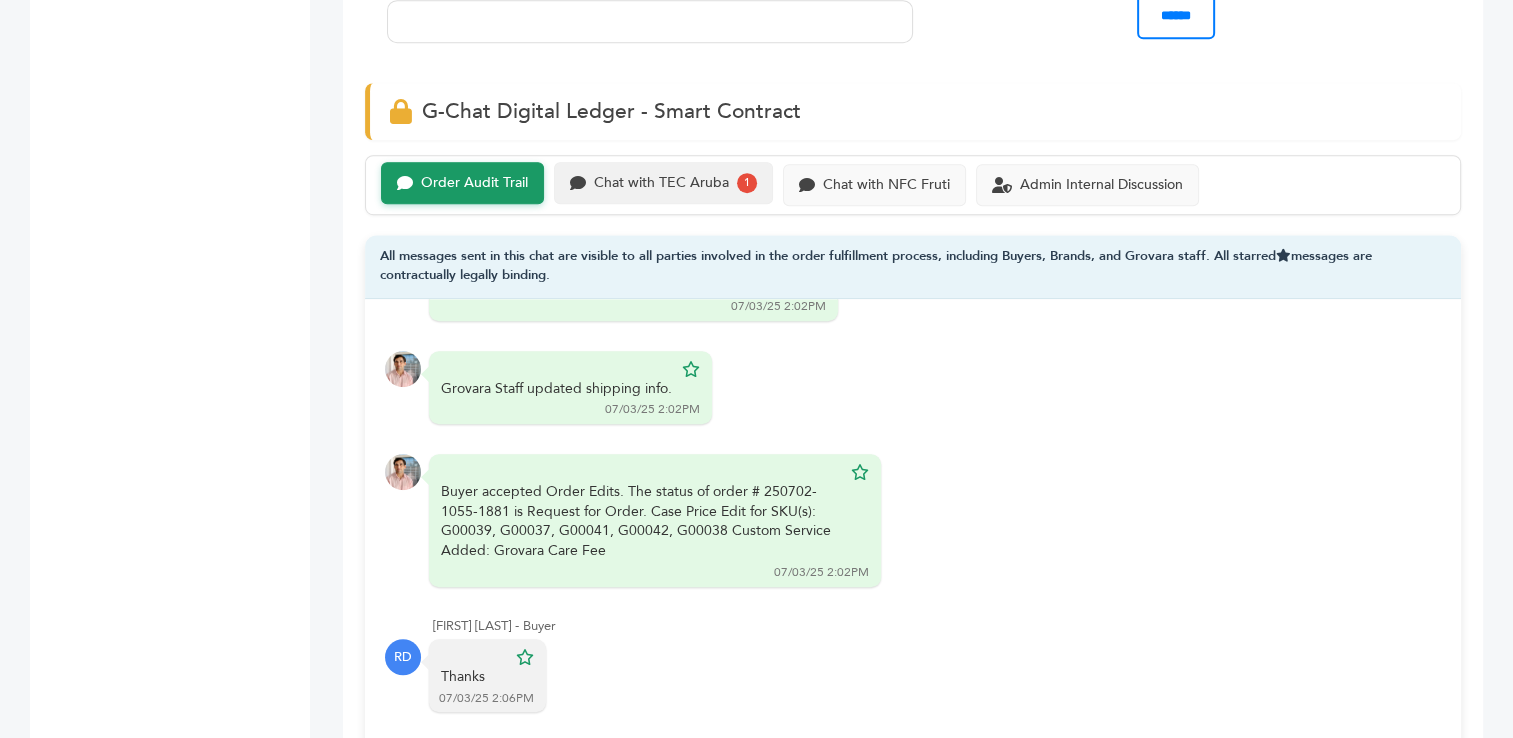 click on "Chat with TEC Aruba" at bounding box center [474, 183] 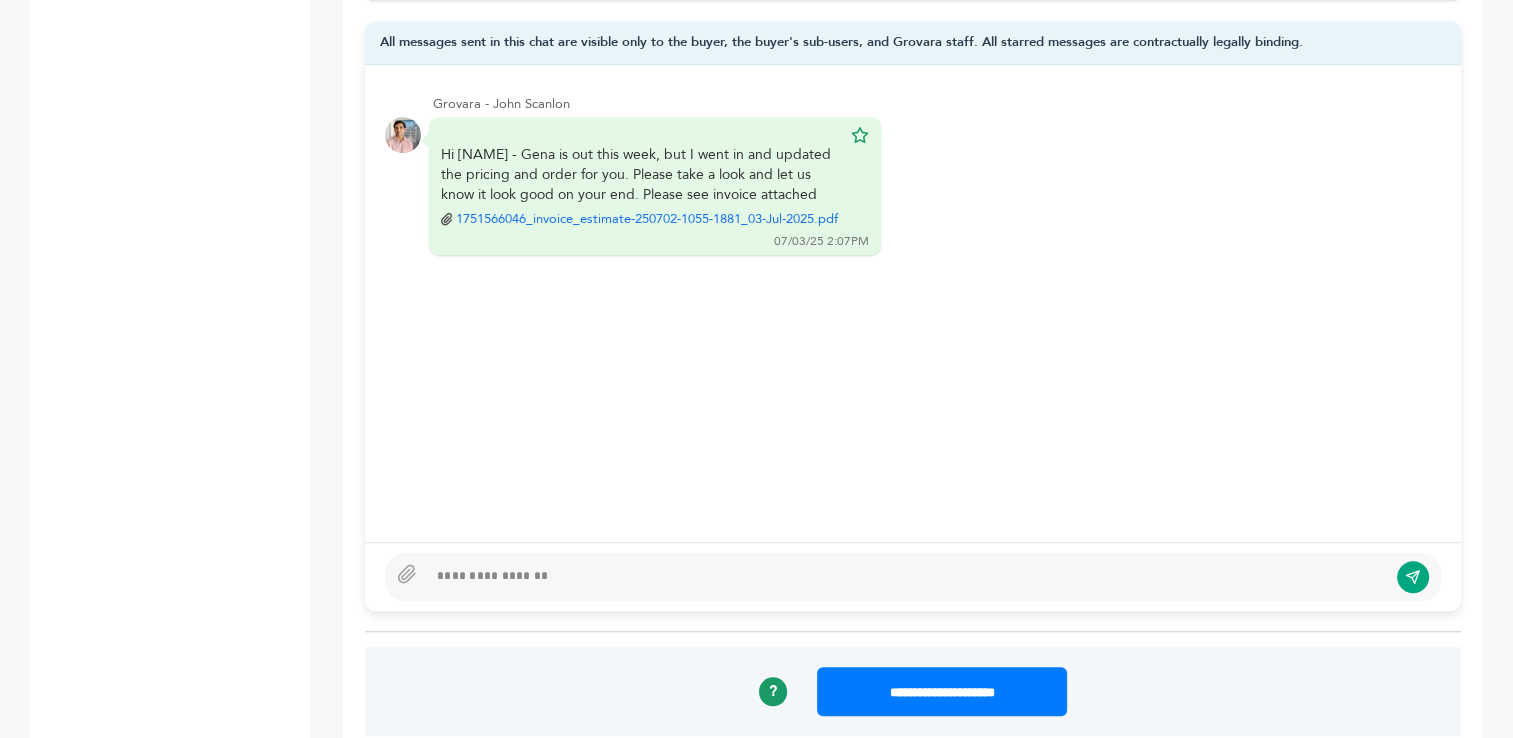 scroll, scrollTop: 1435, scrollLeft: 0, axis: vertical 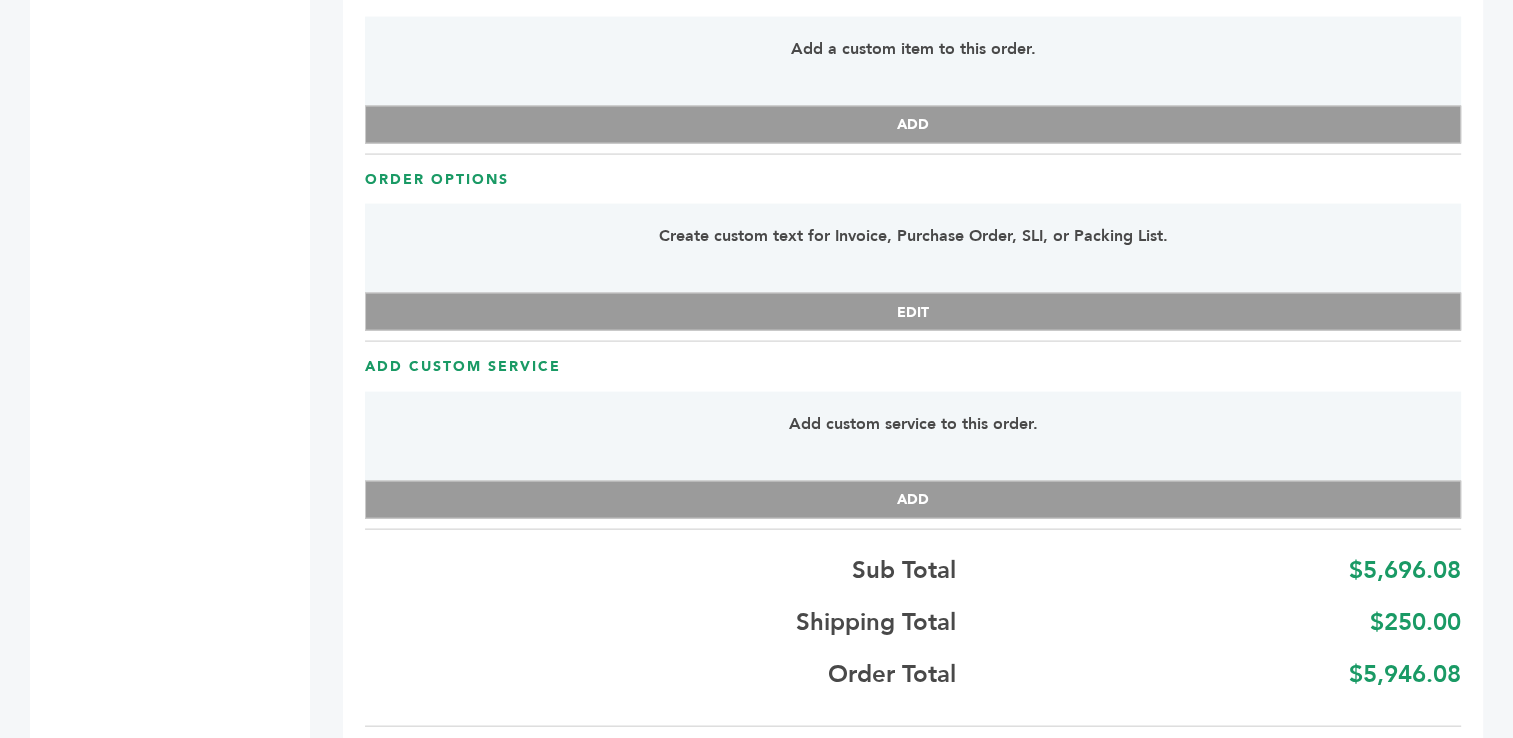 click on "ADD" at bounding box center (913, 500) 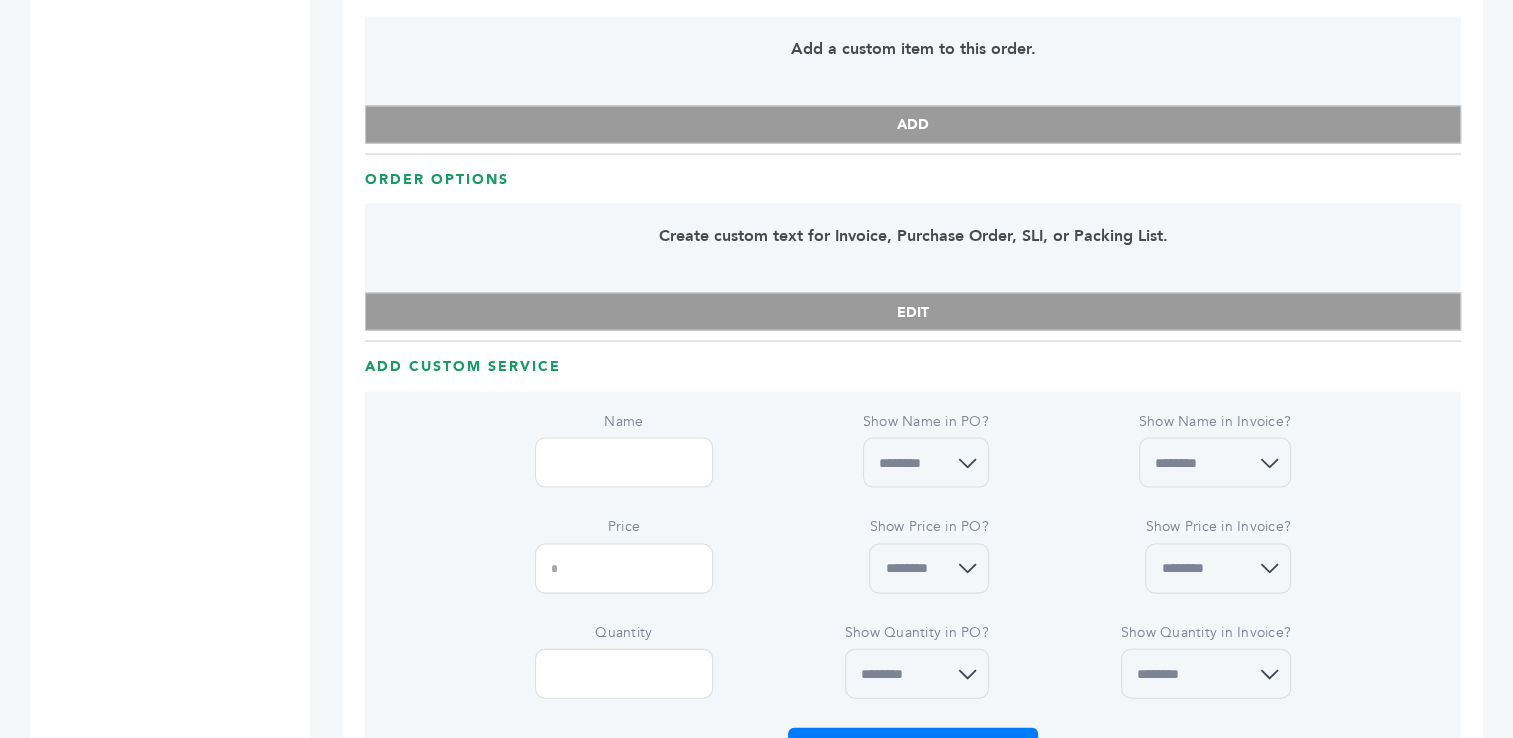 click on "Name" at bounding box center (624, 463) 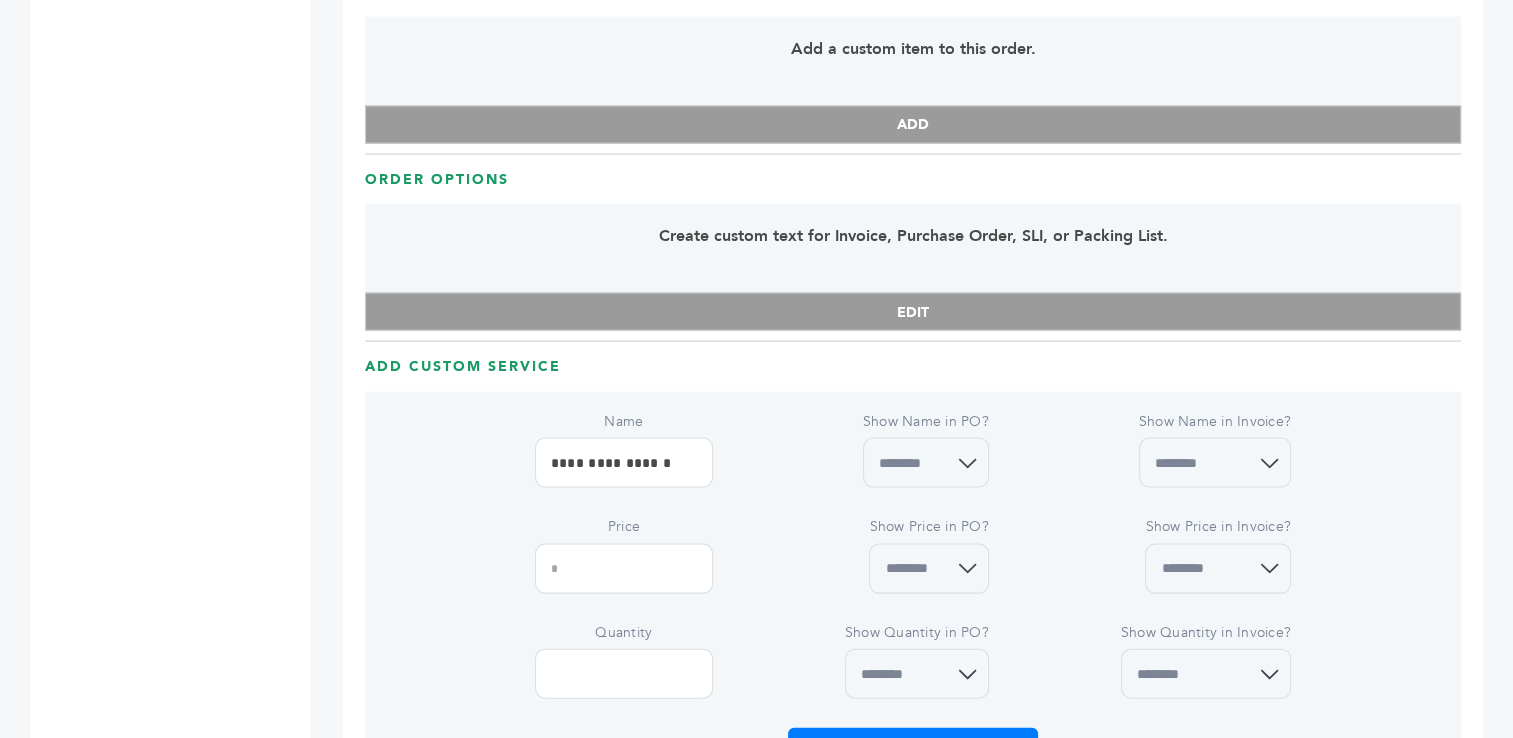 click on "Price" at bounding box center [624, 569] 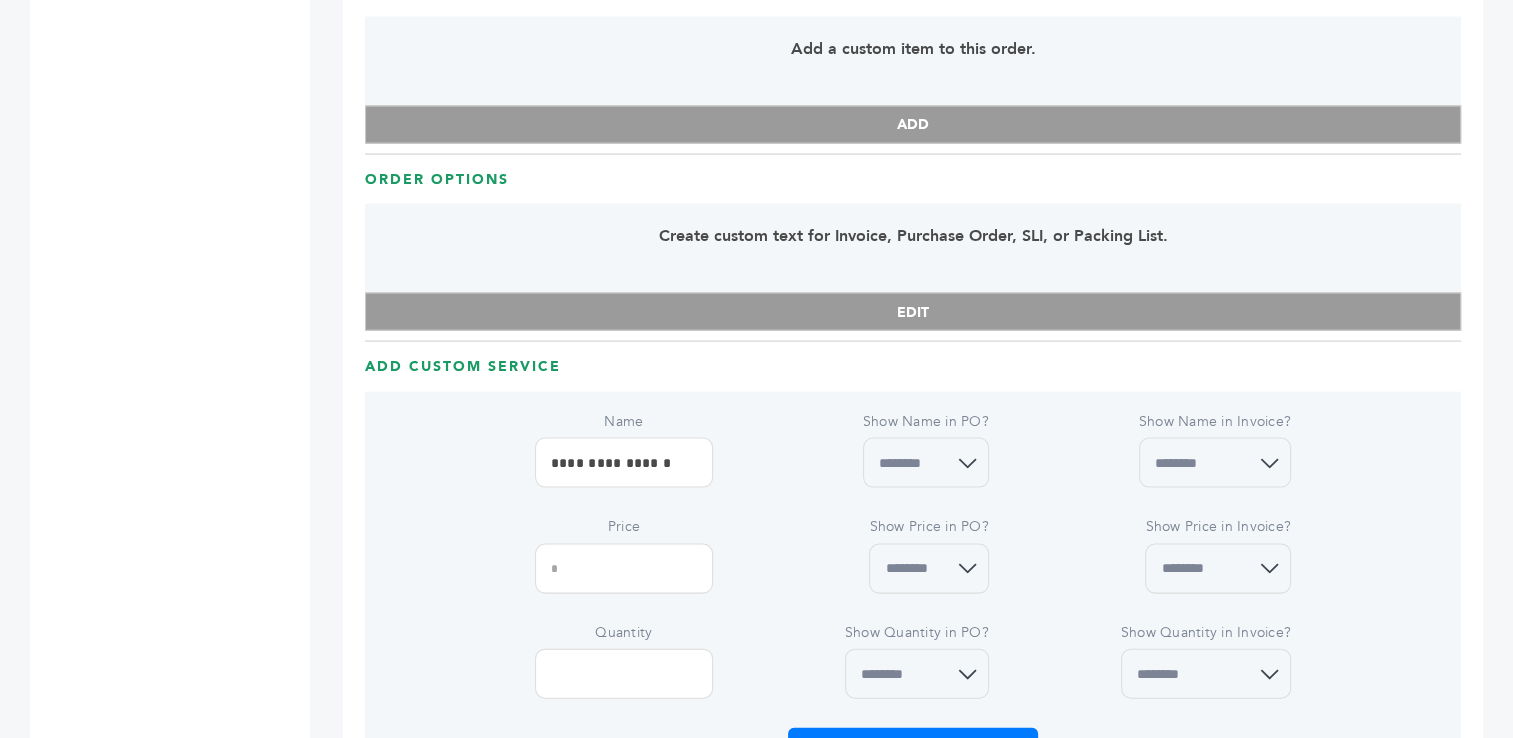 select on "*" 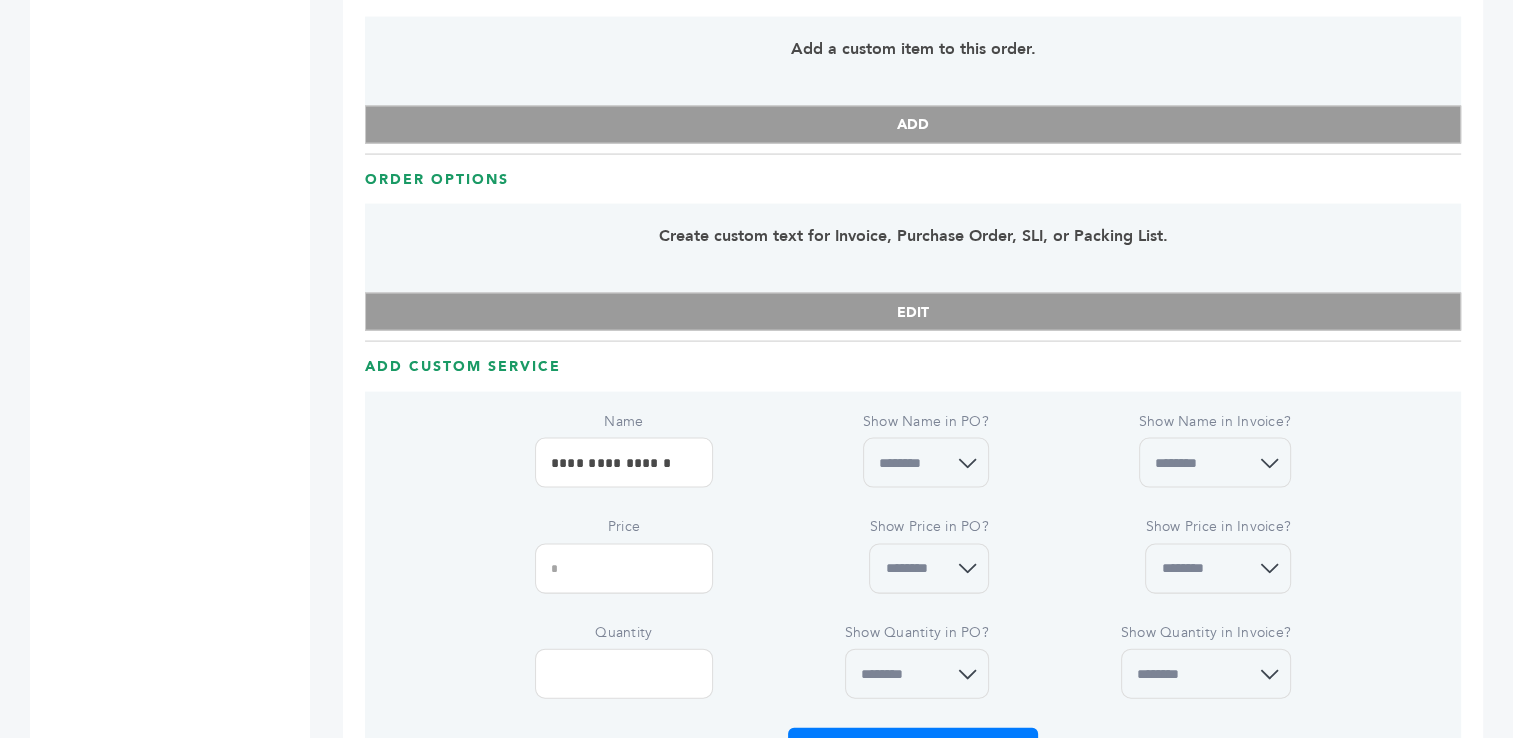 click on "******** ***" at bounding box center [1218, 569] 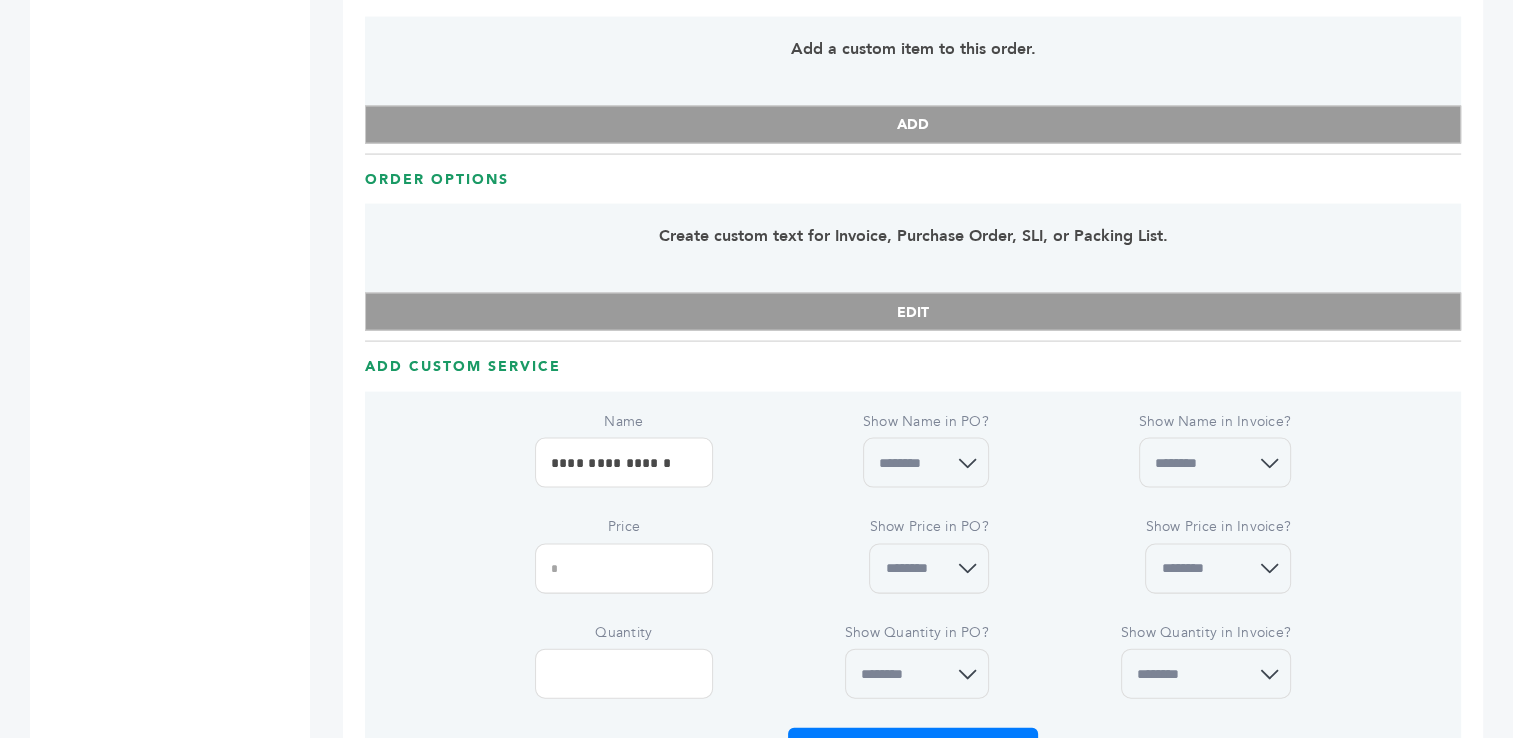 click on "******** ***" at bounding box center (1206, 674) 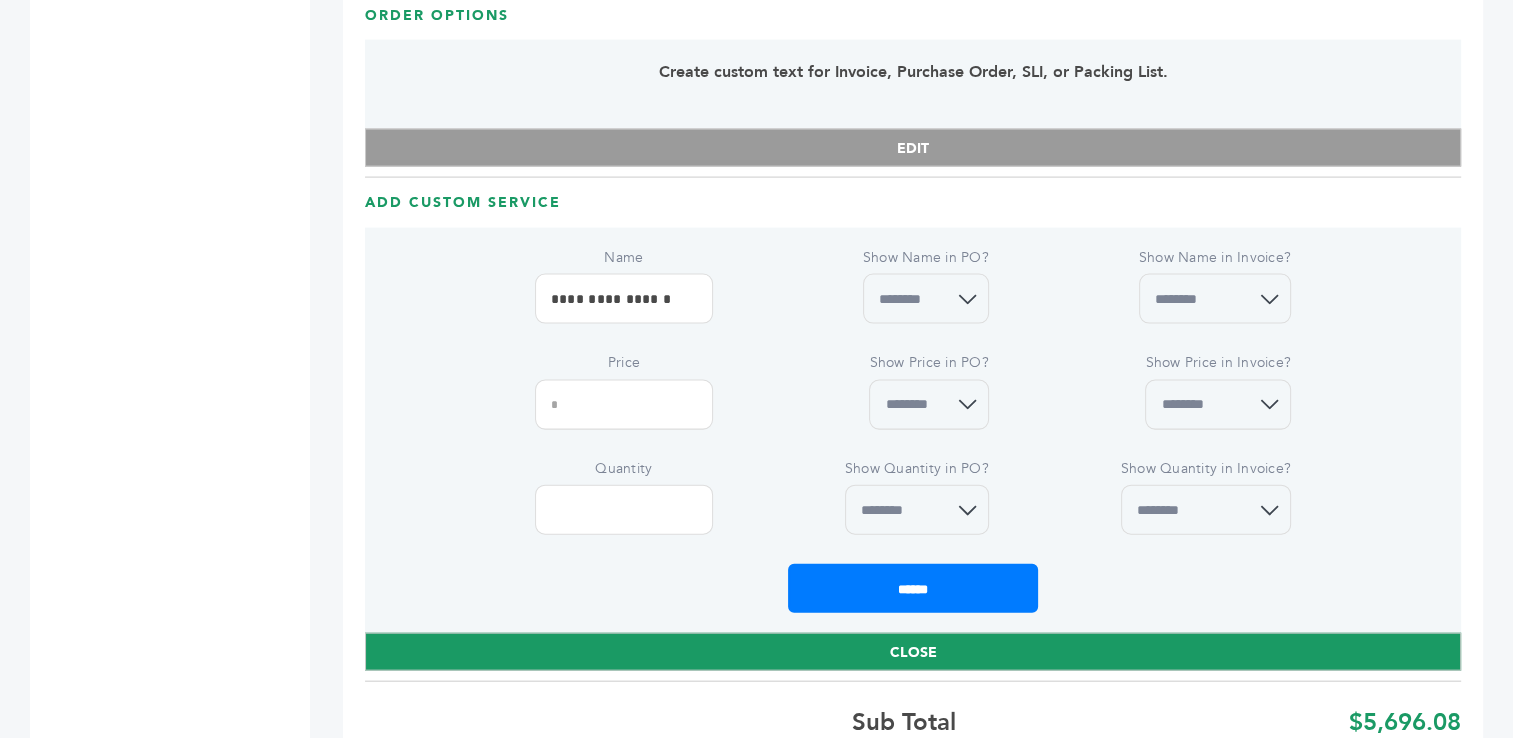 scroll, scrollTop: 4303, scrollLeft: 0, axis: vertical 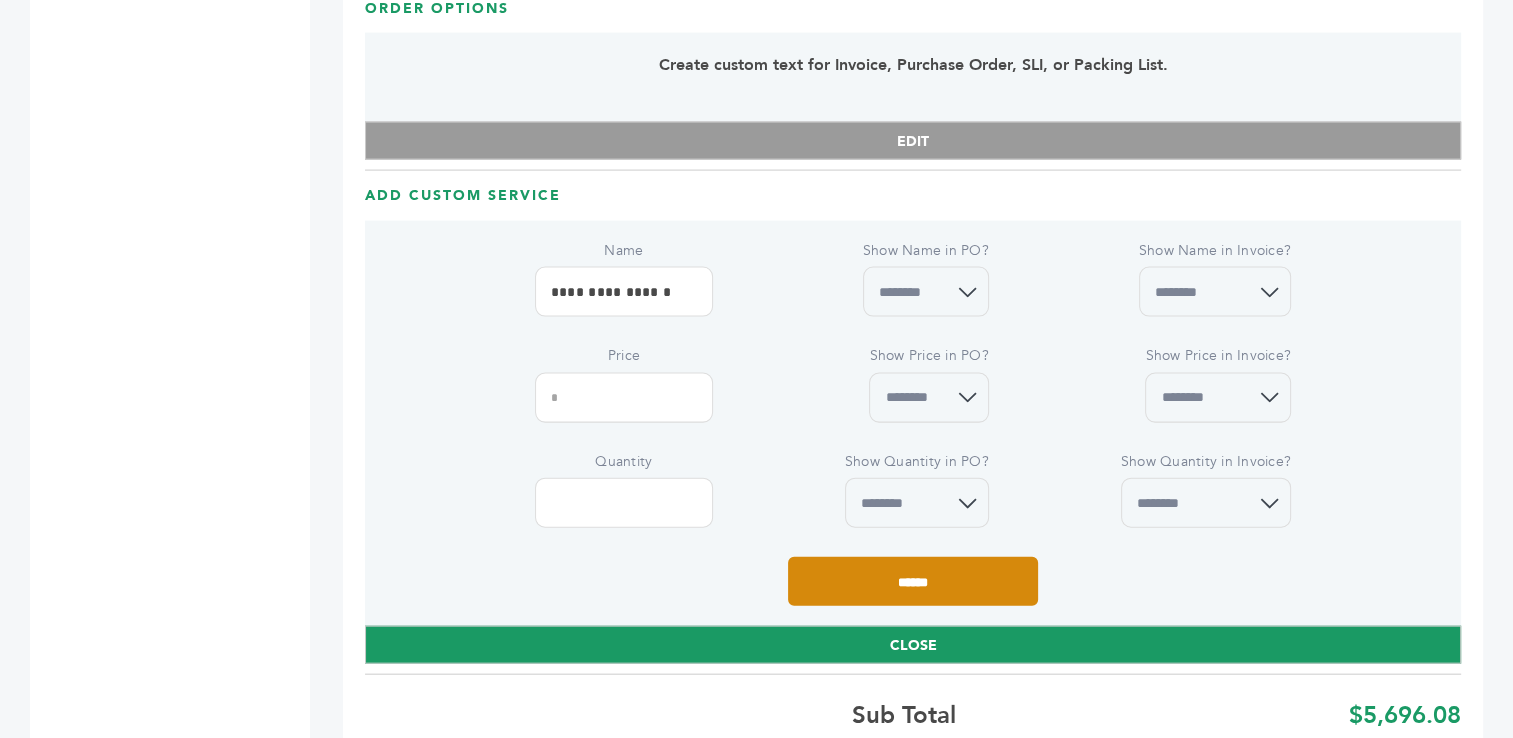 click on "******" at bounding box center [913, 581] 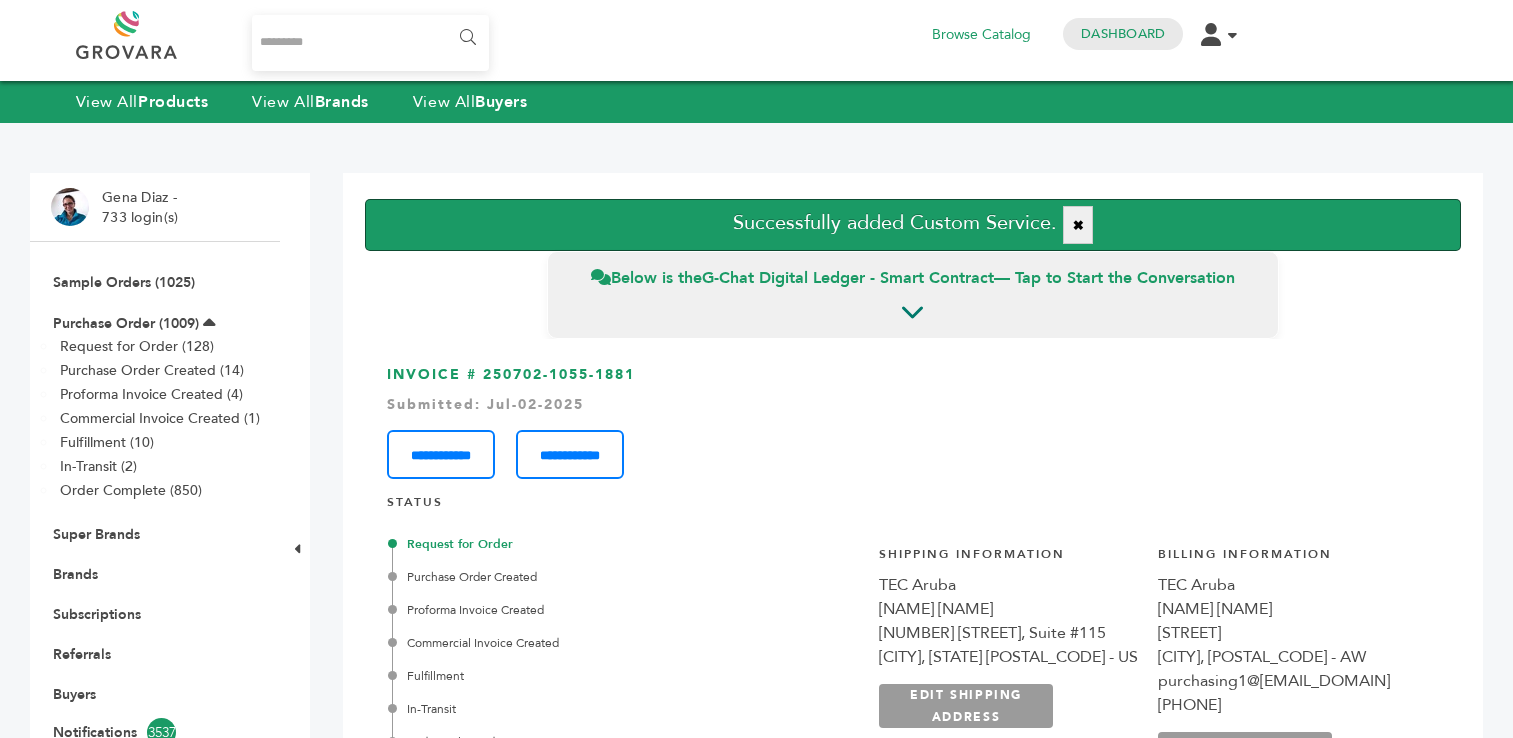 scroll, scrollTop: 0, scrollLeft: 0, axis: both 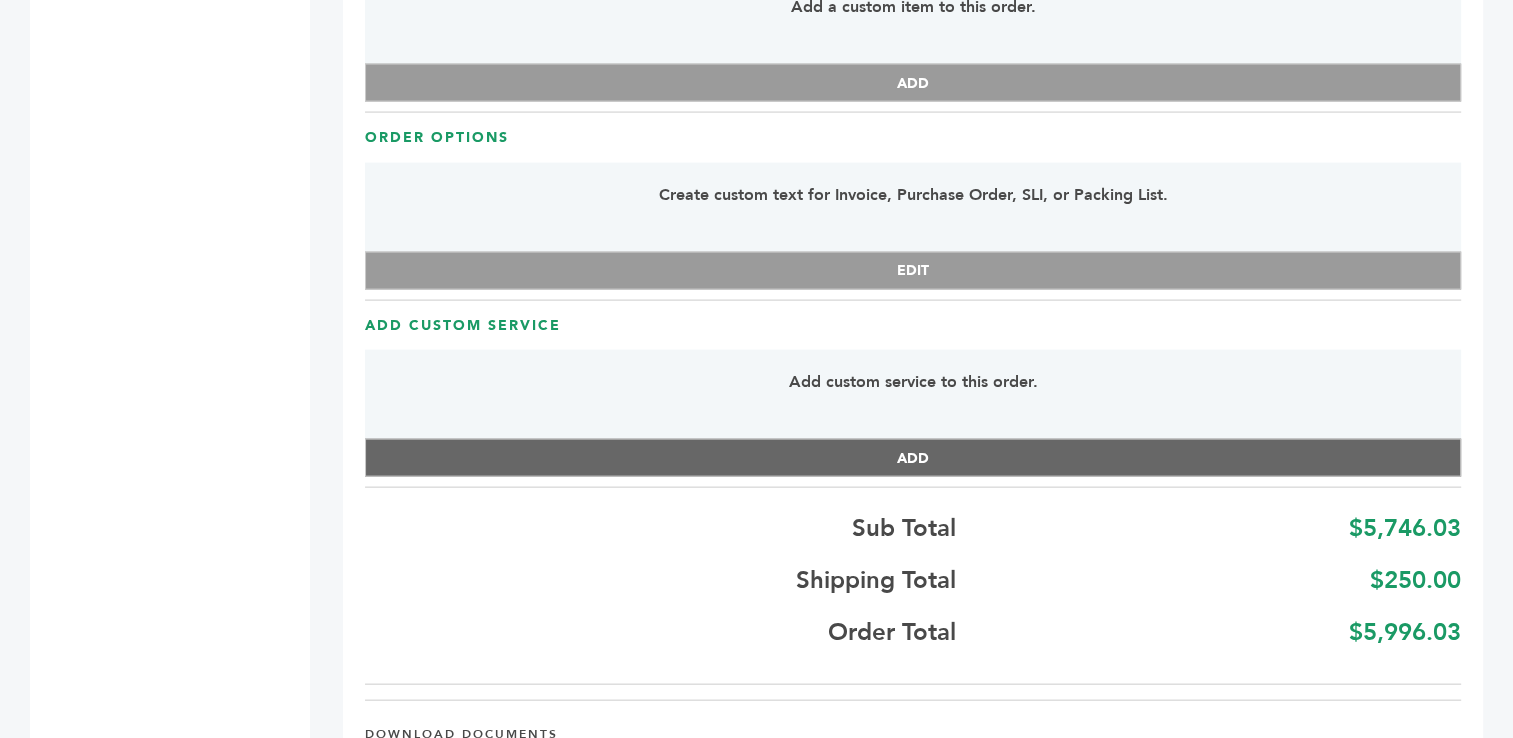 click on "ADD" at bounding box center (913, 458) 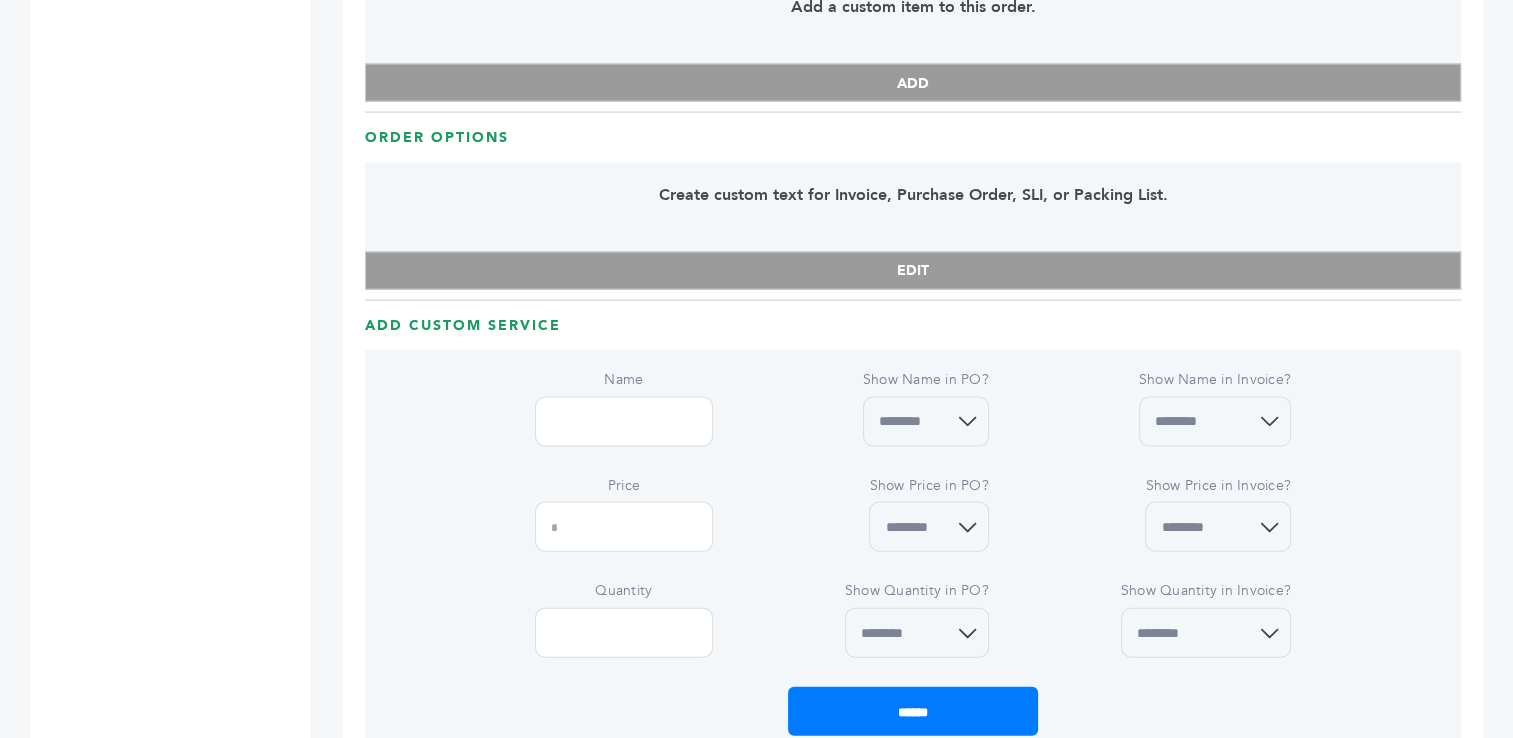 click on "Name" at bounding box center [624, 422] 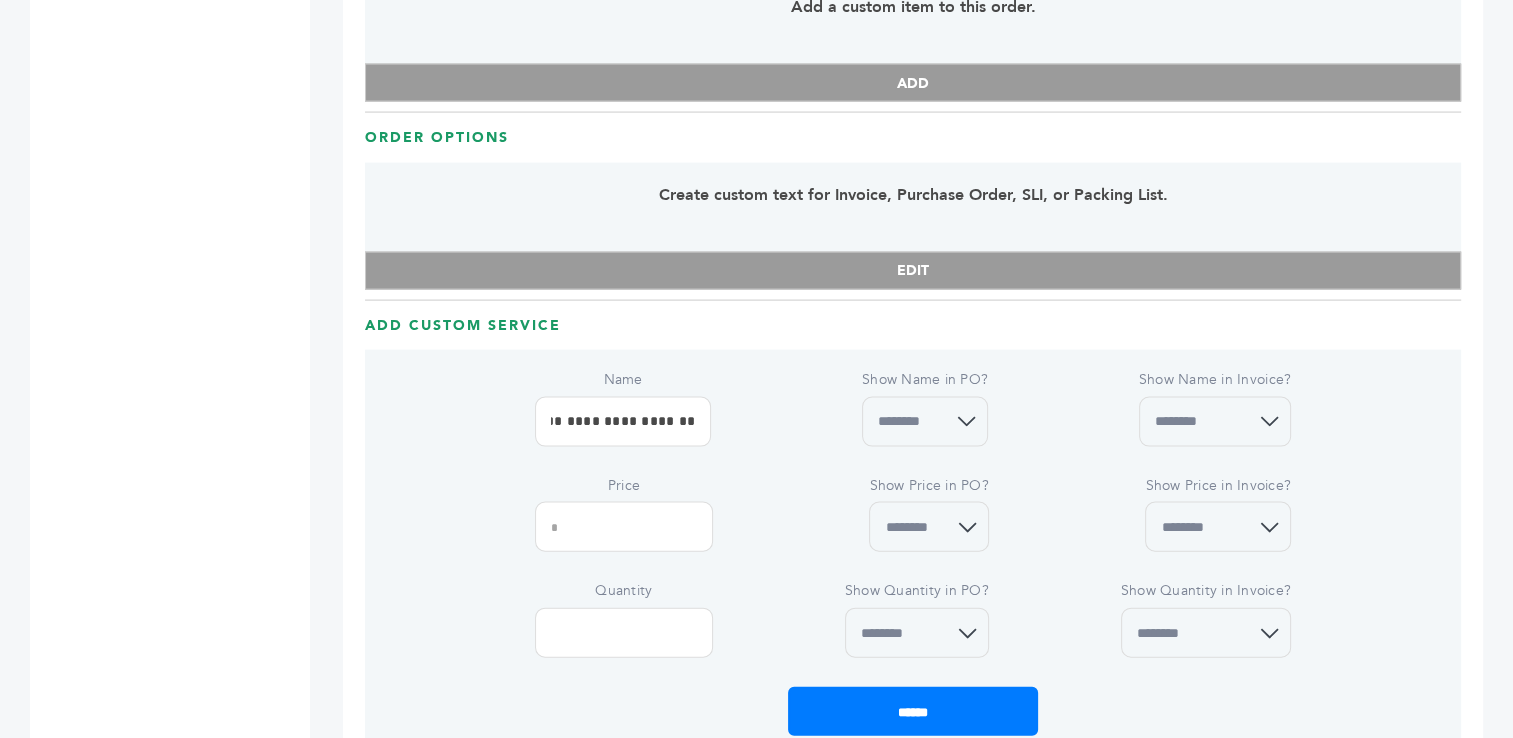 scroll, scrollTop: 0, scrollLeft: 0, axis: both 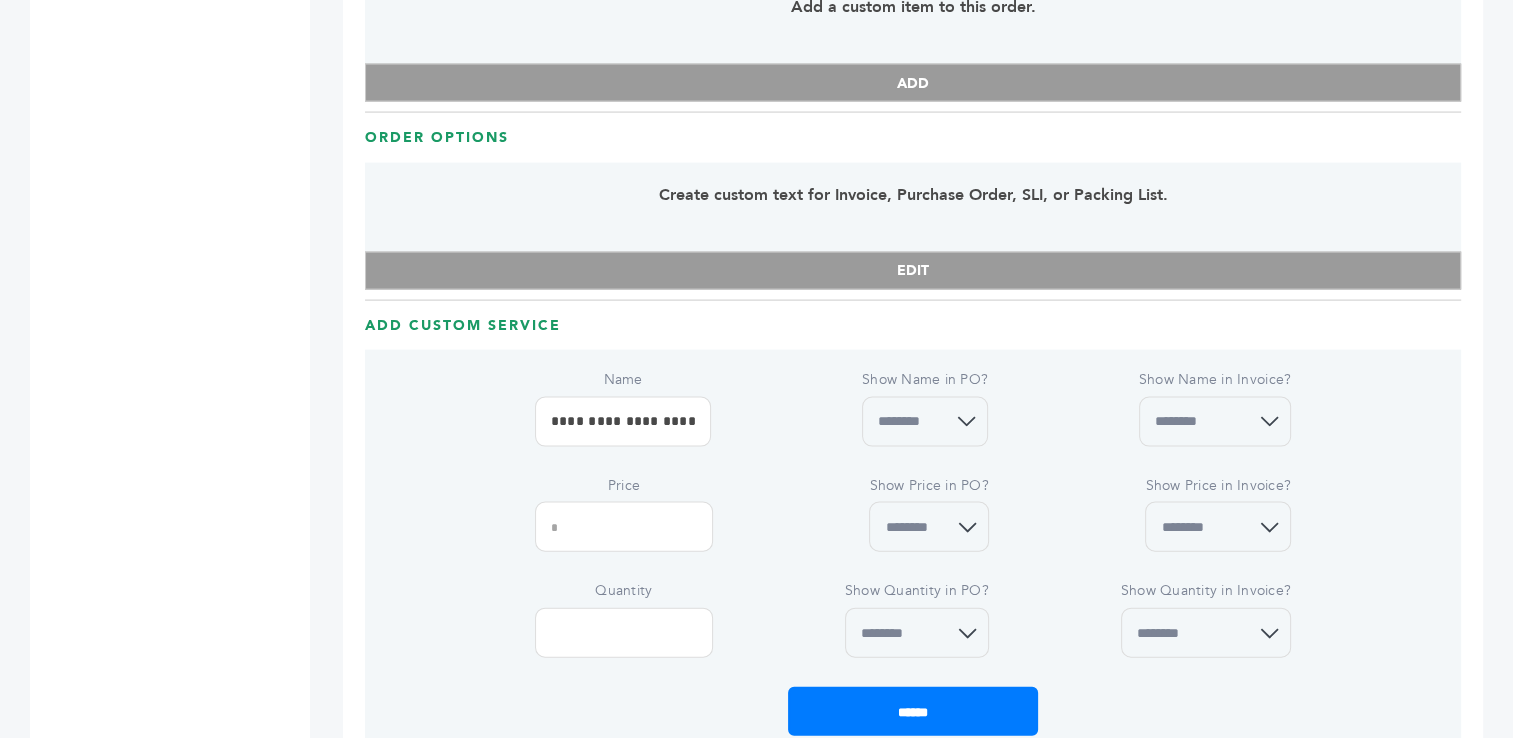 click on "**********" at bounding box center [623, 422] 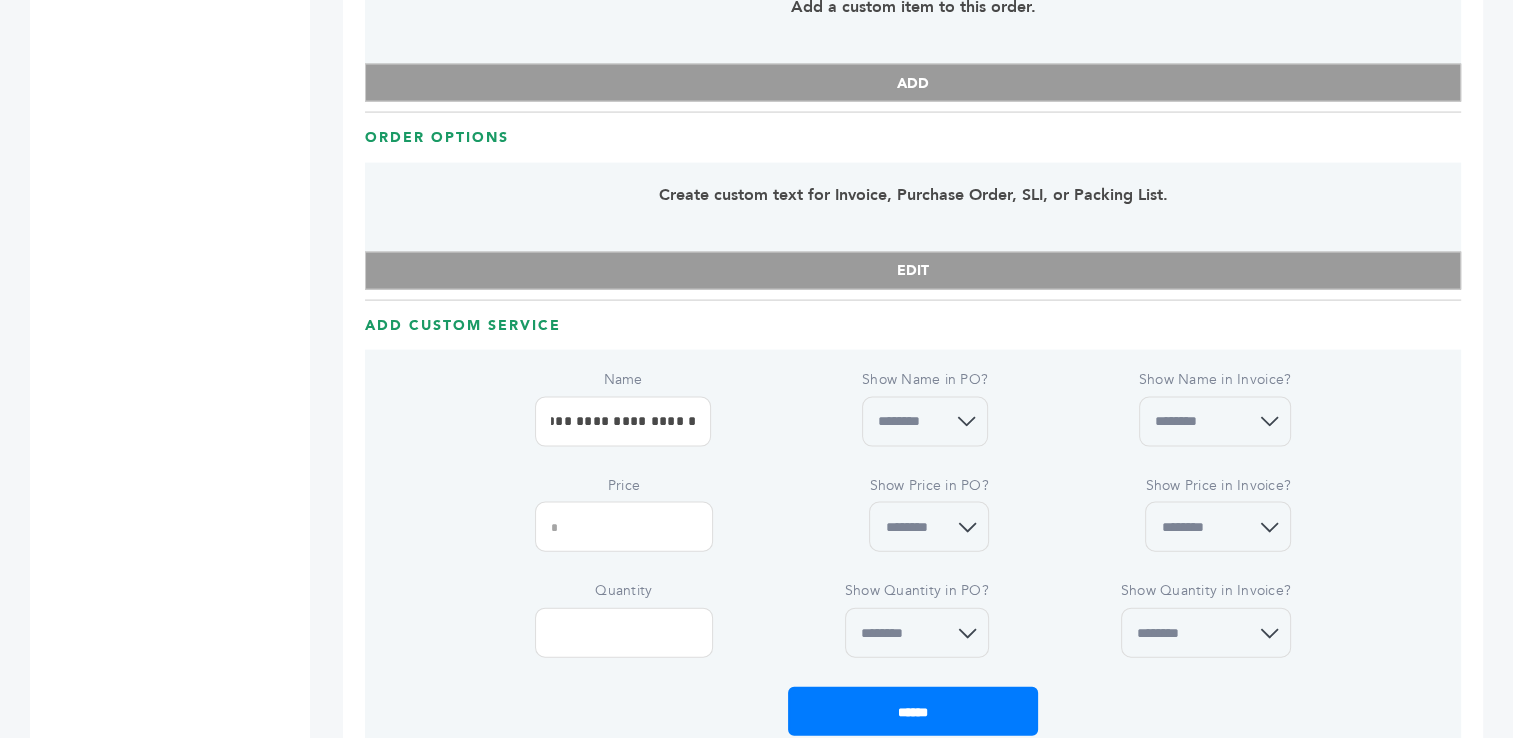 scroll, scrollTop: 0, scrollLeft: 132, axis: horizontal 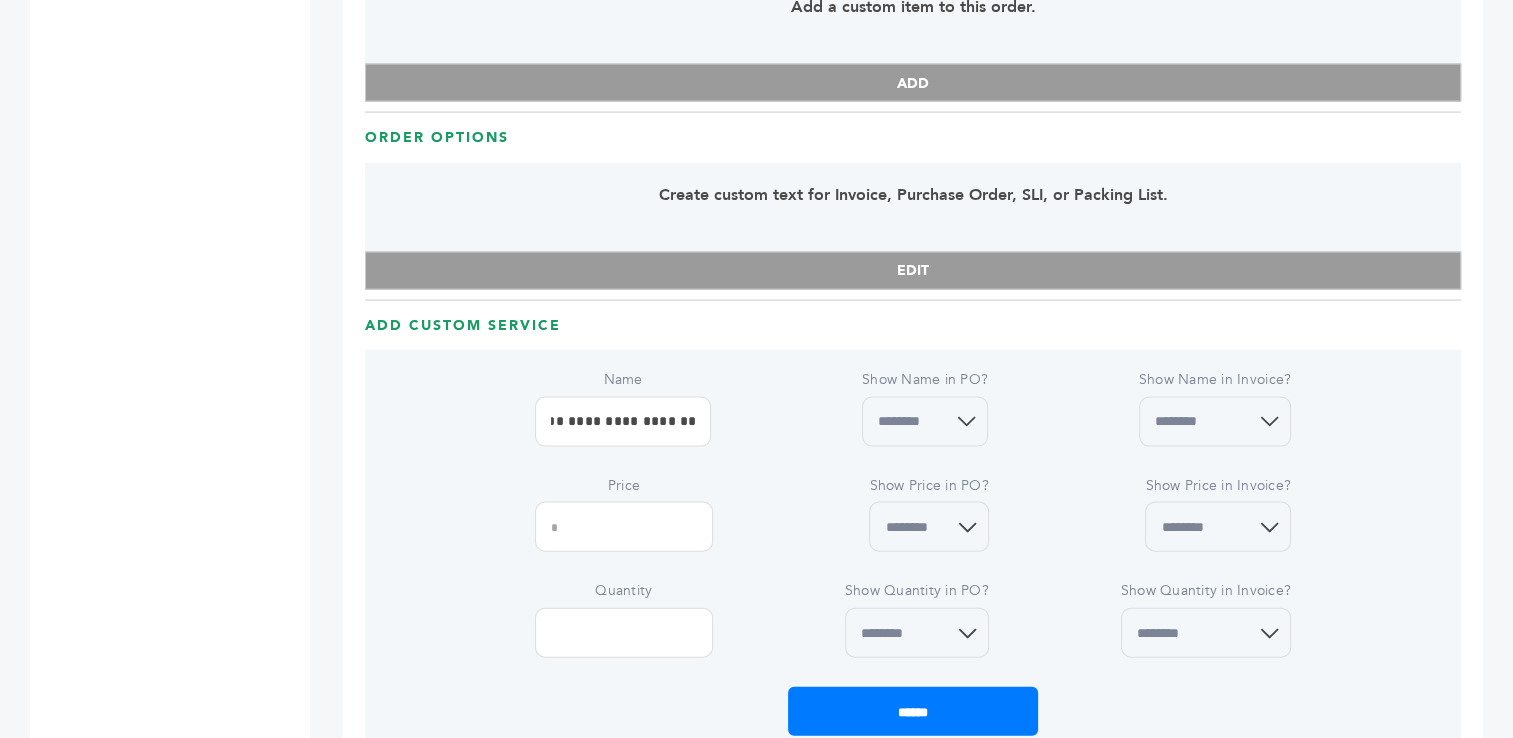 type on "**********" 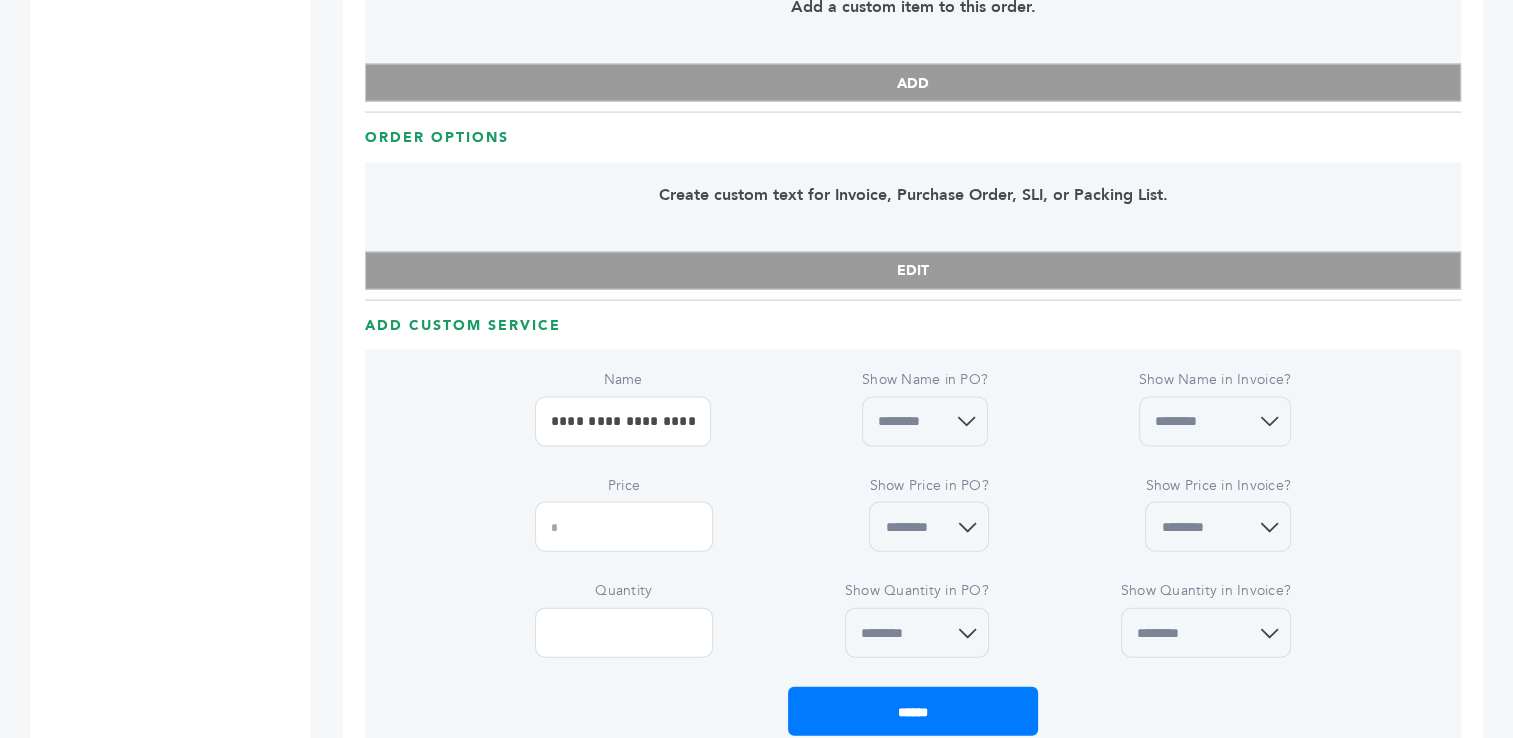 type on "******" 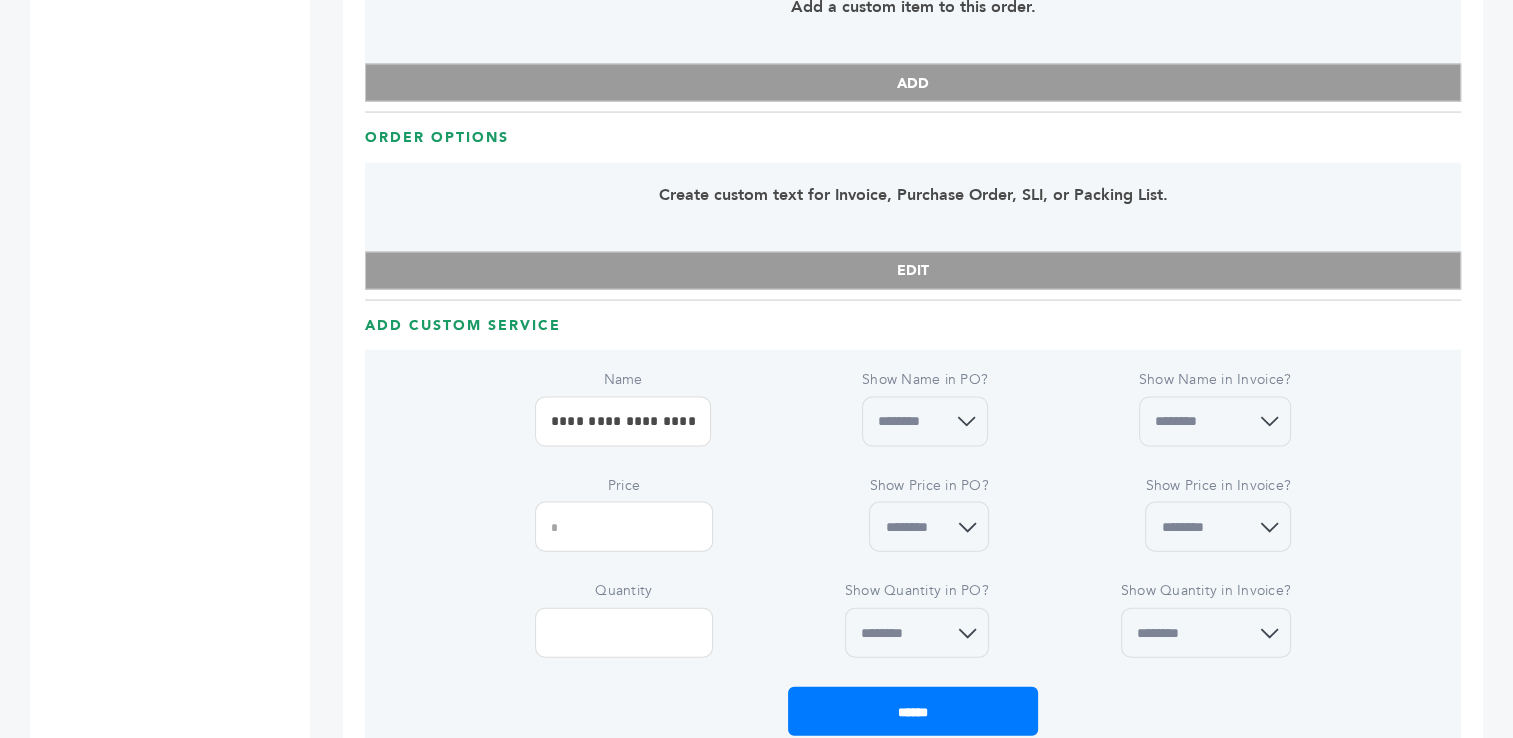select on "*" 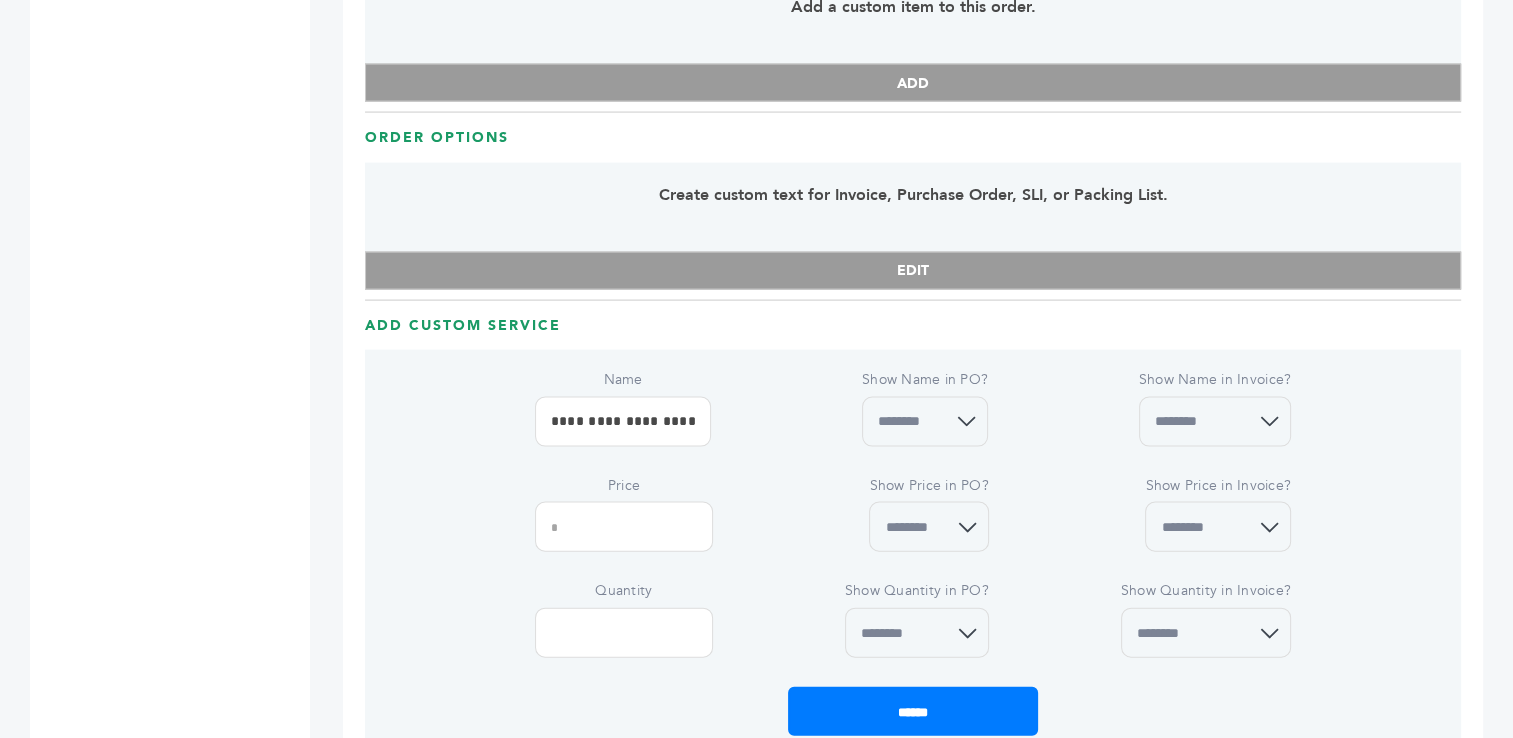 click on "******** ***" at bounding box center [1218, 527] 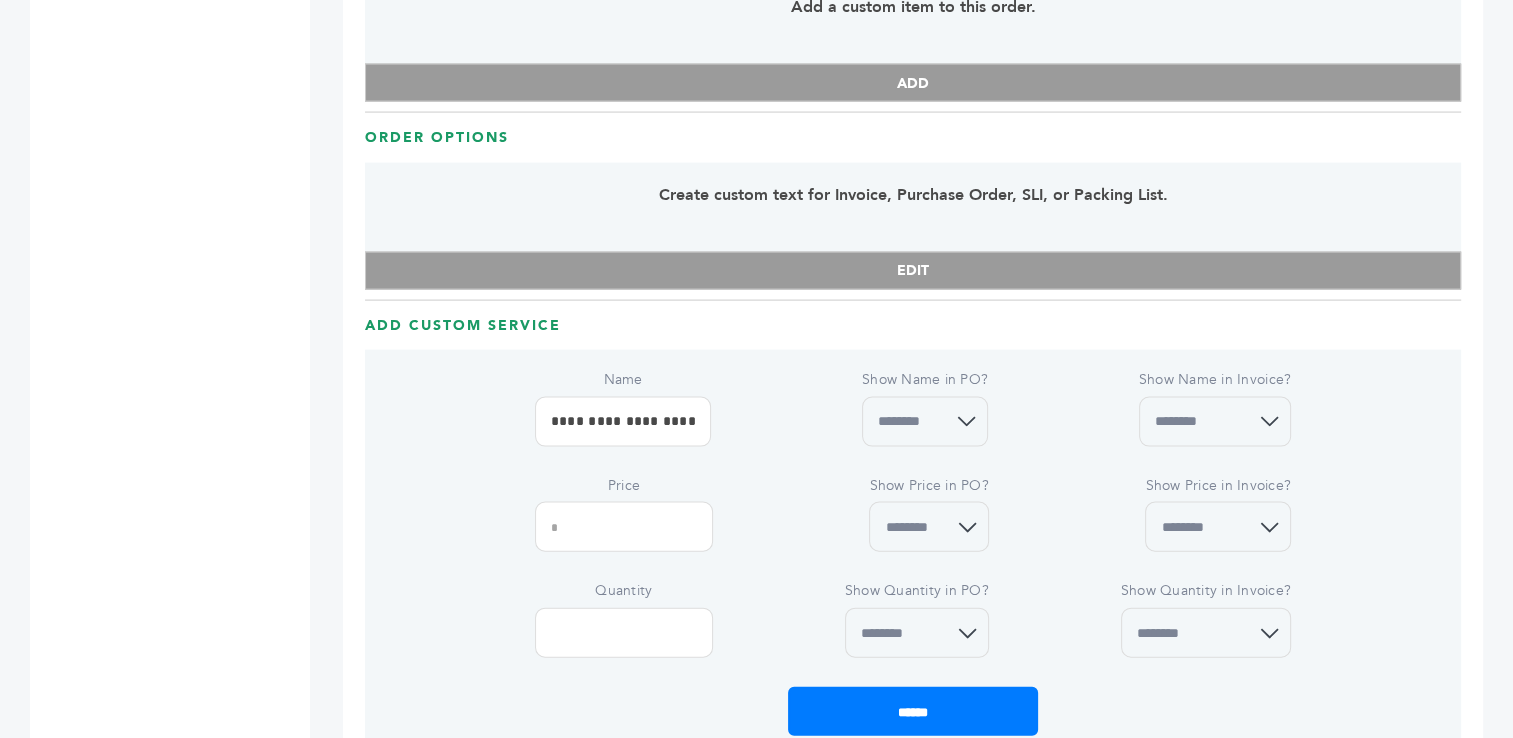 click on "******** ***" at bounding box center (1206, 633) 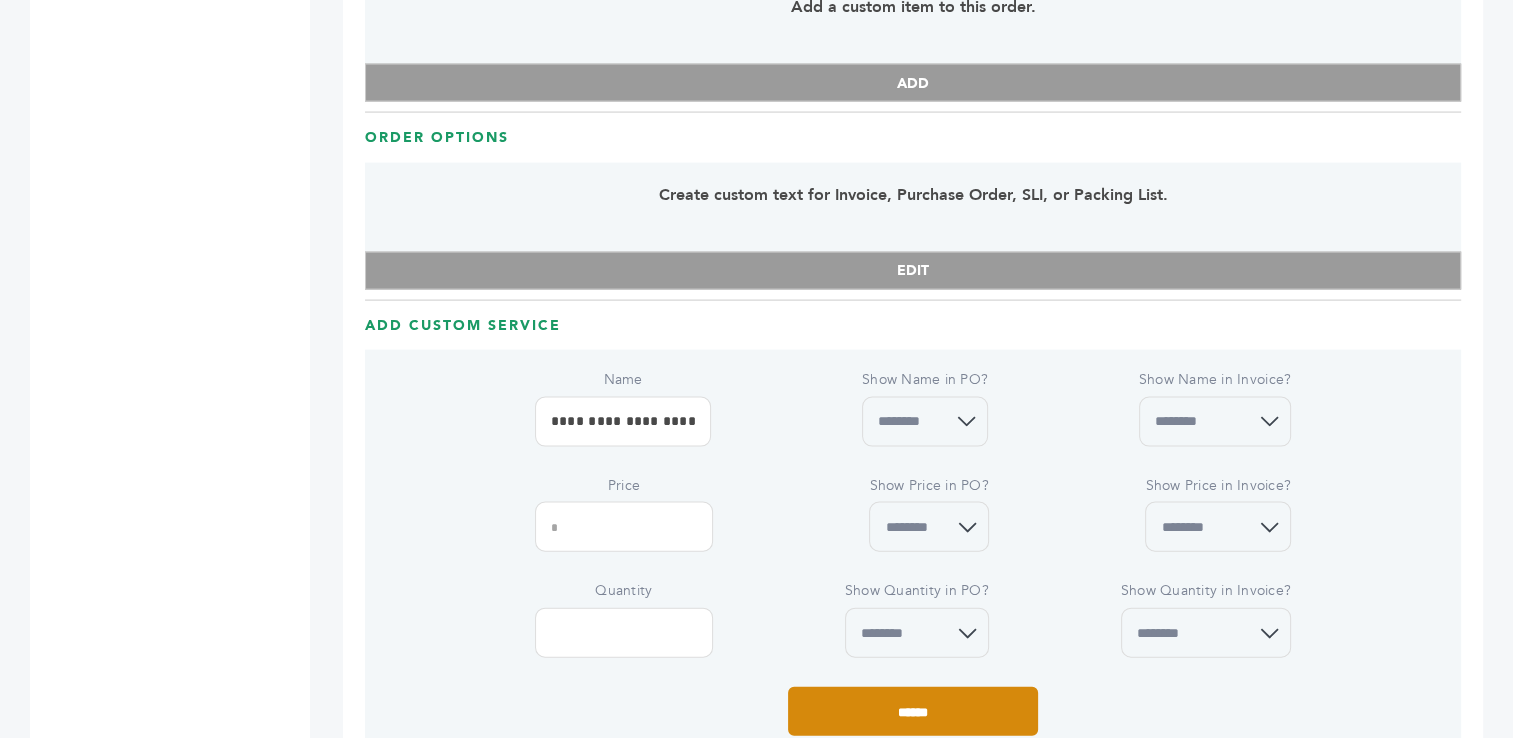 click on "******" at bounding box center [913, 711] 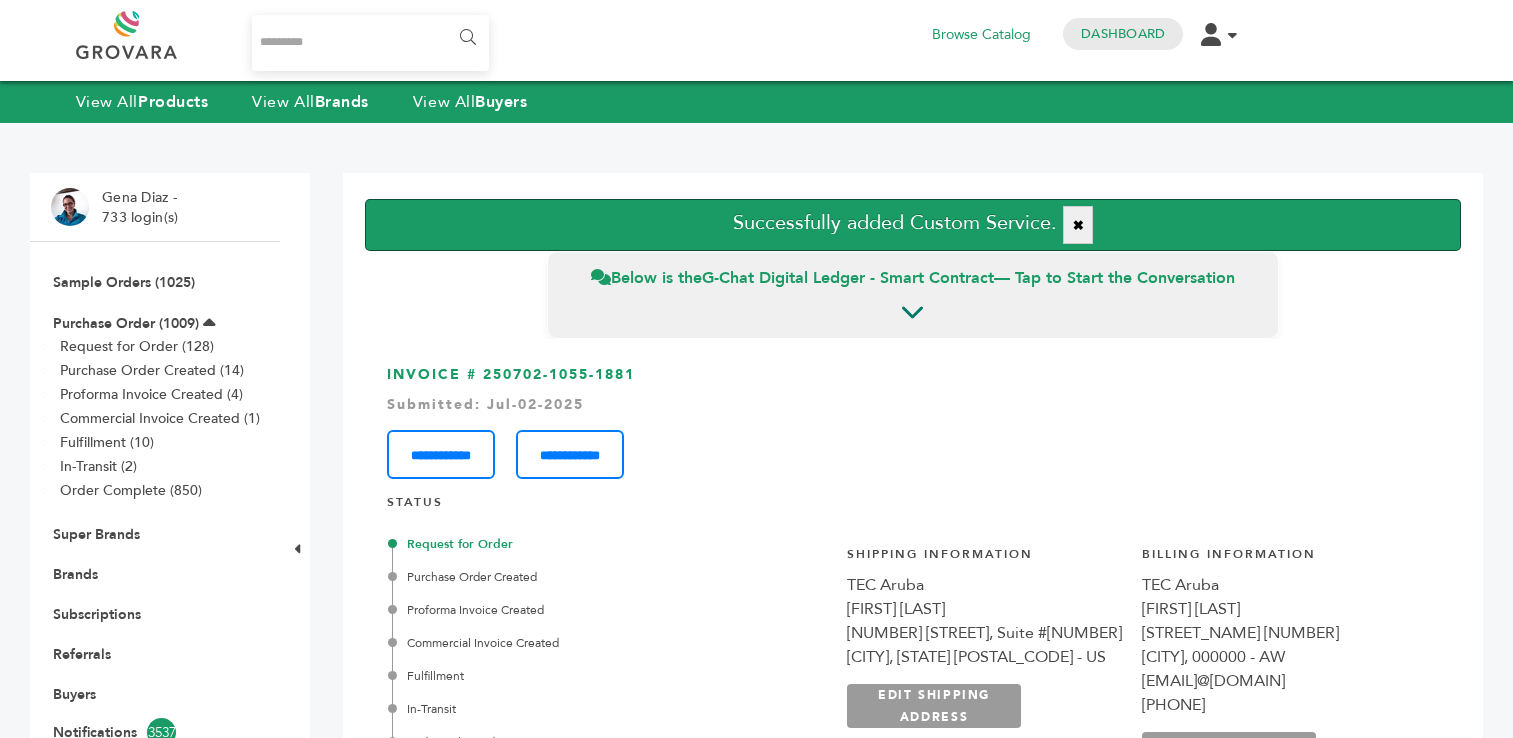 scroll, scrollTop: 0, scrollLeft: 0, axis: both 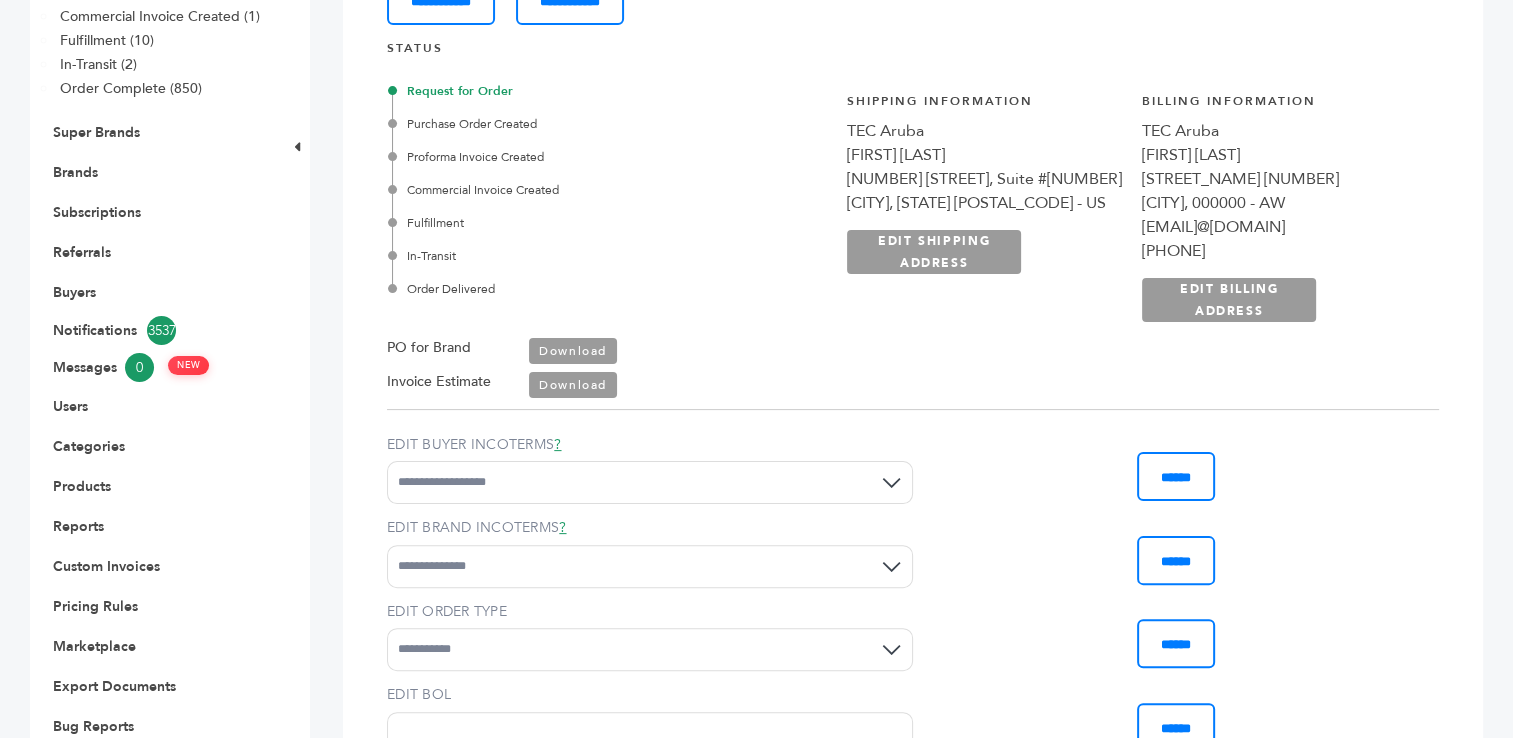click on "Download" at bounding box center [573, 385] 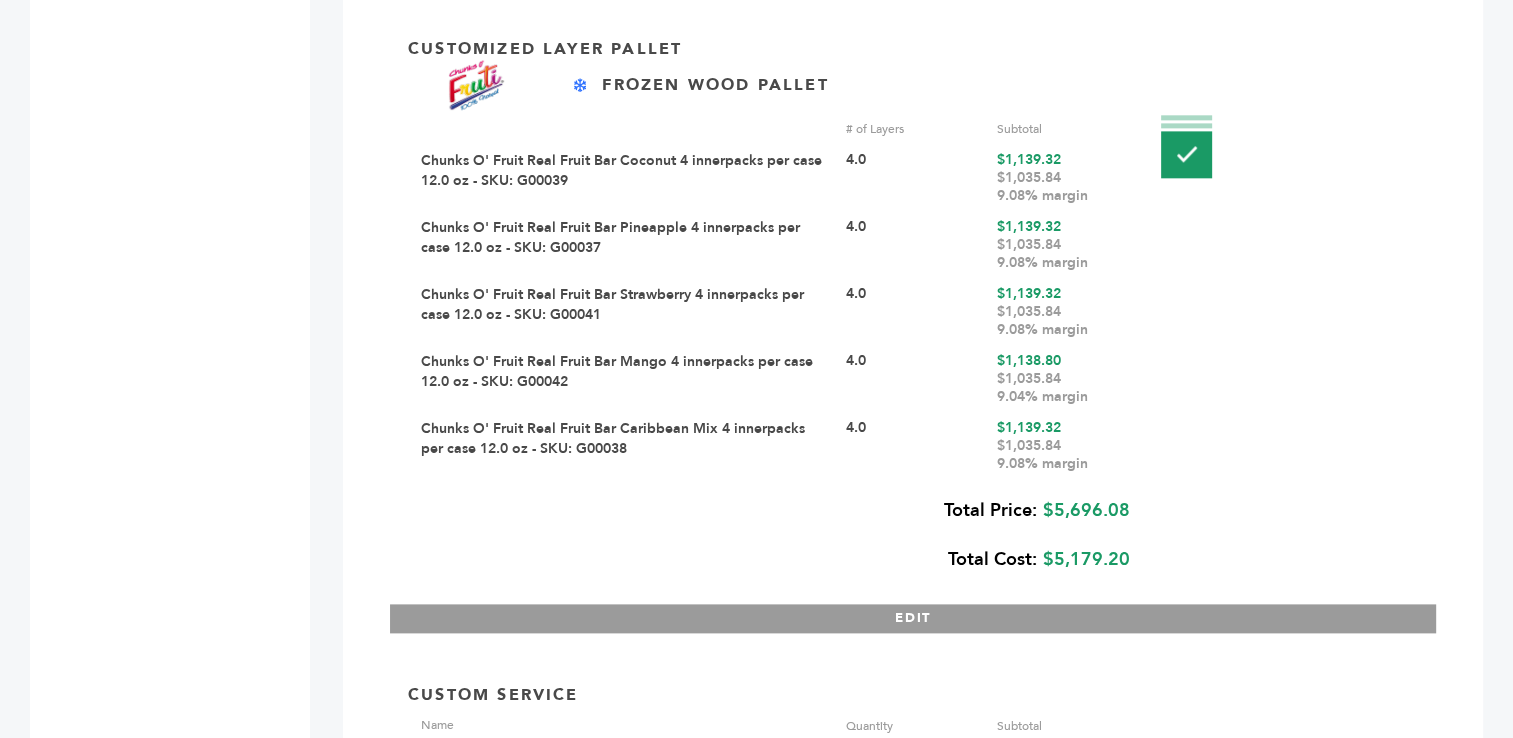 scroll, scrollTop: 2224, scrollLeft: 0, axis: vertical 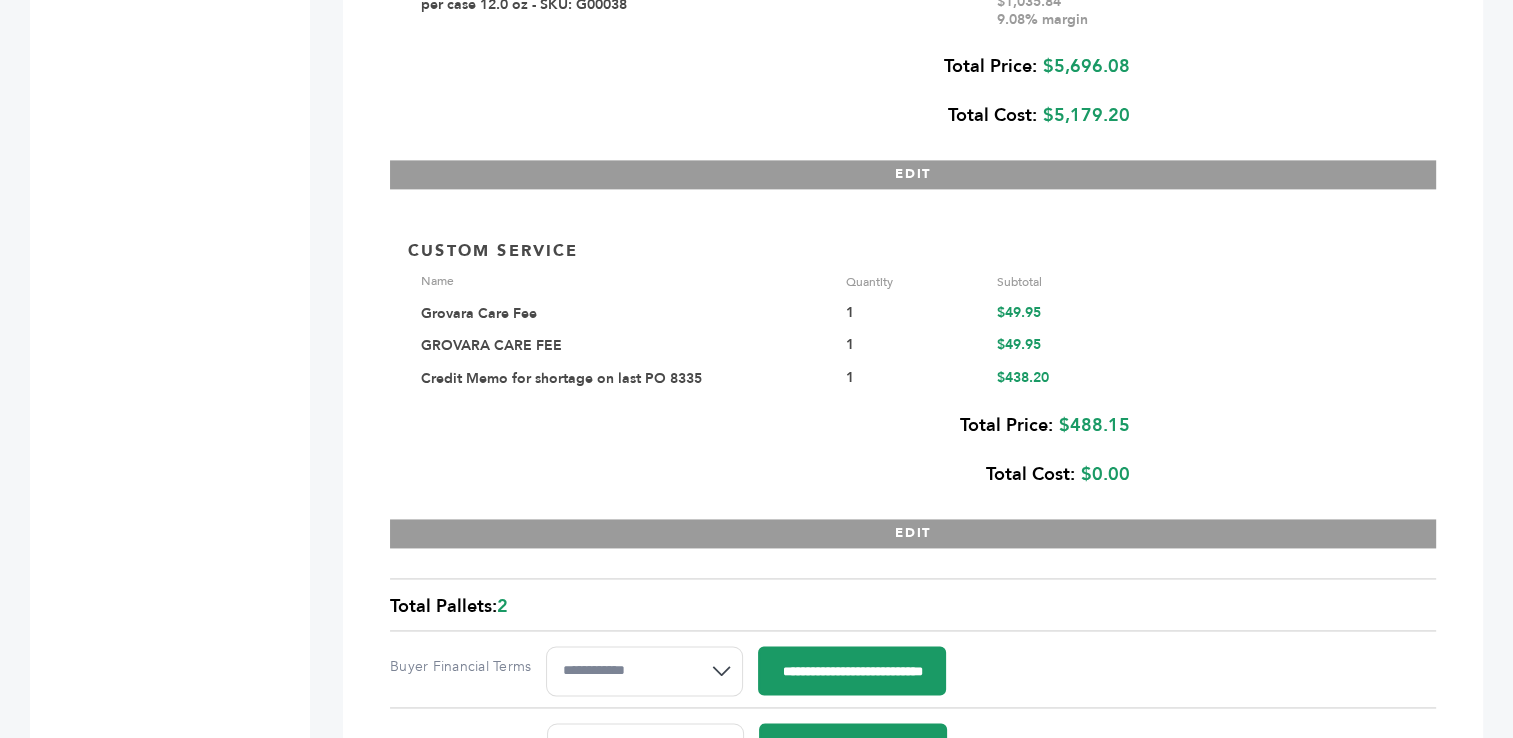 click on "GROVARA CARE FEE" at bounding box center [626, 314] 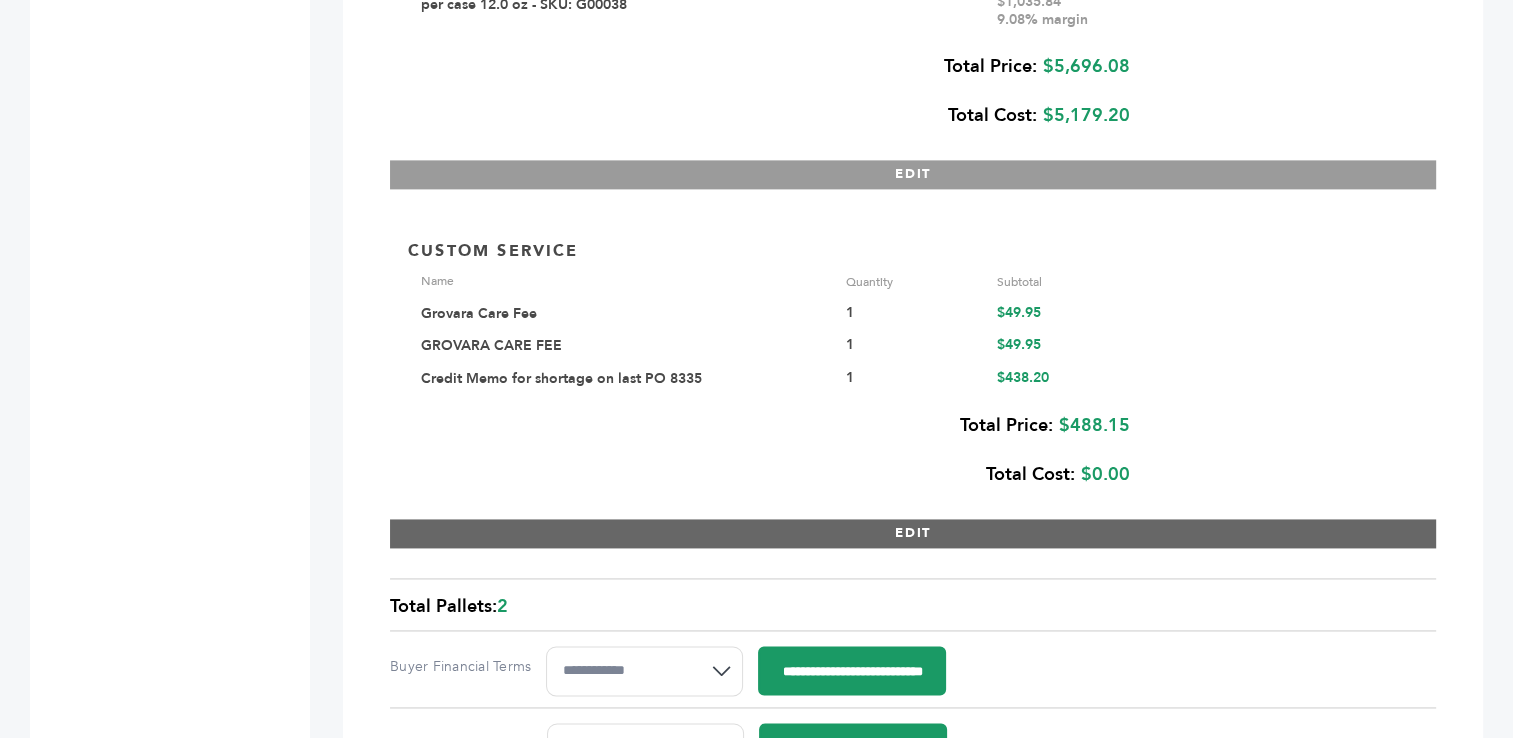 click on "EDIT" at bounding box center [913, 533] 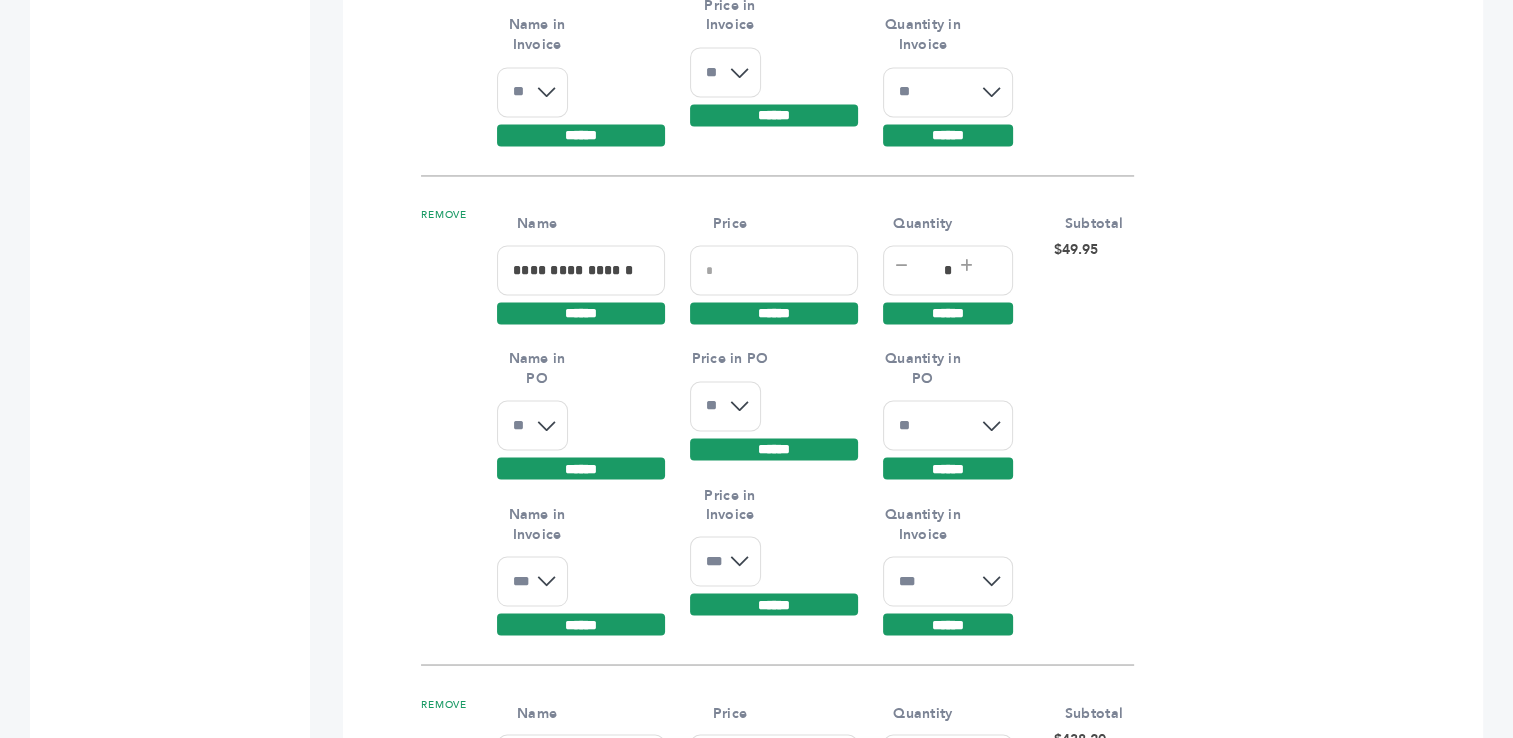 scroll, scrollTop: 3346, scrollLeft: 0, axis: vertical 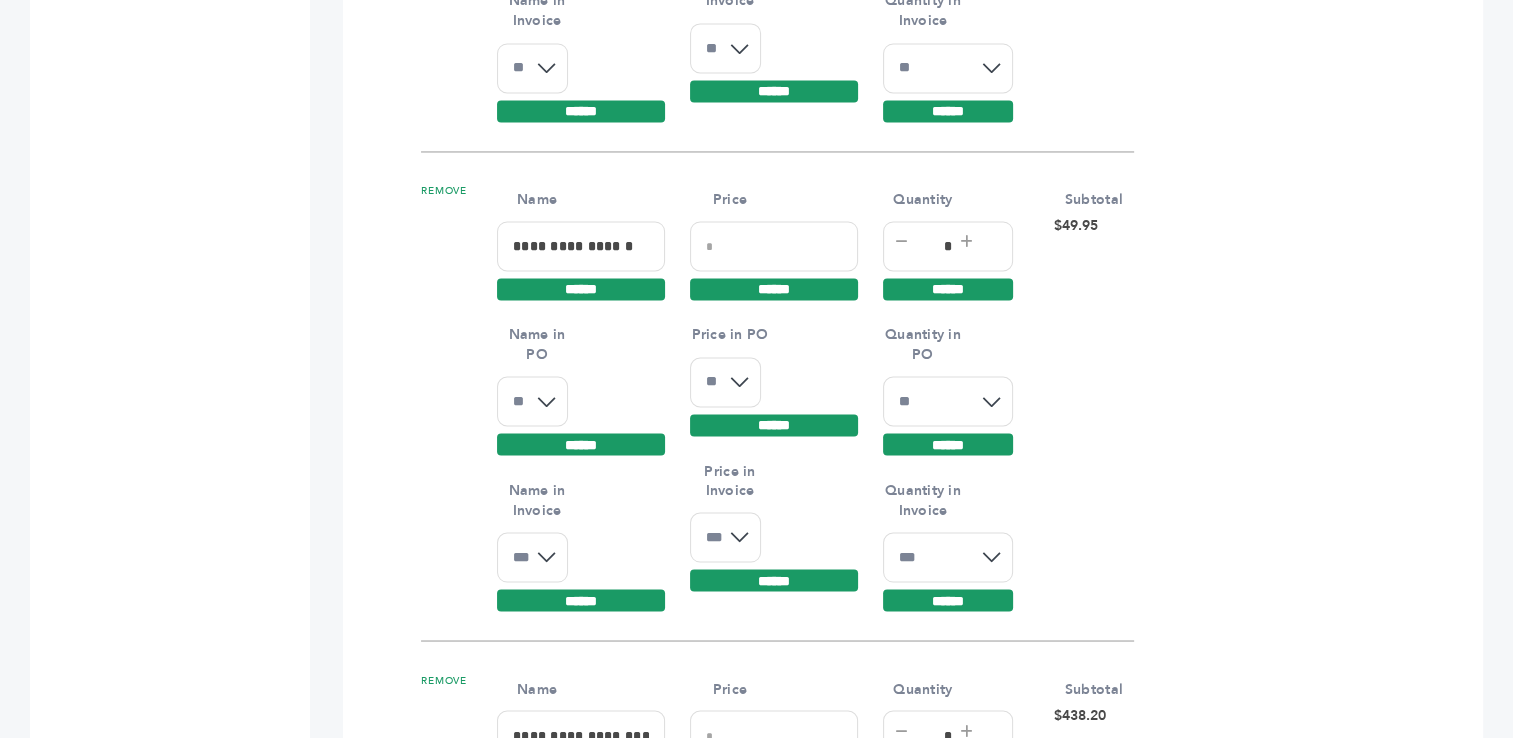 click on "REMOVE" at bounding box center [444, 191] 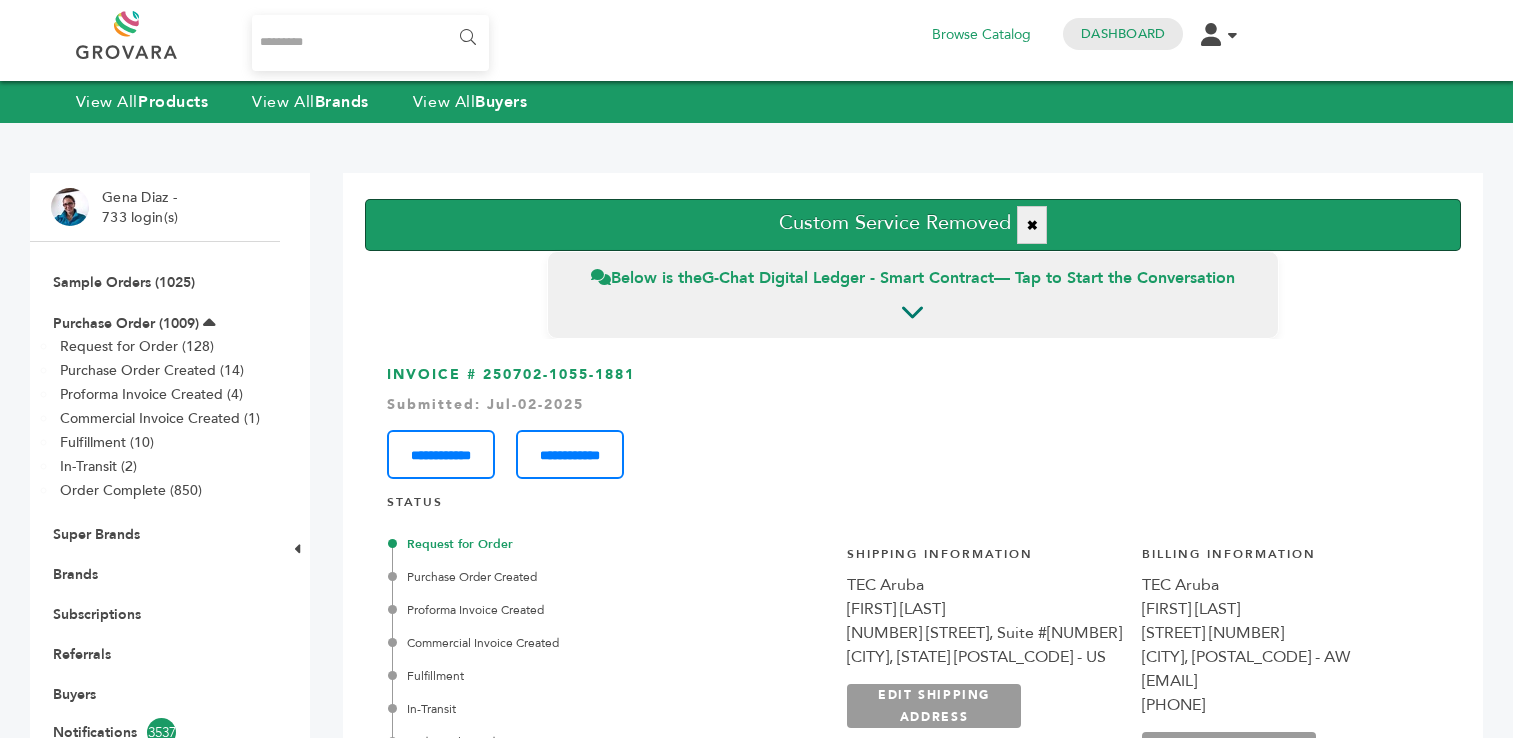 scroll, scrollTop: 0, scrollLeft: 0, axis: both 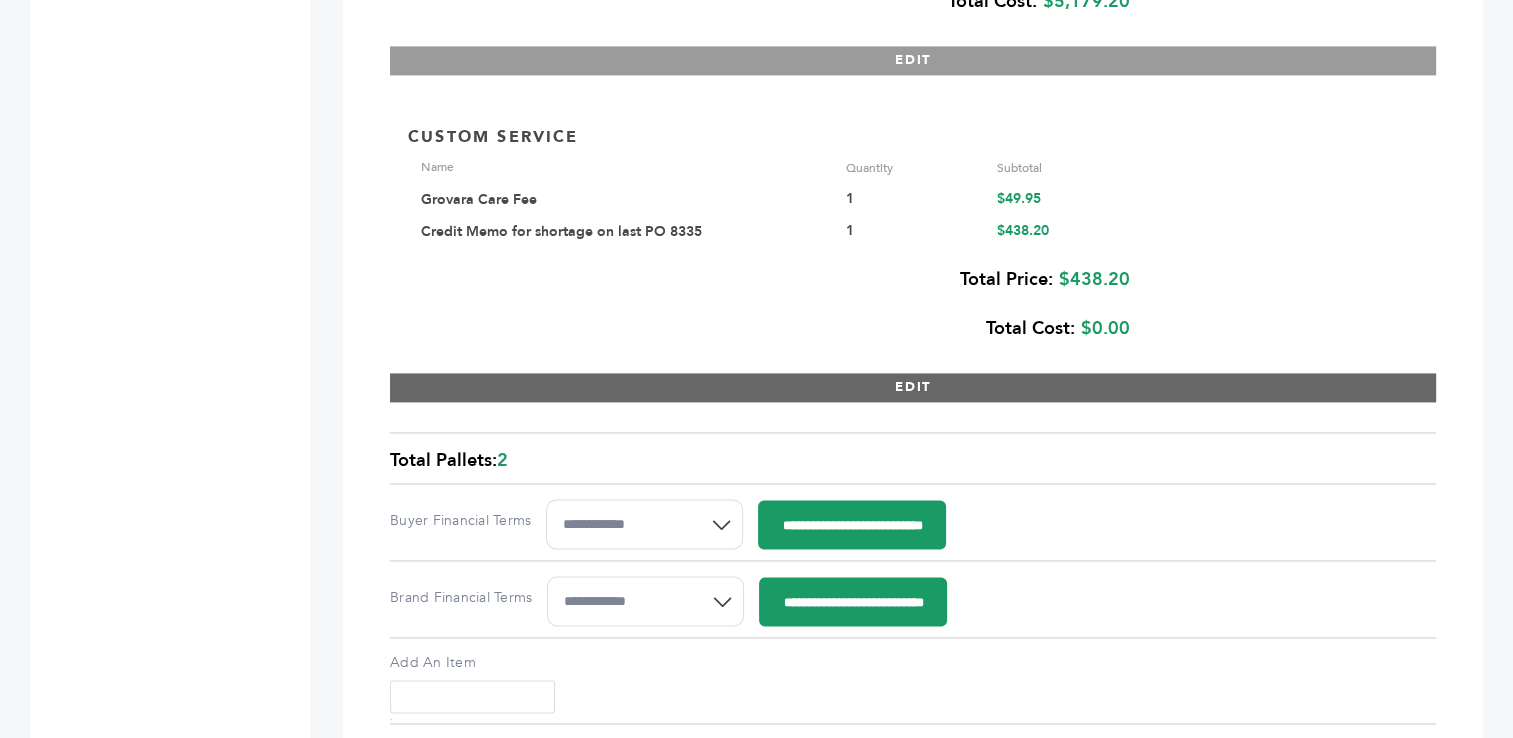 click on "EDIT" at bounding box center [913, 387] 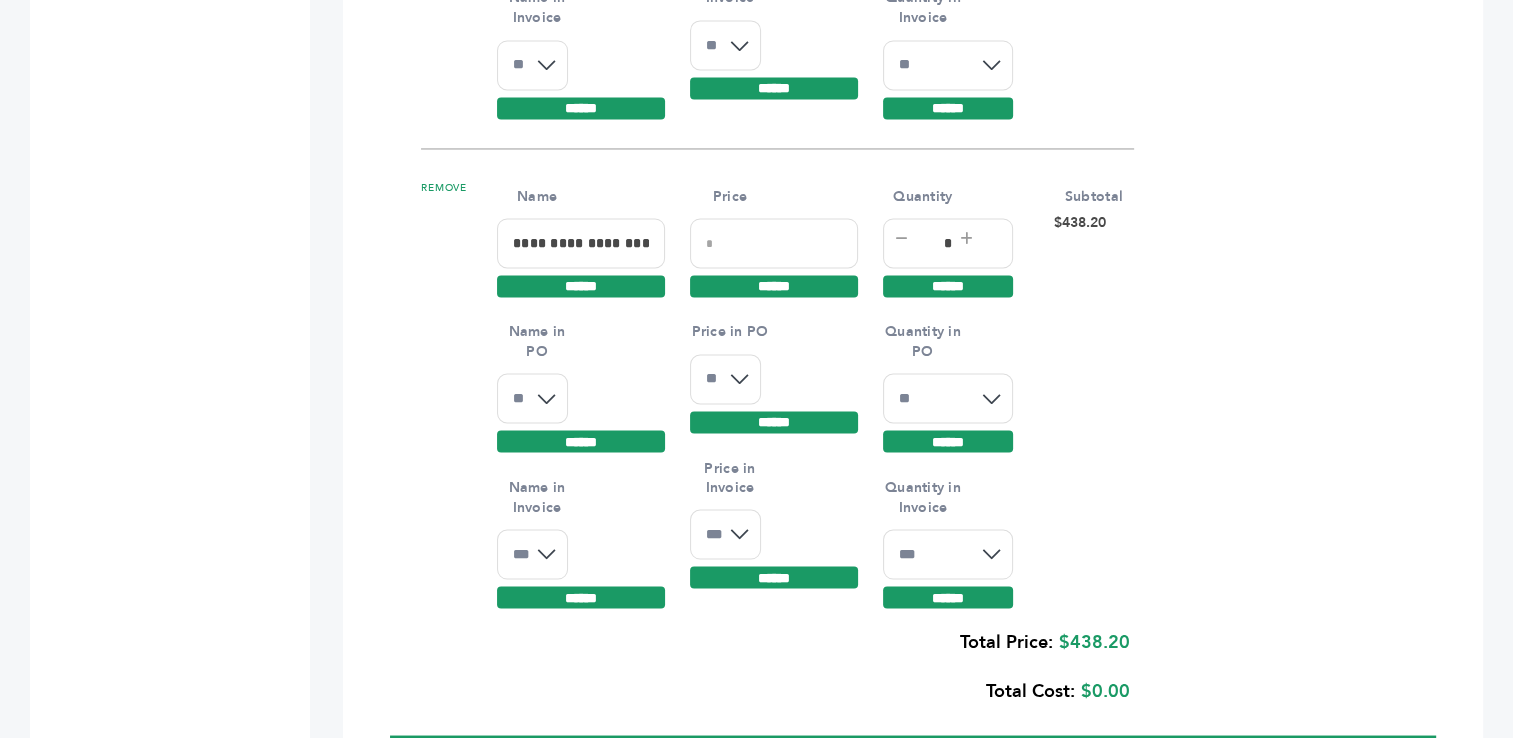 scroll, scrollTop: 3488, scrollLeft: 0, axis: vertical 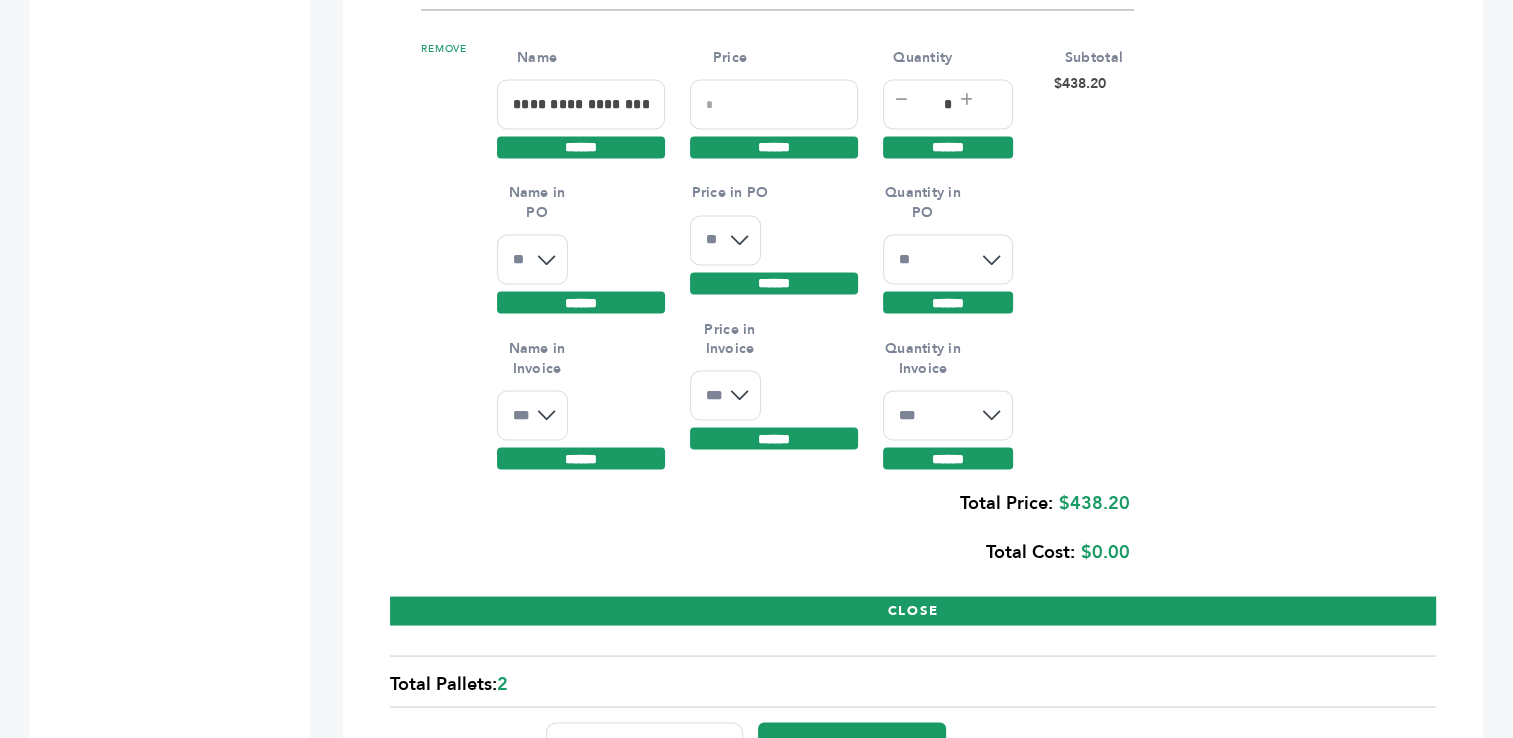 click on "******" at bounding box center [774, 104] 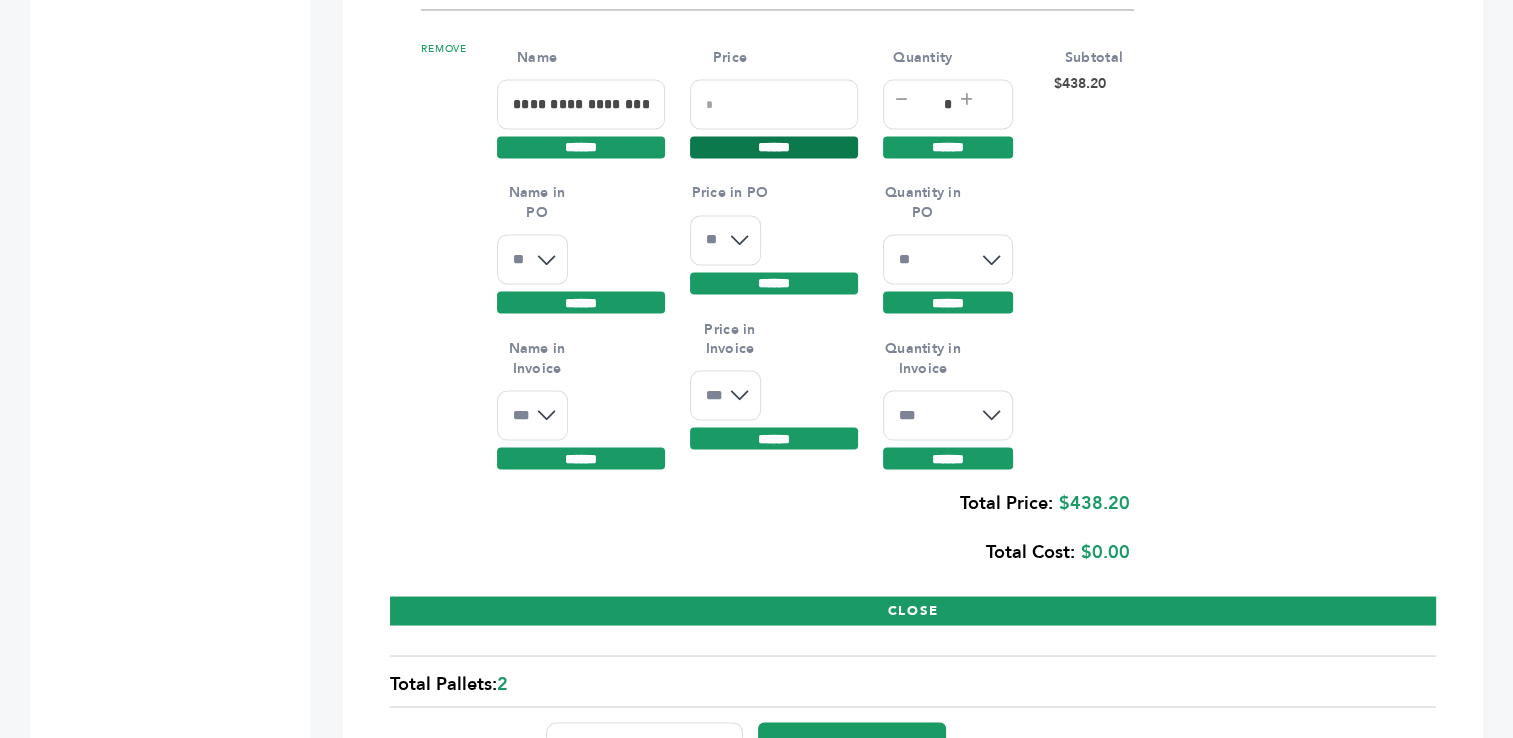 type on "*******" 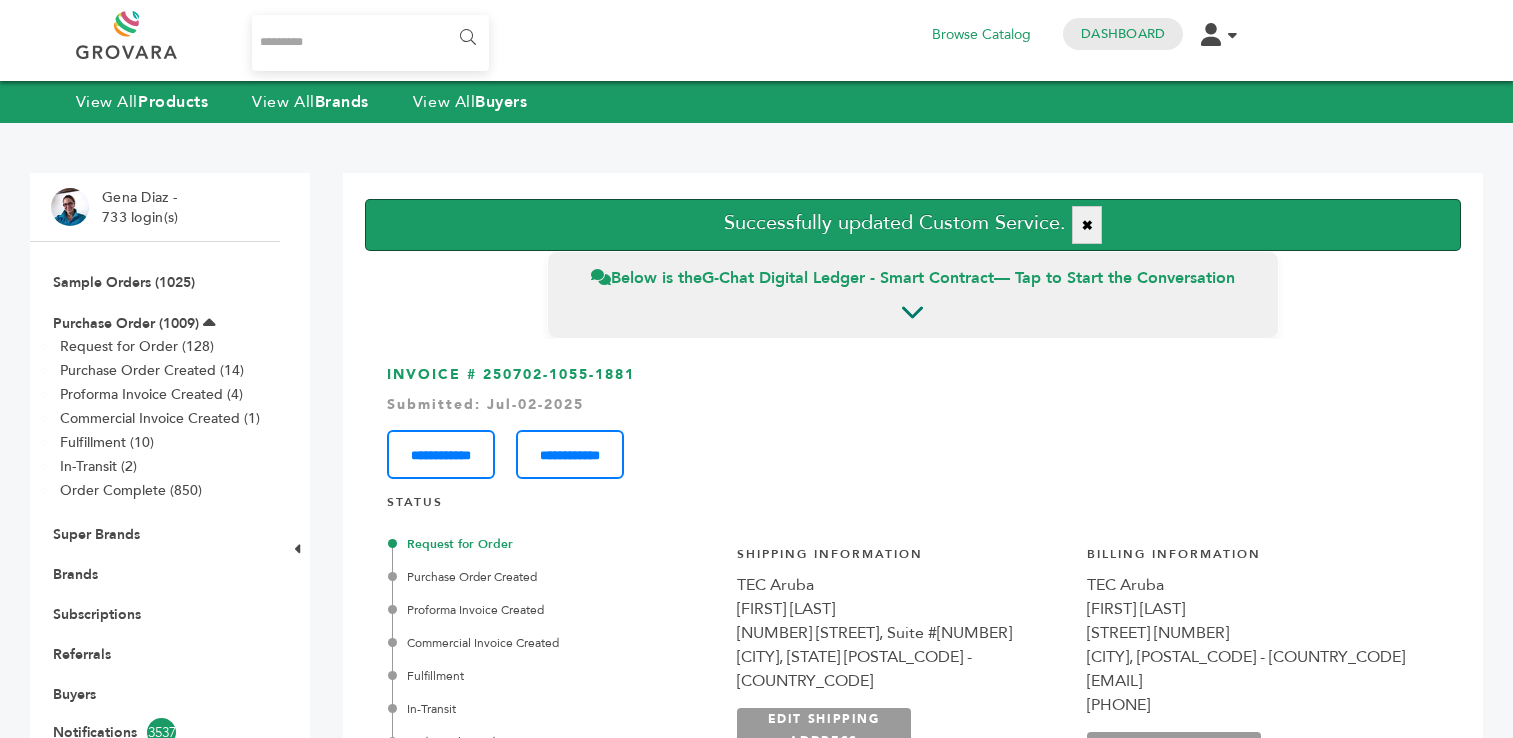 scroll, scrollTop: 0, scrollLeft: 0, axis: both 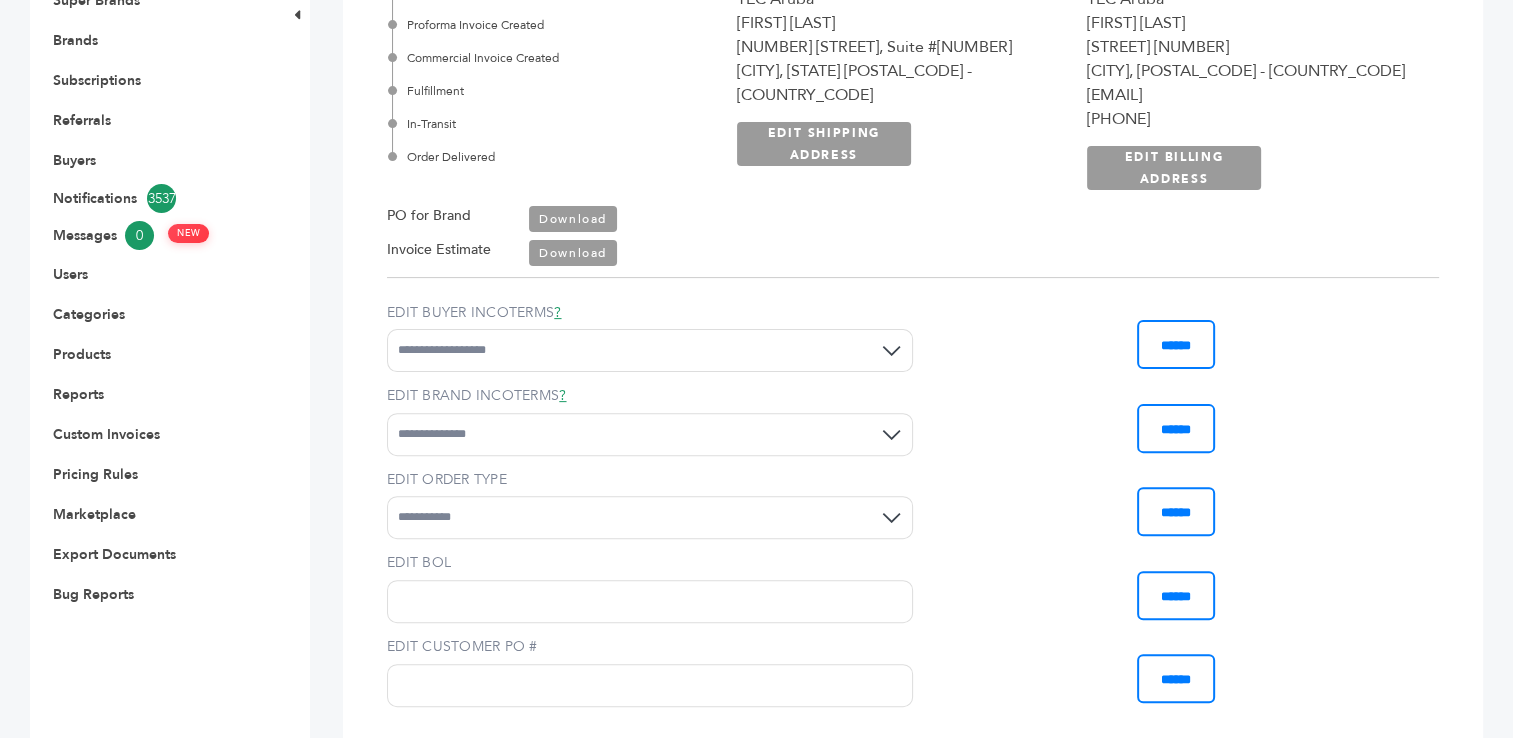 click on "Download" at bounding box center [573, 253] 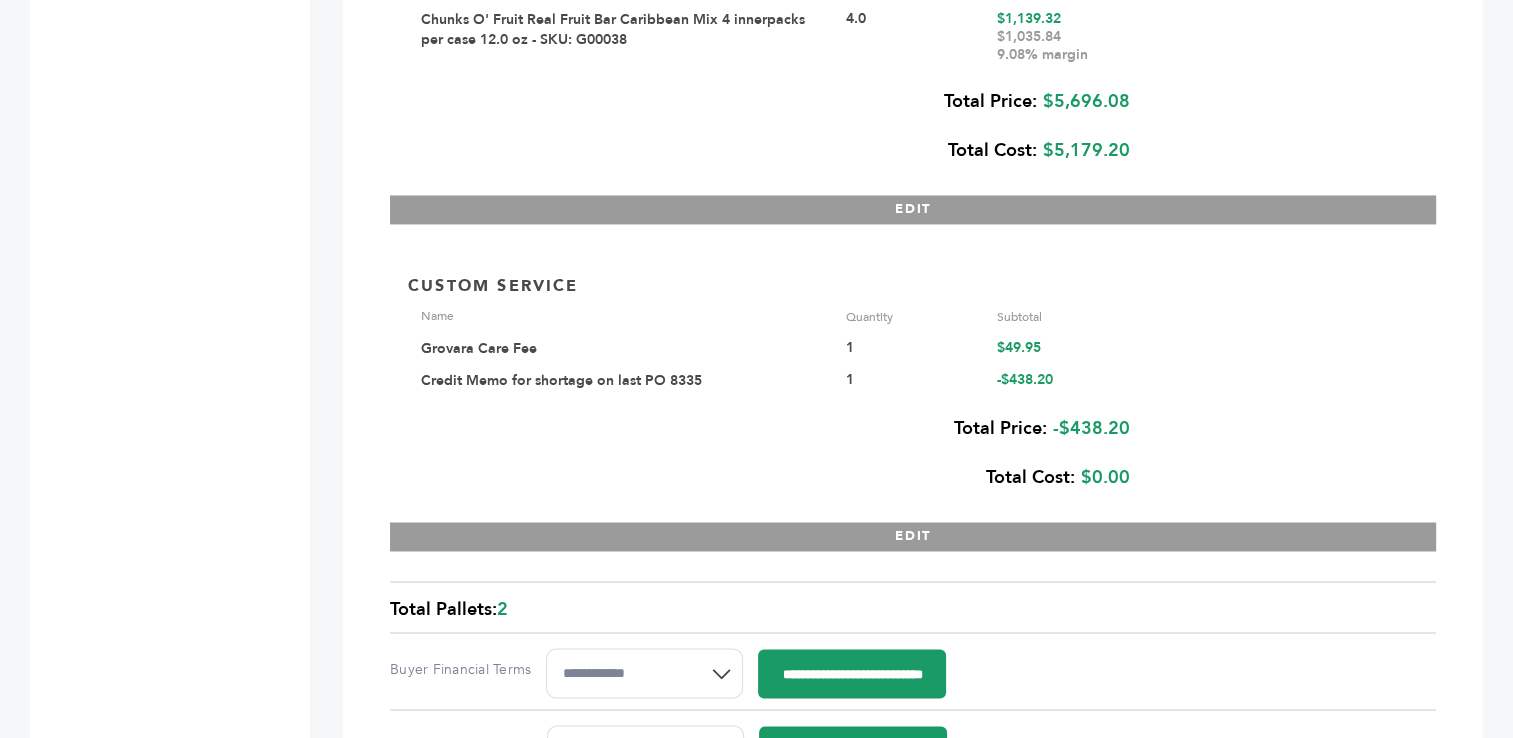 scroll, scrollTop: 3110, scrollLeft: 0, axis: vertical 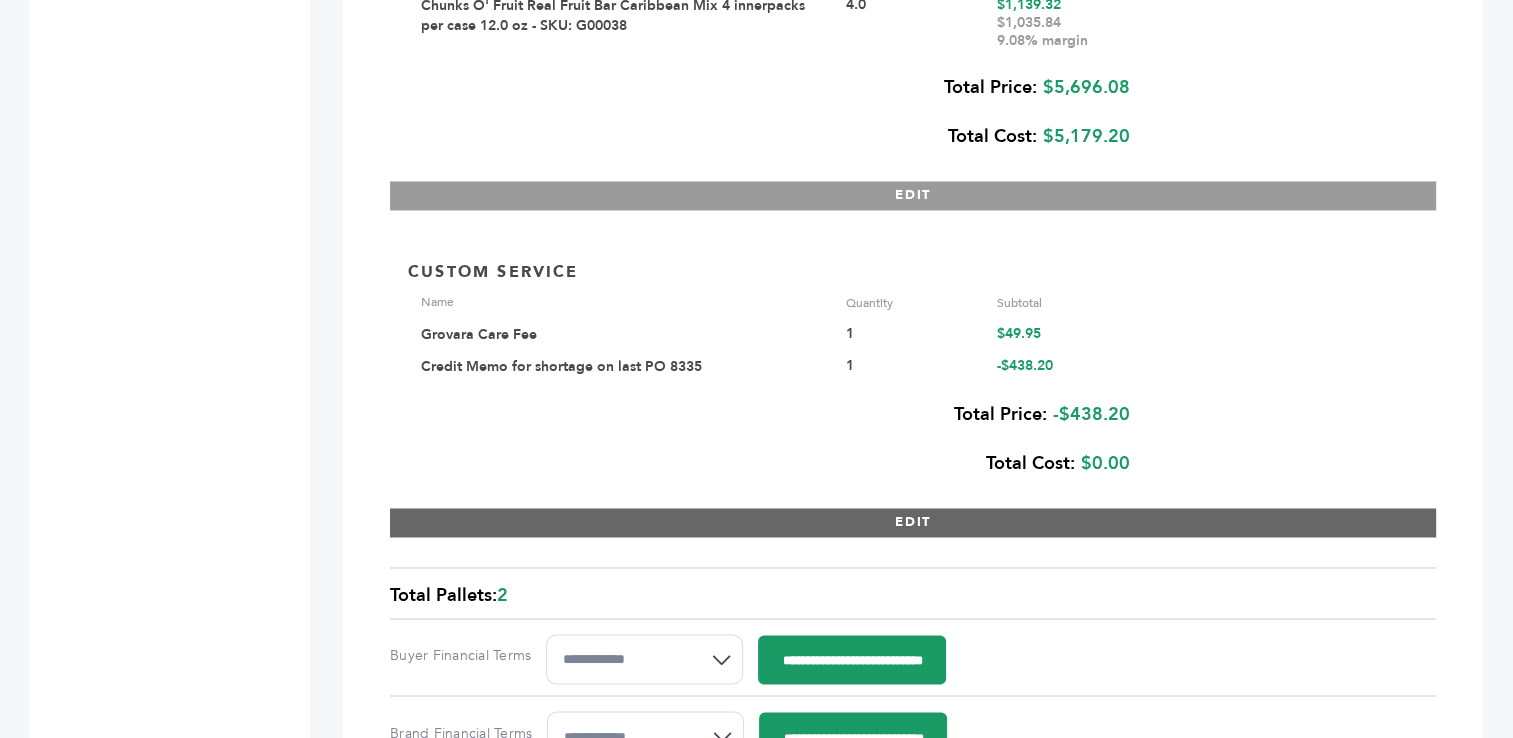 click on "EDIT" at bounding box center (913, 522) 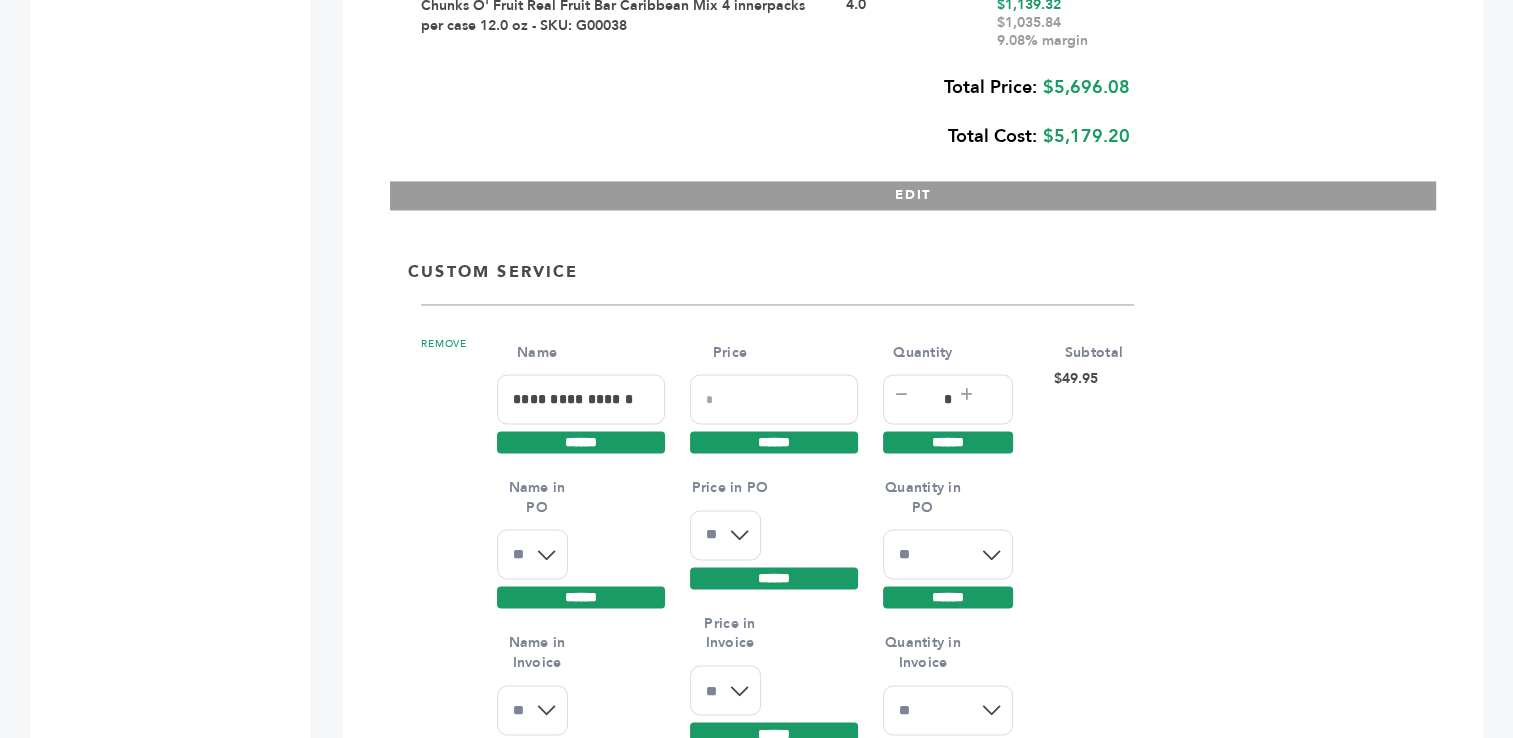 click on "REMOVE" at bounding box center [444, 344] 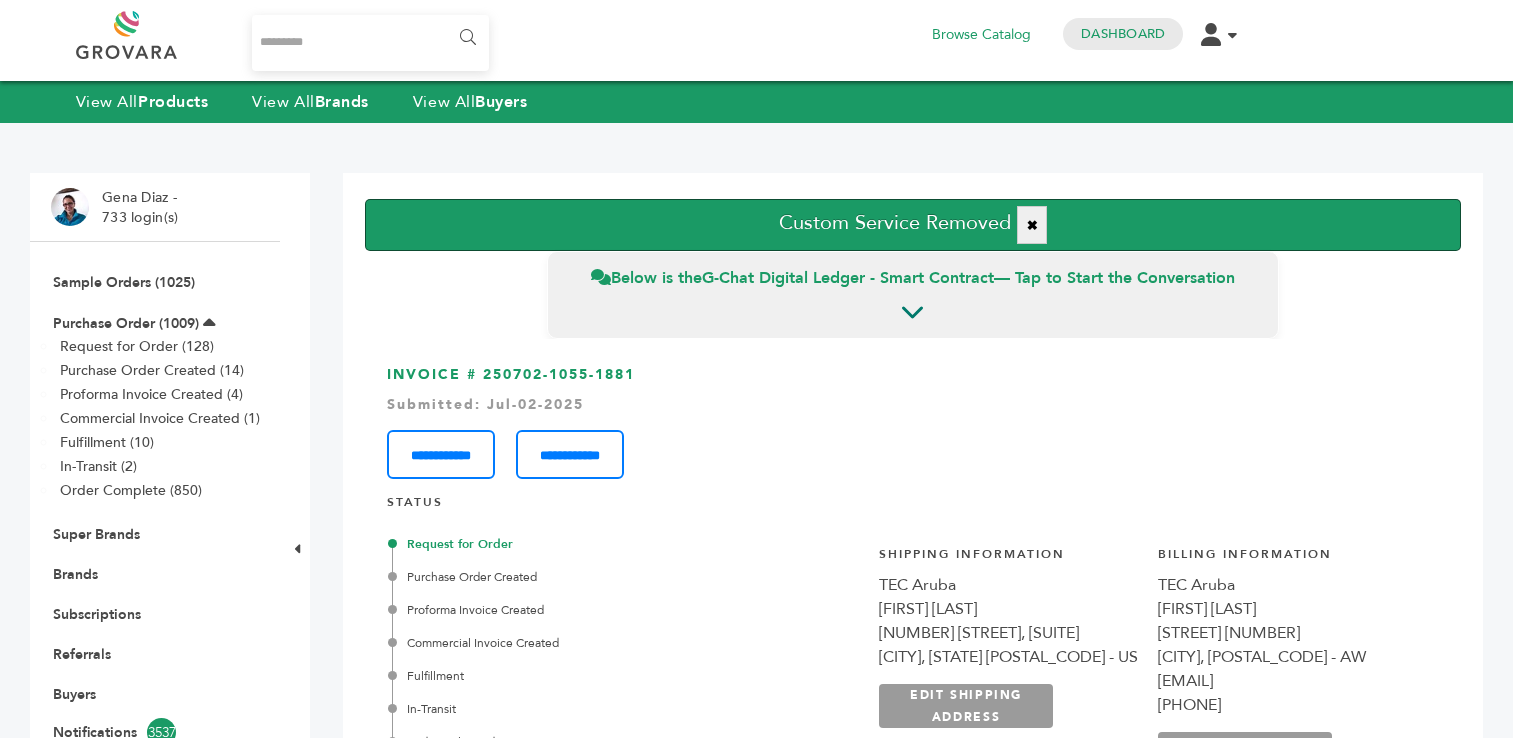 scroll, scrollTop: 0, scrollLeft: 0, axis: both 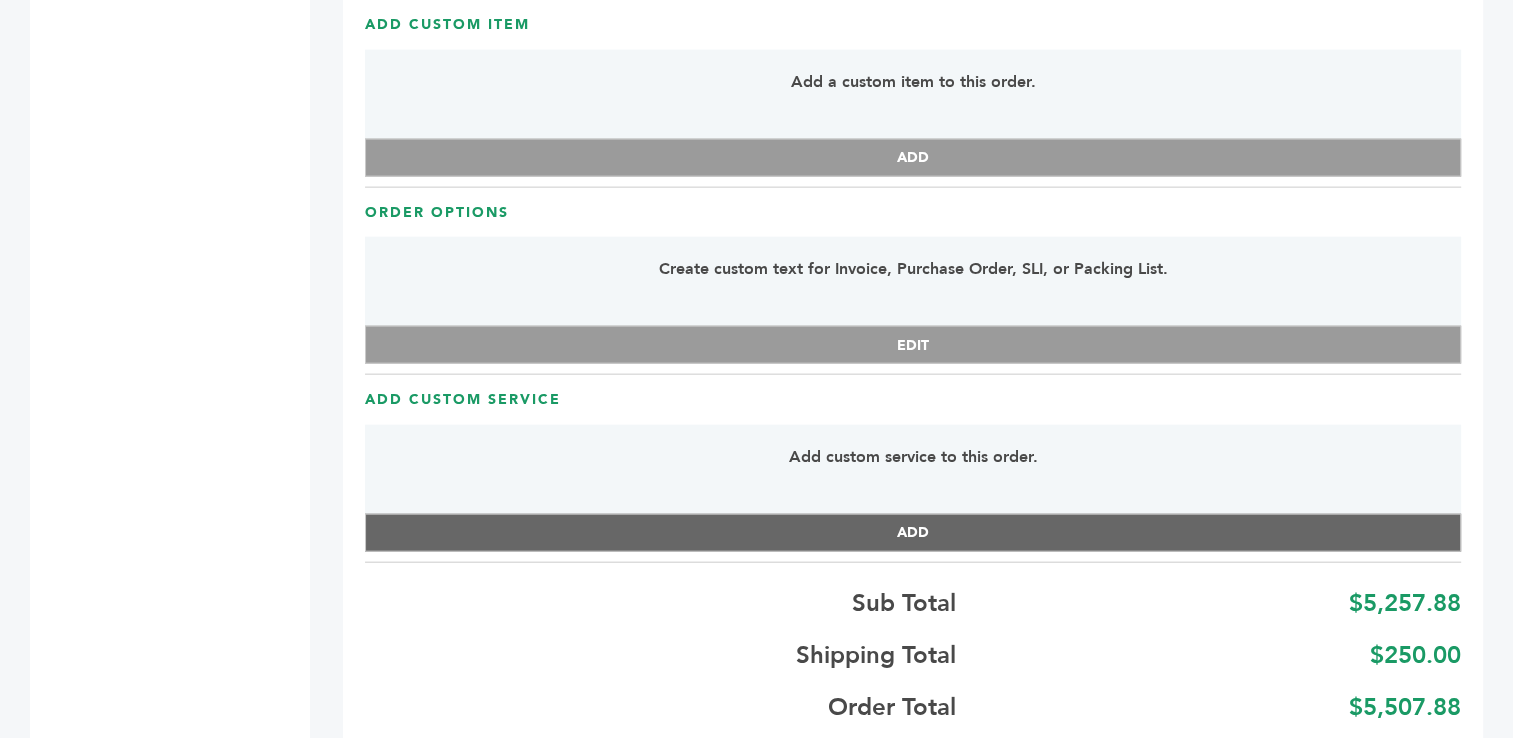 click on "ADD" at bounding box center [913, 533] 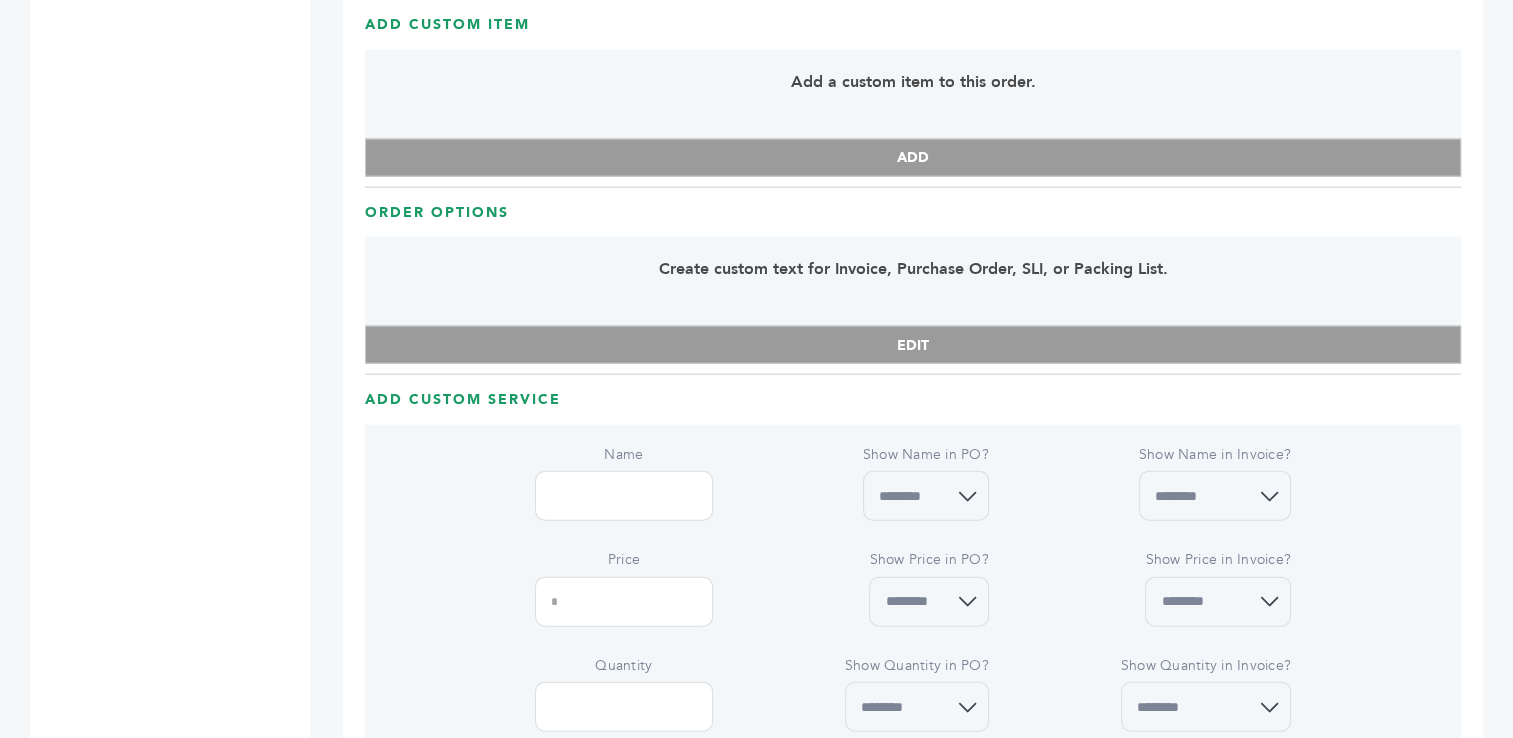 click on "Name" at bounding box center (624, 496) 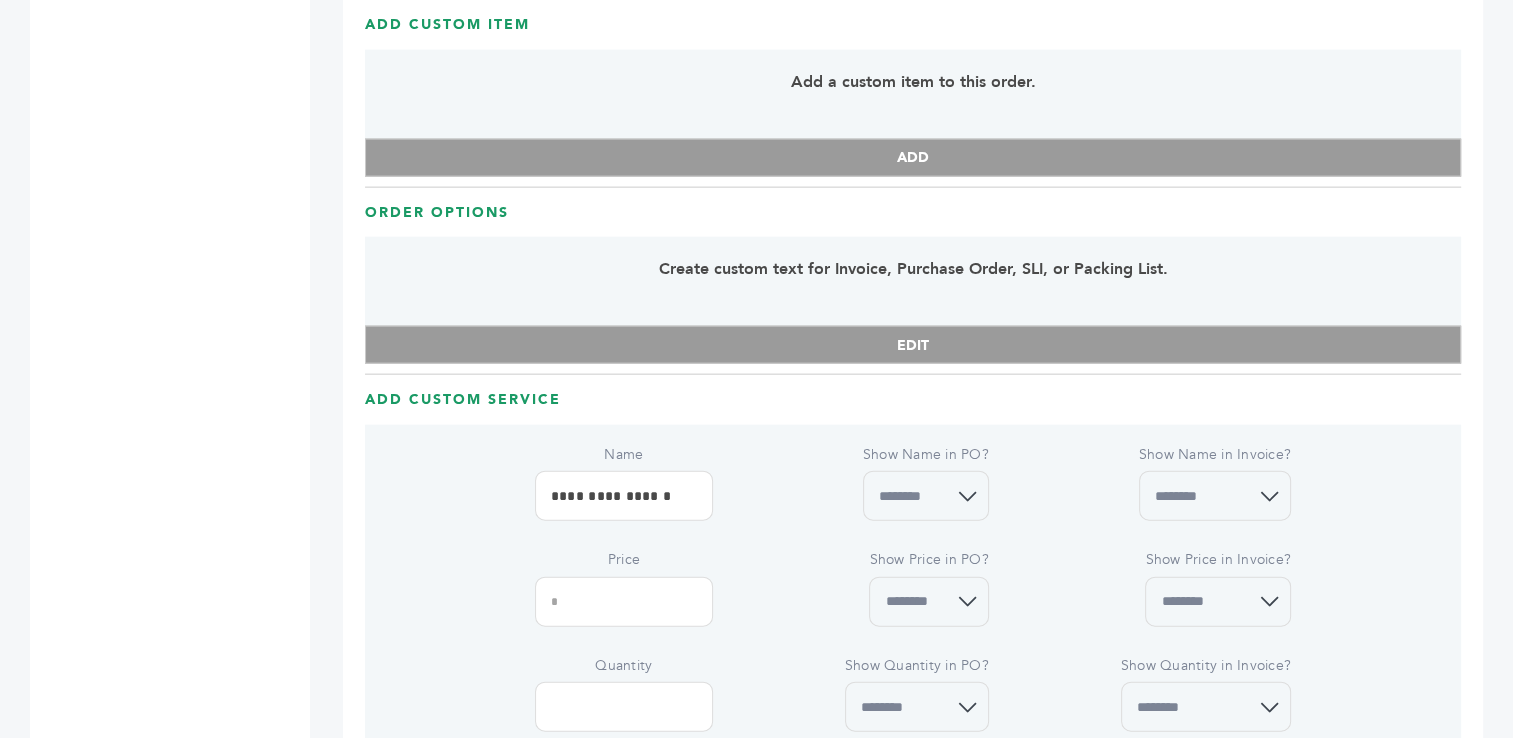 click on "Price" at bounding box center (624, 602) 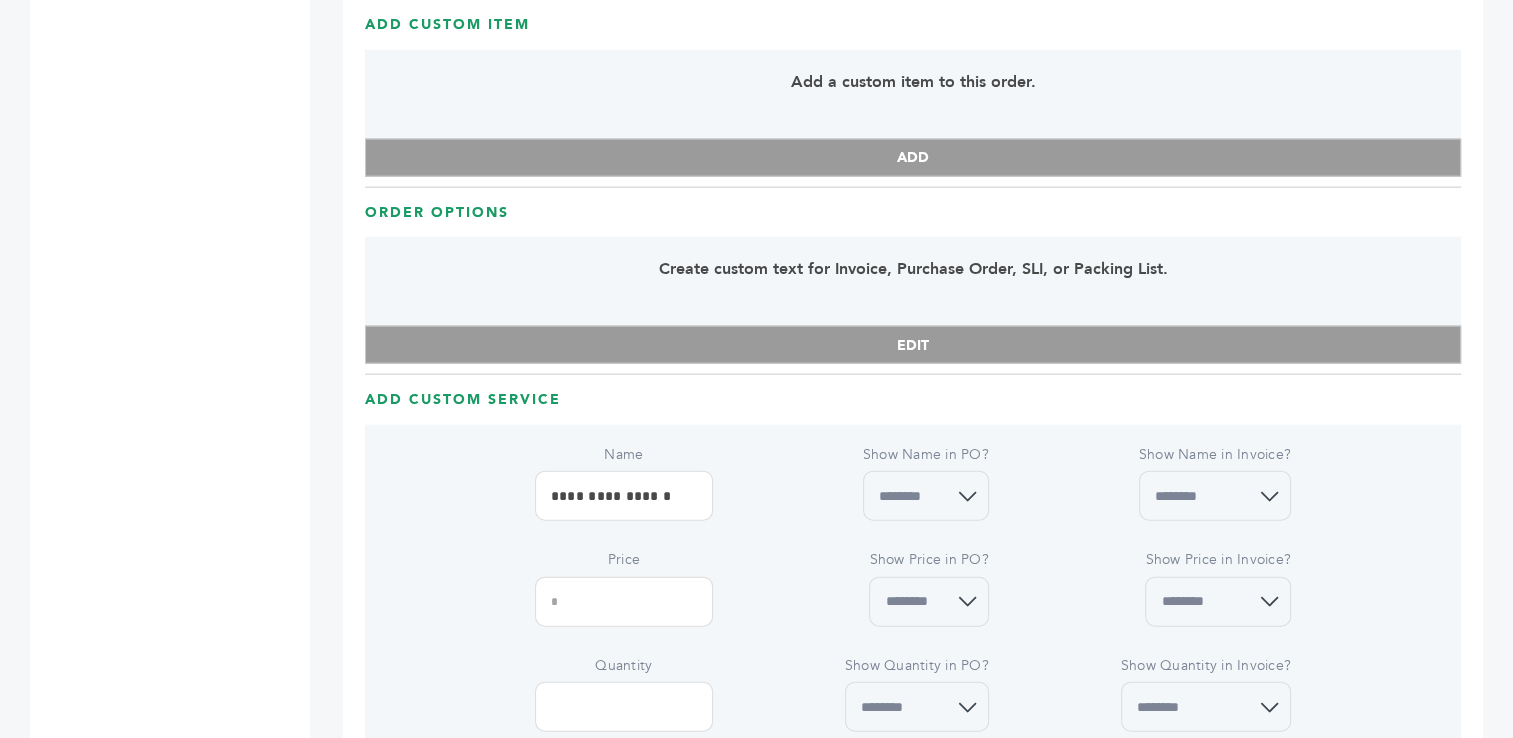 select on "*" 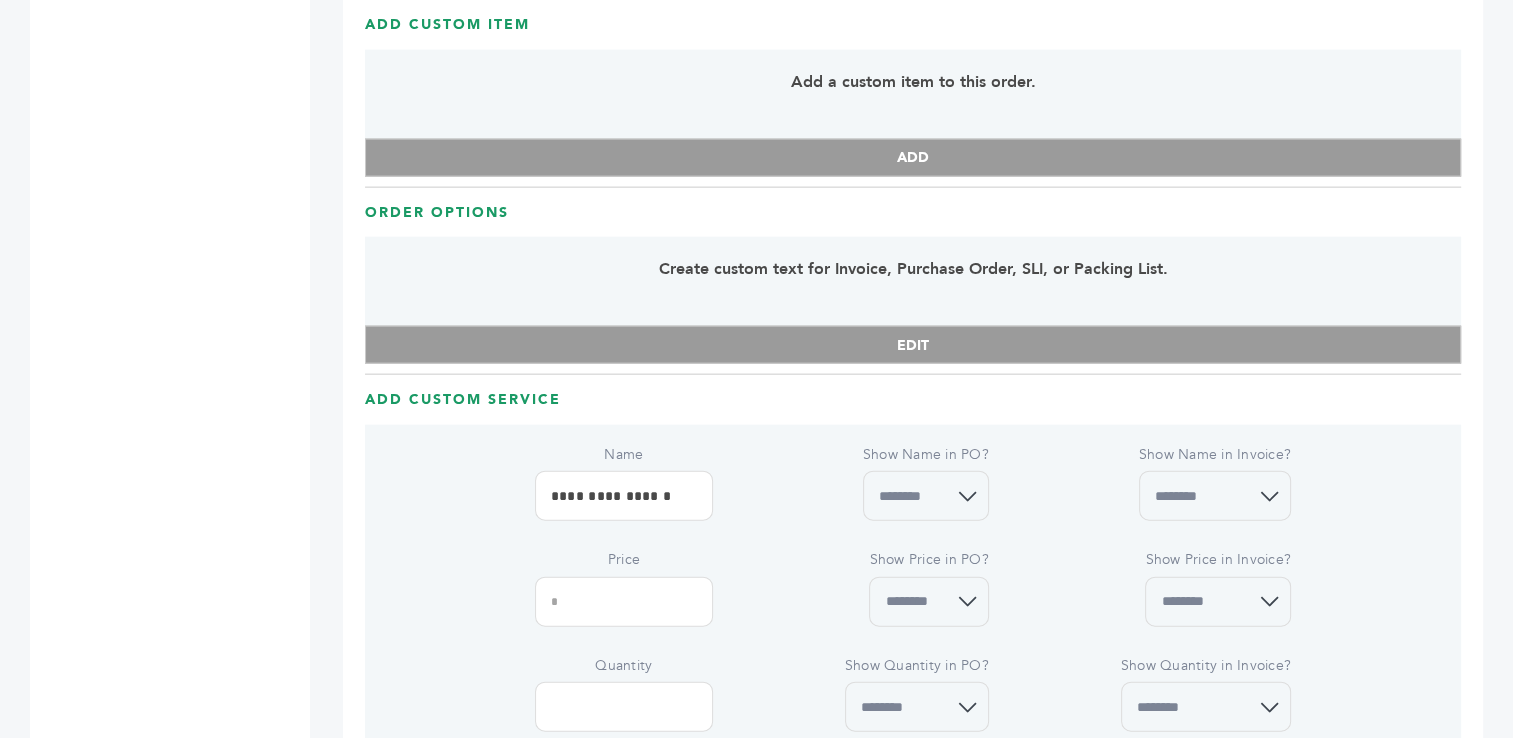click on "******** ***" at bounding box center [1218, 602] 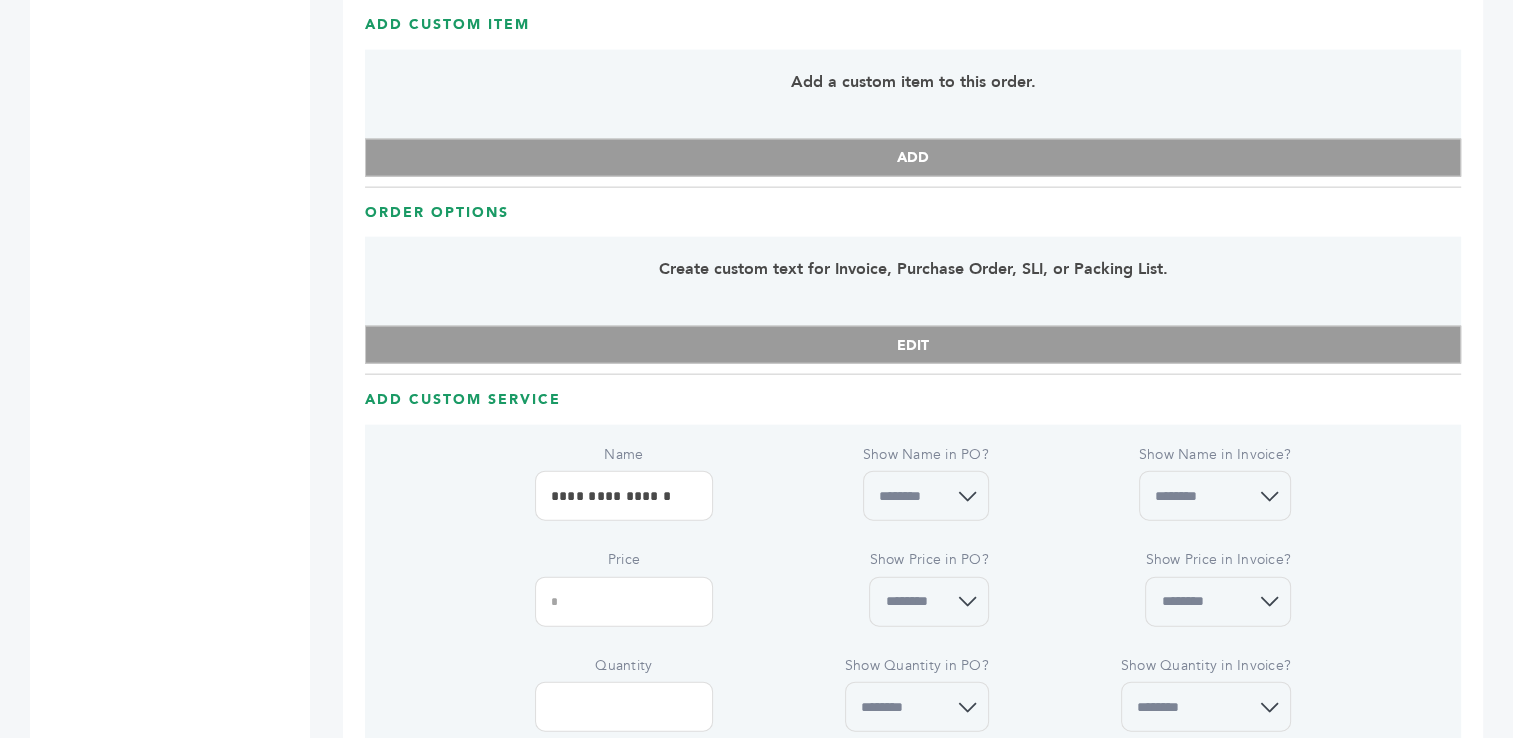 click on "******** ***" at bounding box center [1206, 707] 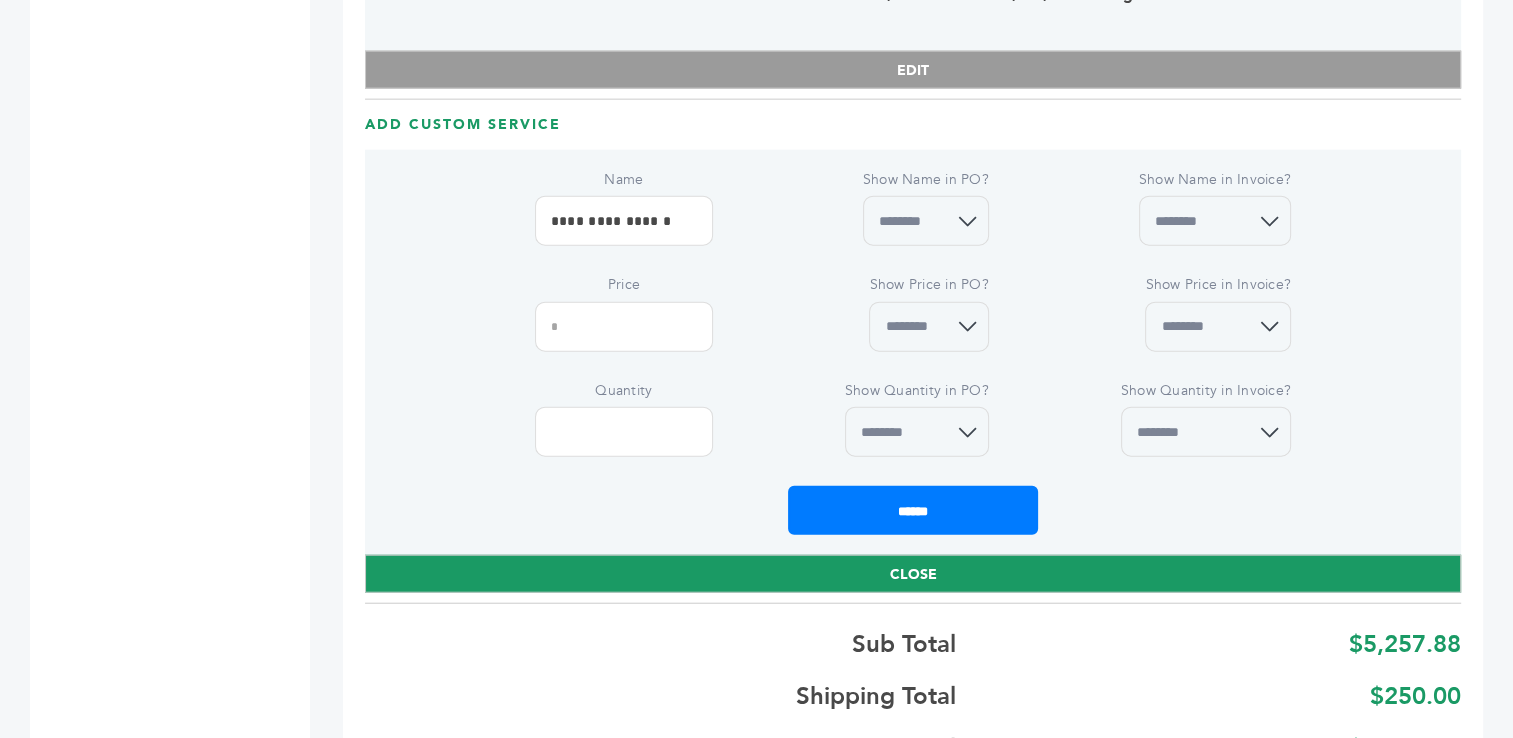 scroll, scrollTop: 4808, scrollLeft: 0, axis: vertical 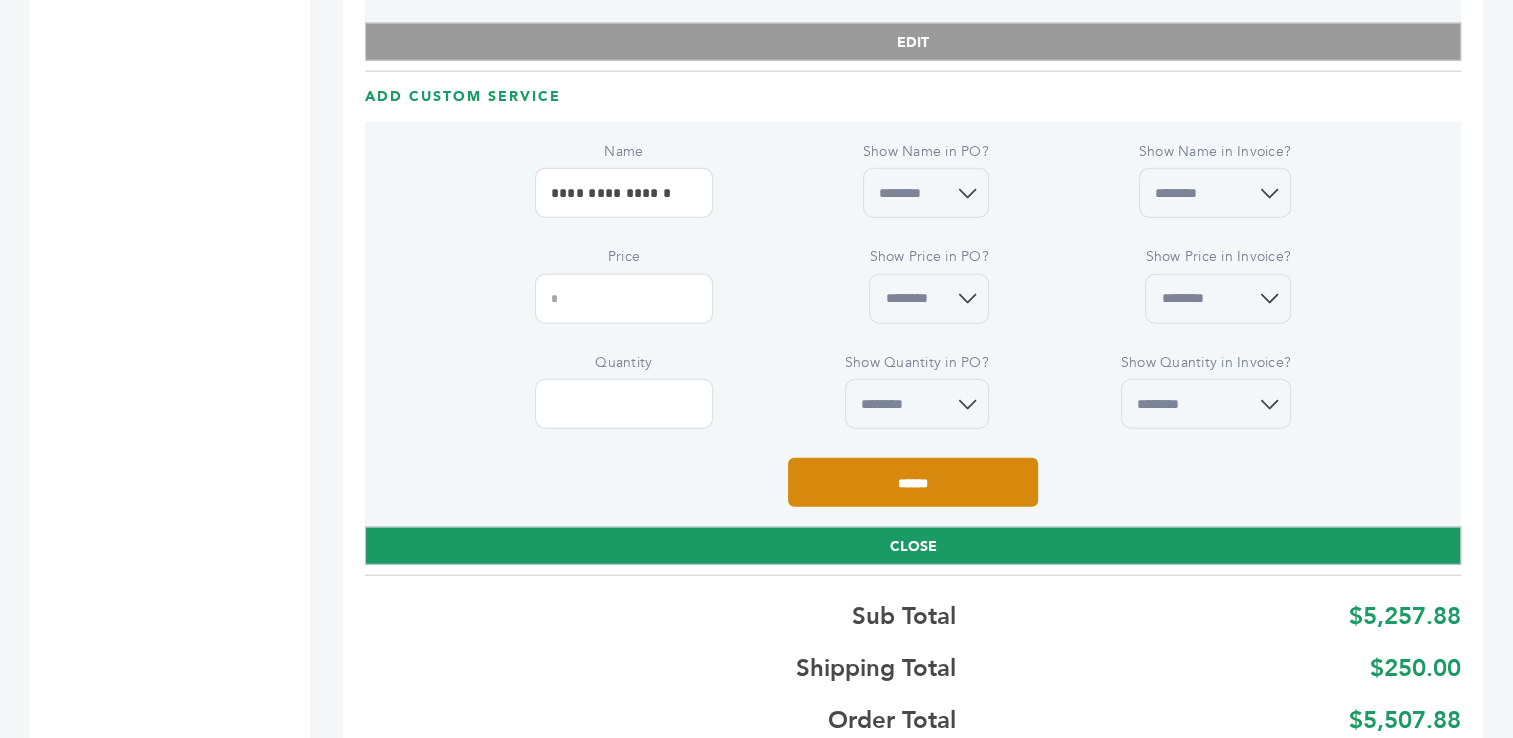 click on "******" at bounding box center (913, 482) 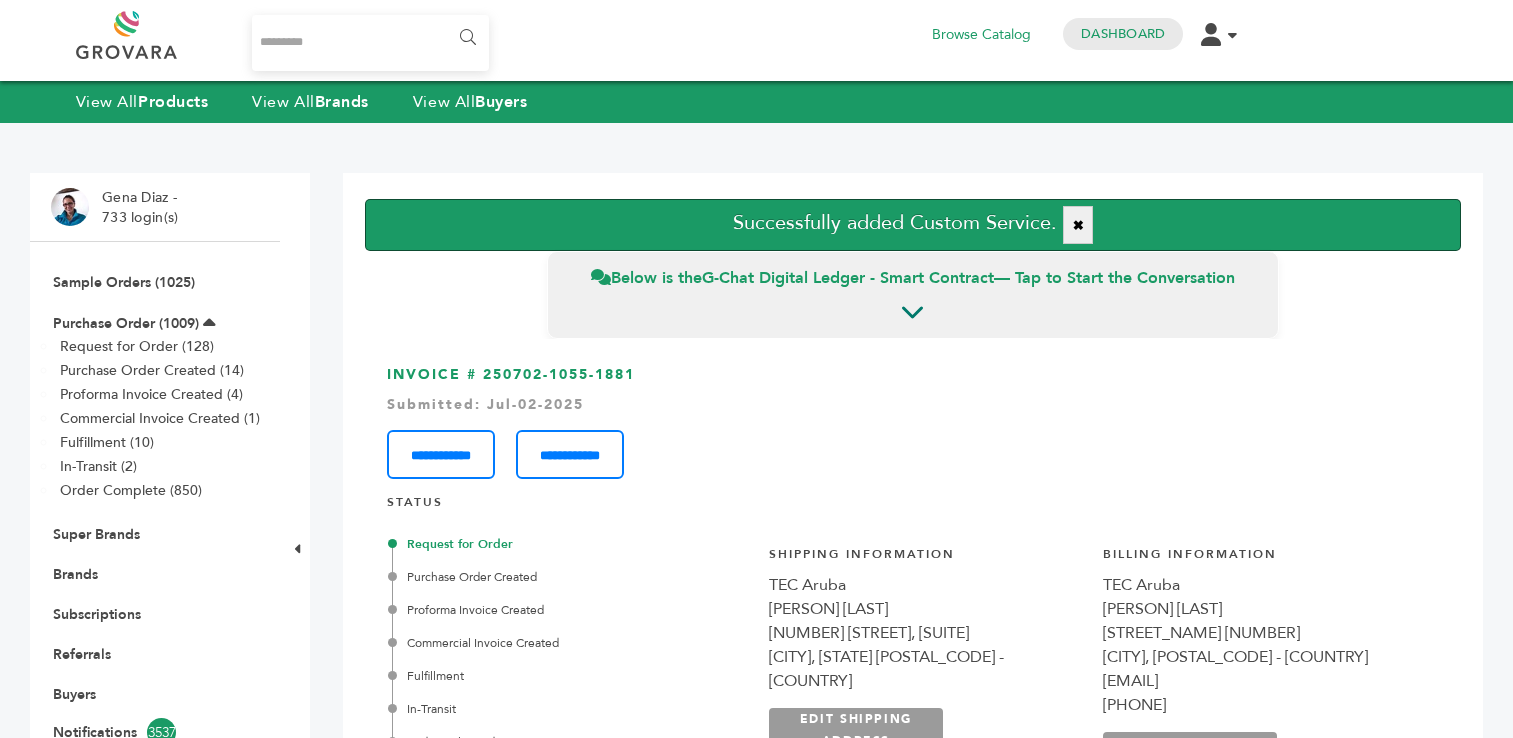 scroll, scrollTop: 0, scrollLeft: 0, axis: both 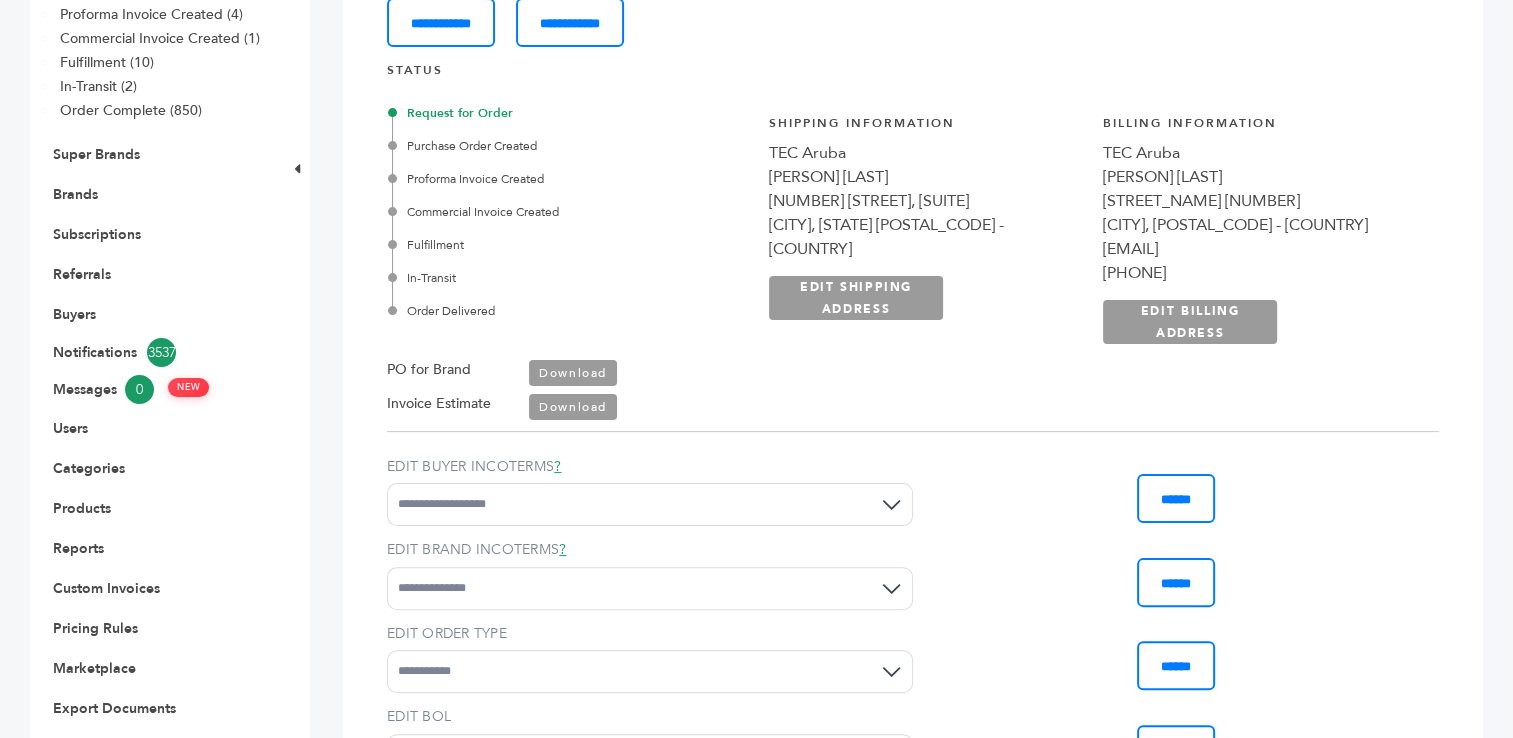 click on "Download" at bounding box center (573, 407) 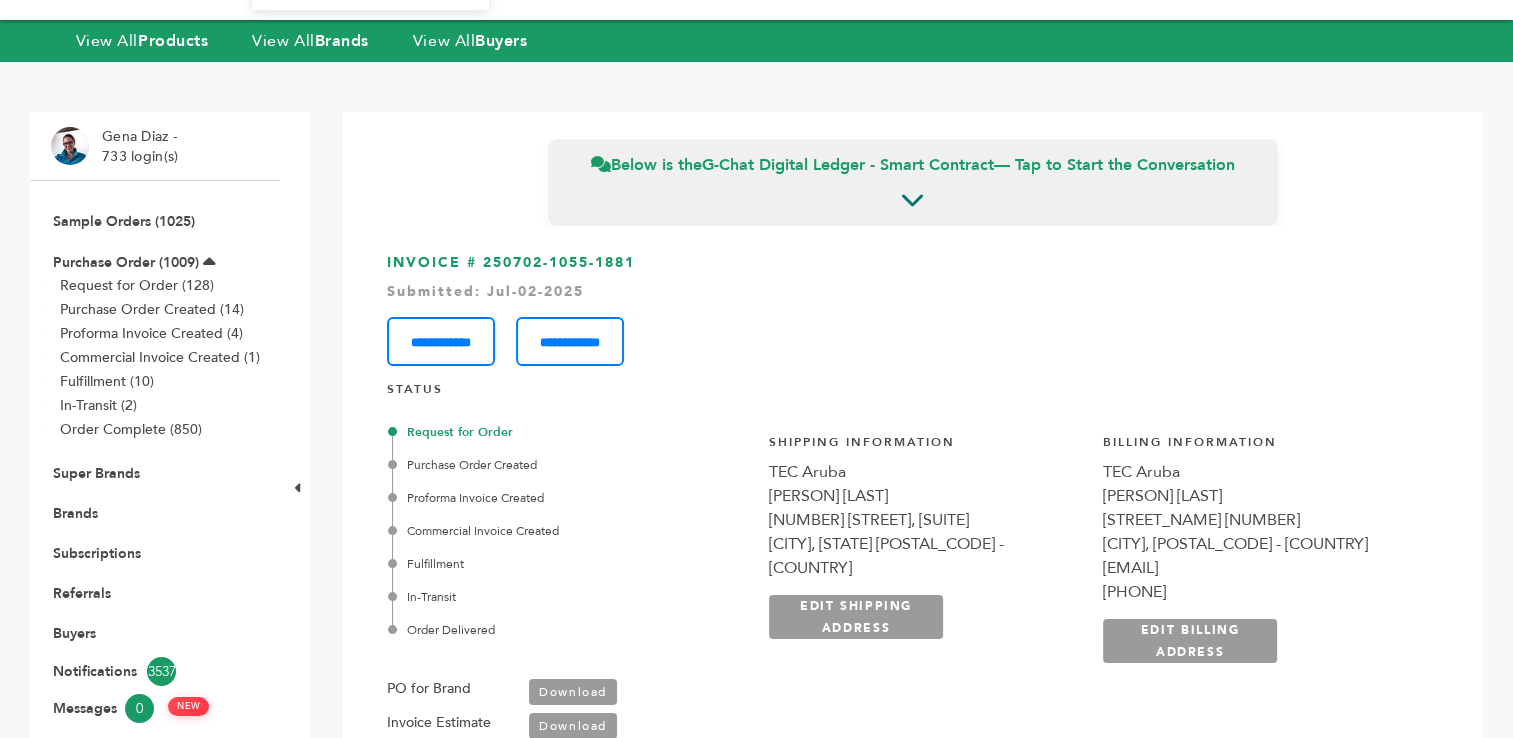 scroll, scrollTop: 0, scrollLeft: 0, axis: both 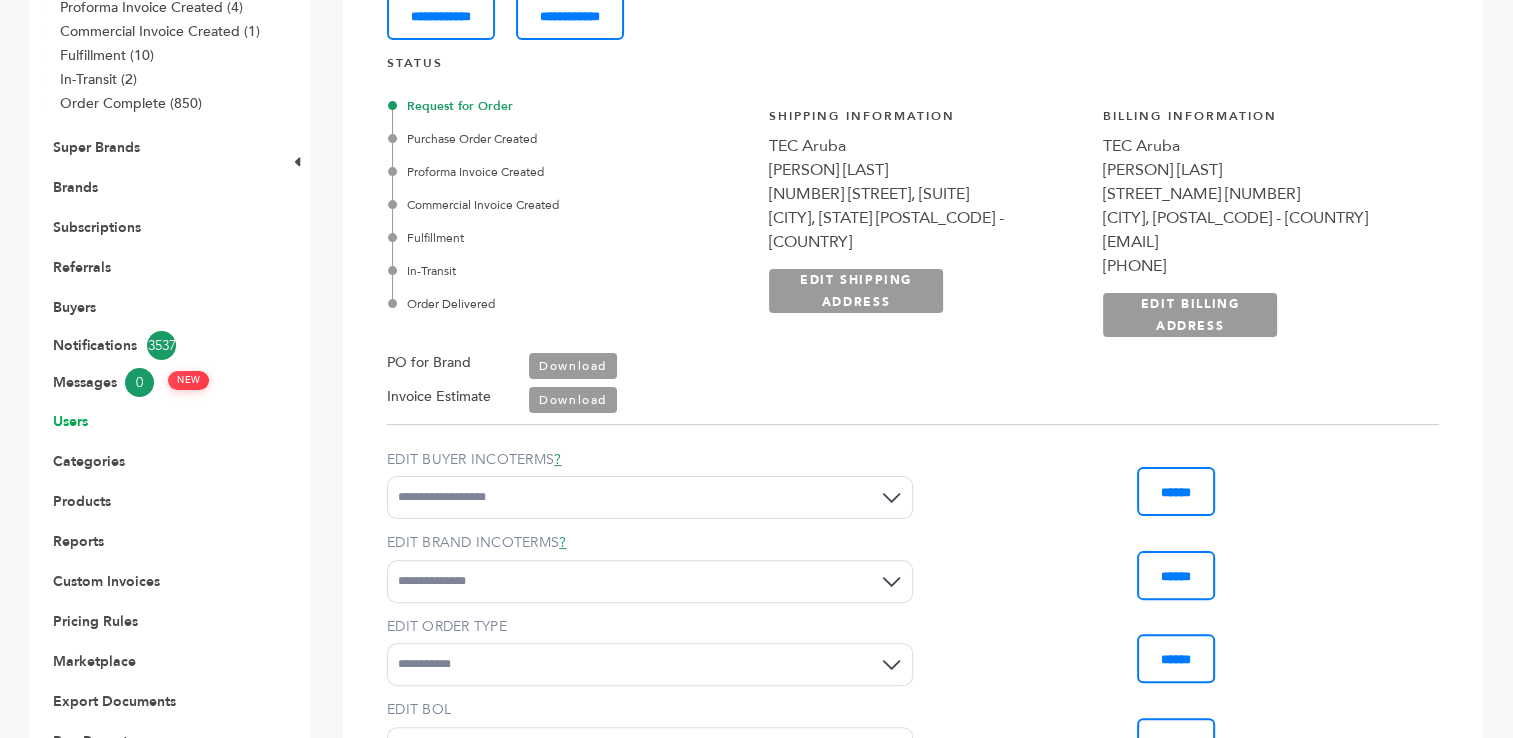 click on "Users" at bounding box center (70, 421) 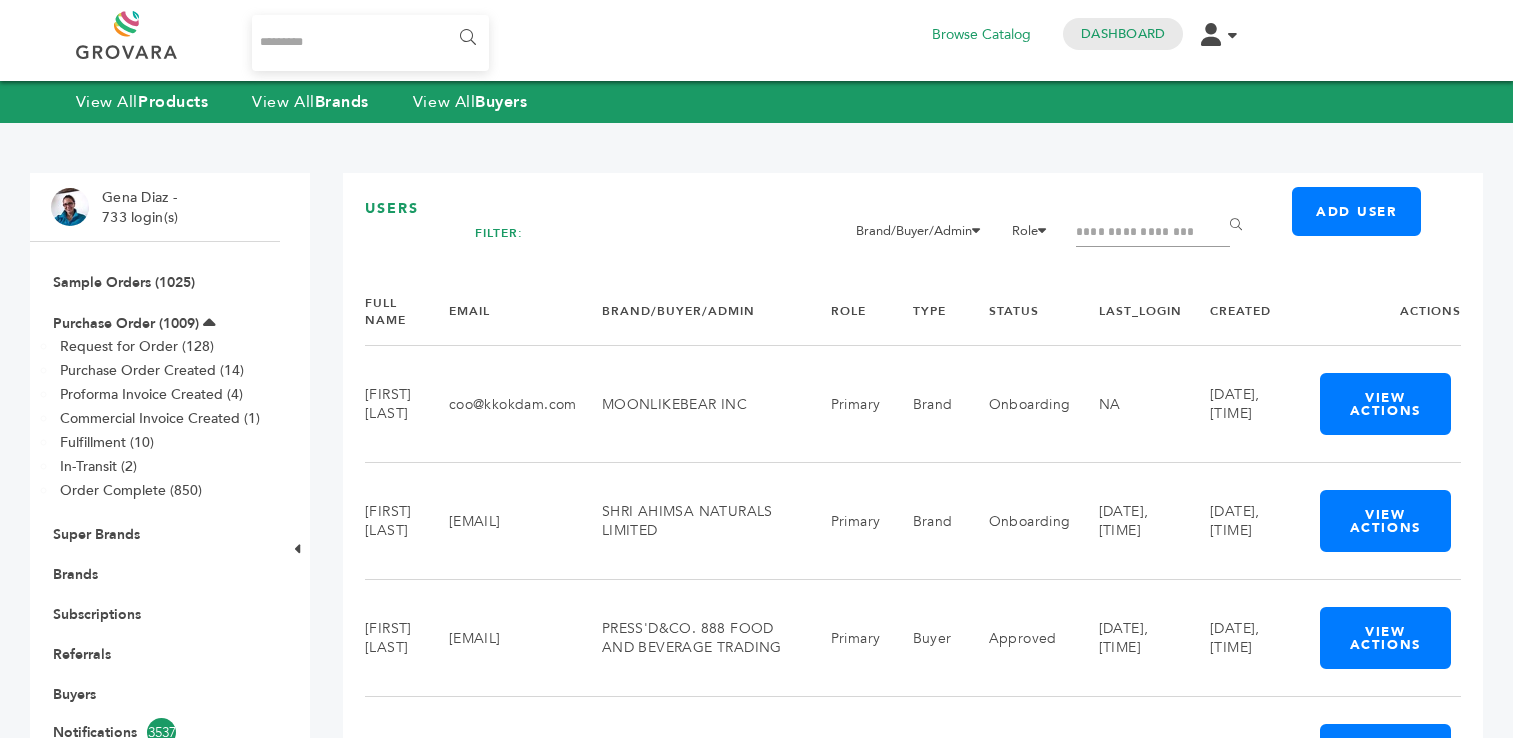 scroll, scrollTop: 0, scrollLeft: 0, axis: both 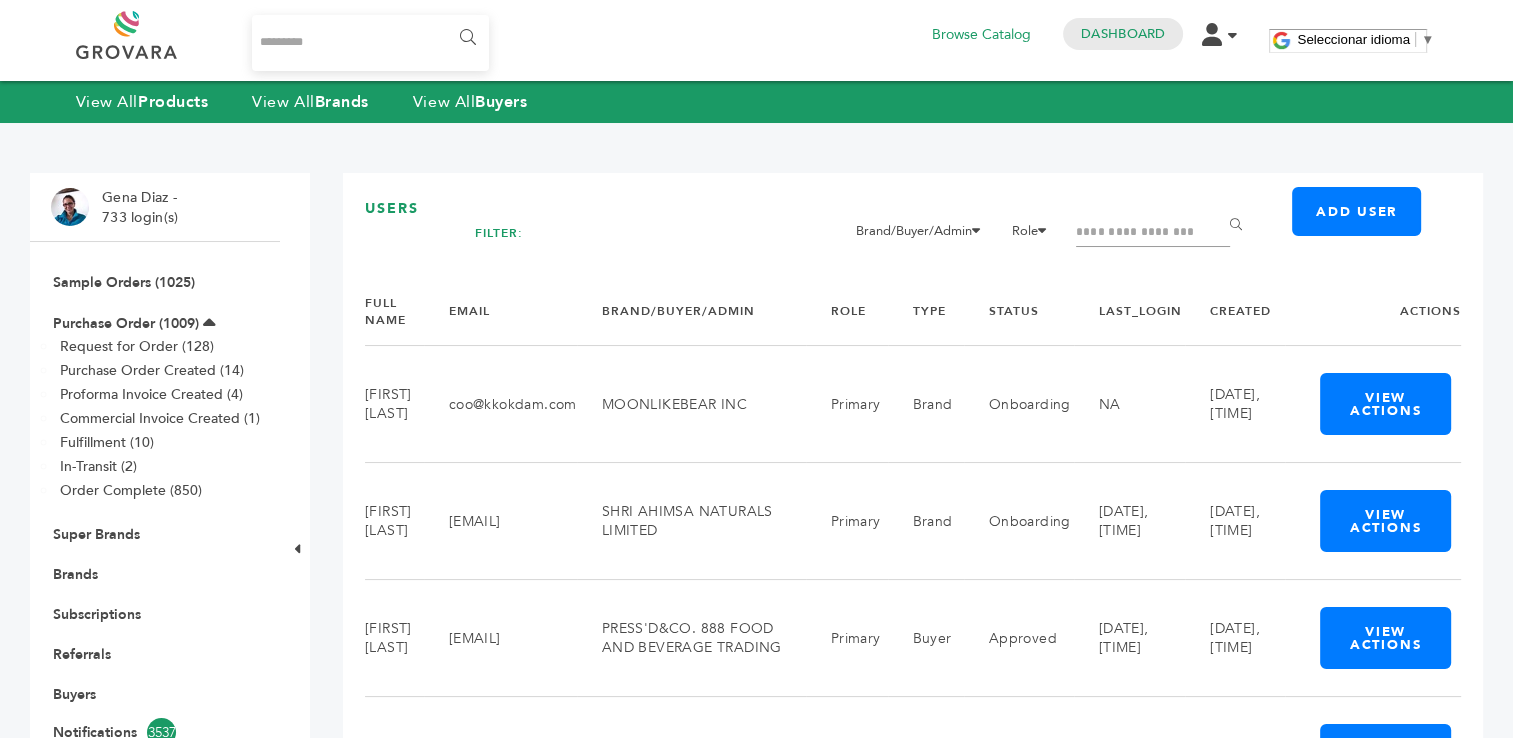click at bounding box center (1153, 233) 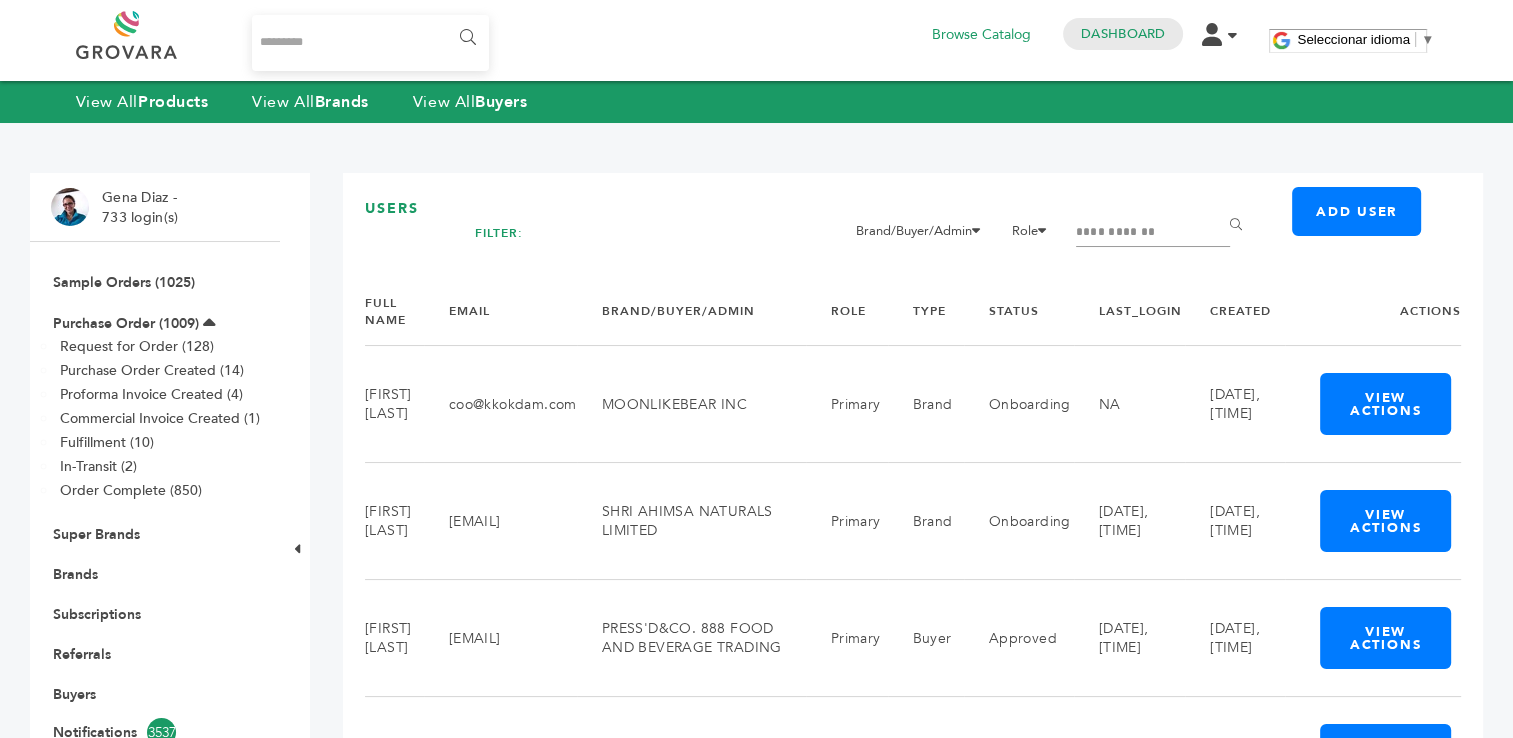 type on "**********" 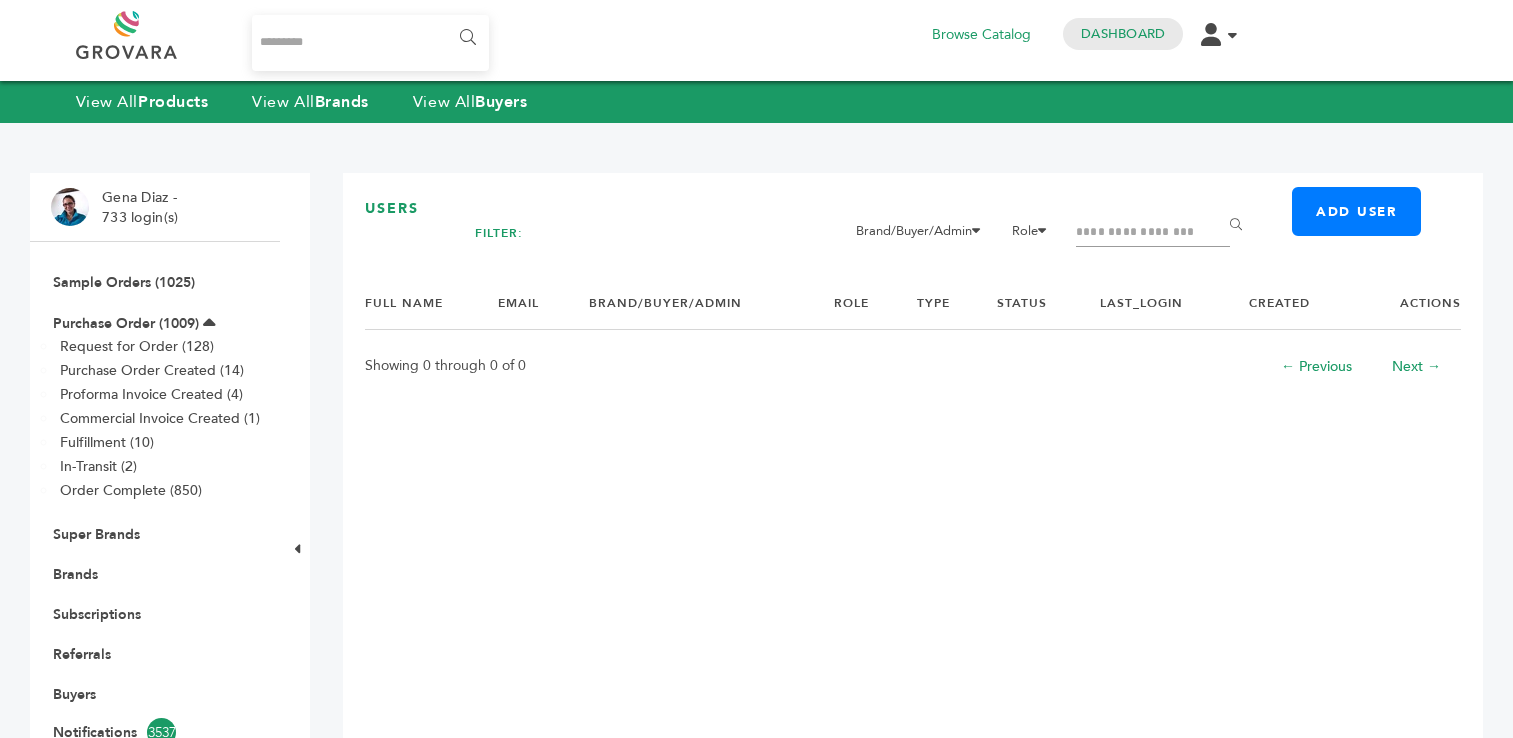 scroll, scrollTop: 0, scrollLeft: 0, axis: both 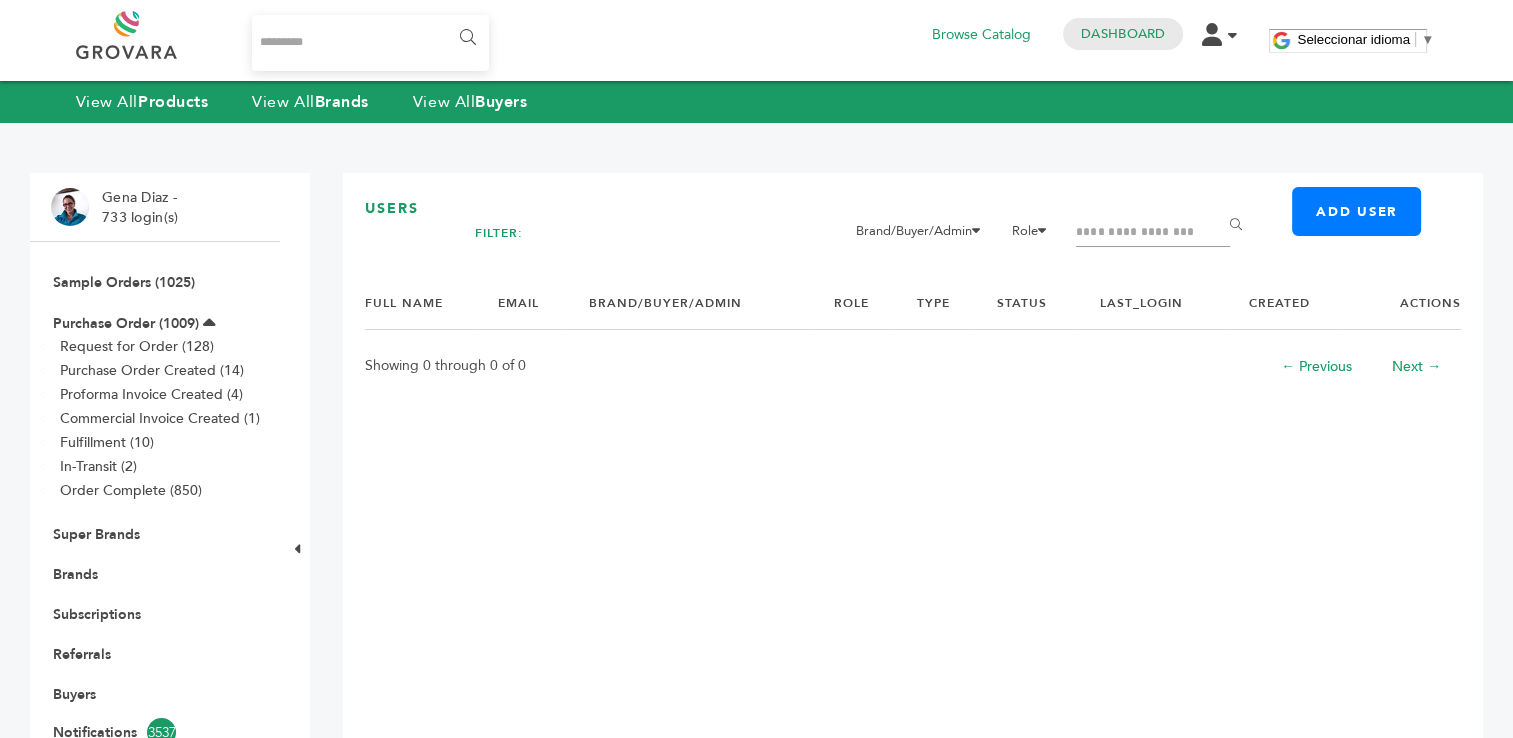 click at bounding box center [1153, 233] 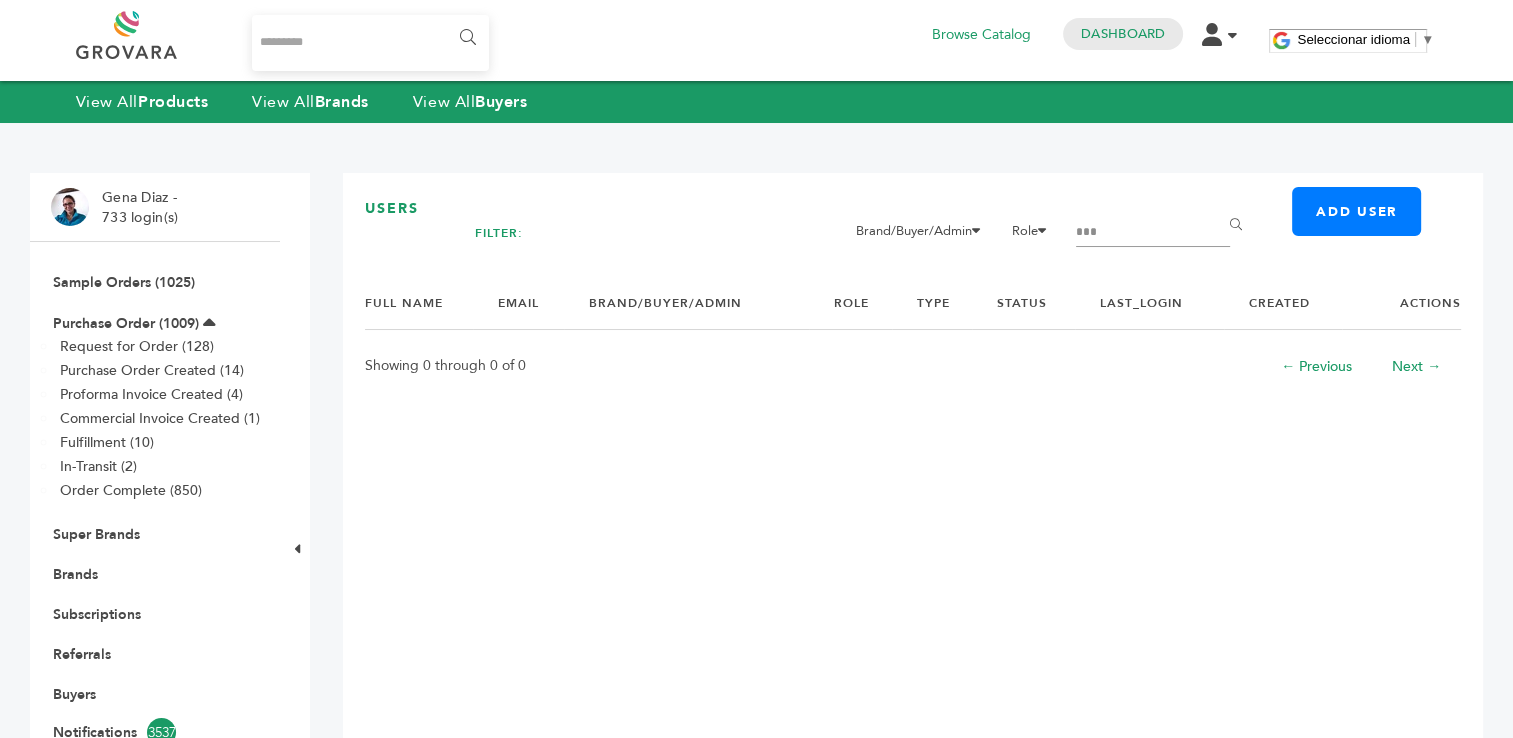 type on "***" 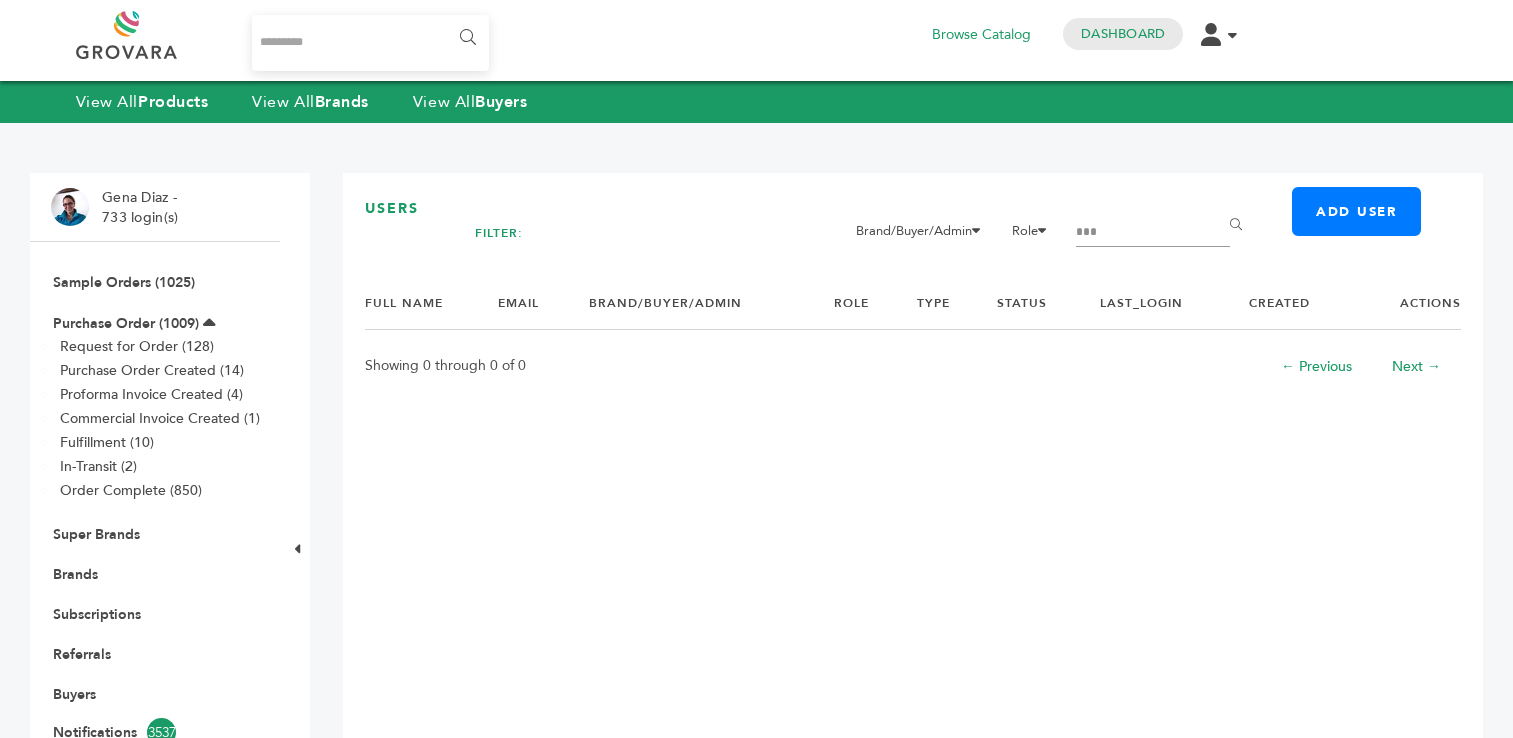 scroll, scrollTop: 0, scrollLeft: 0, axis: both 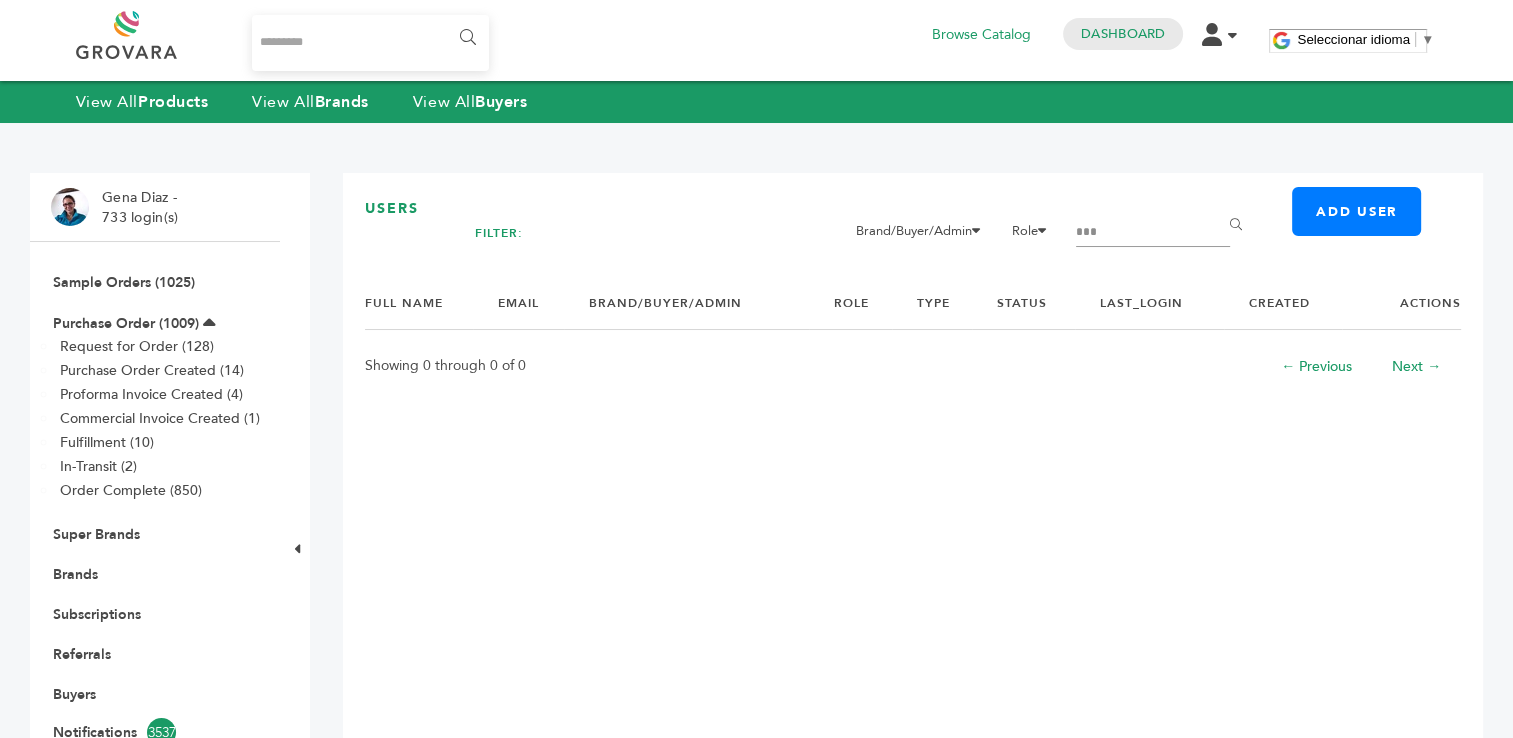 click on "Brands" at bounding box center (155, 574) 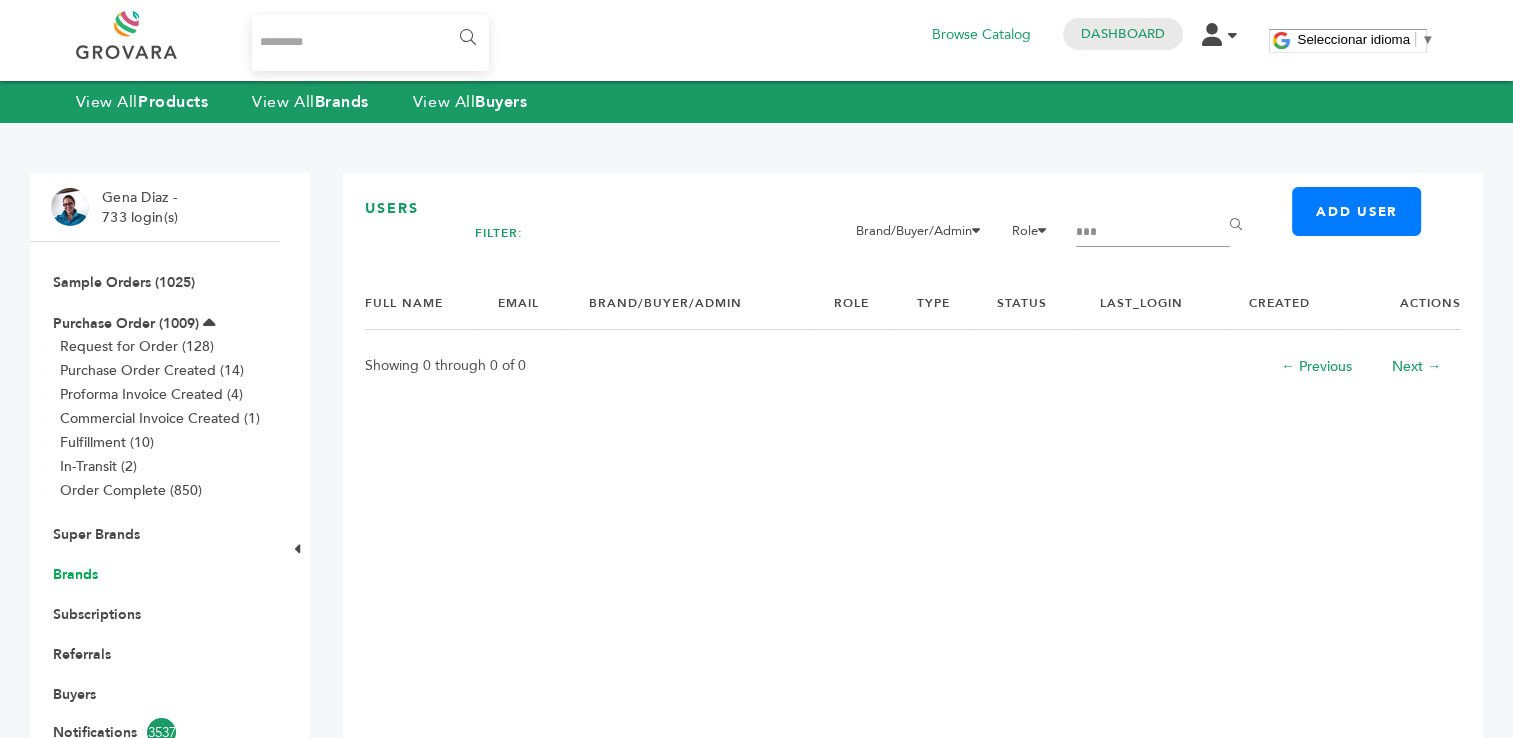 click on "Brands" at bounding box center (75, 574) 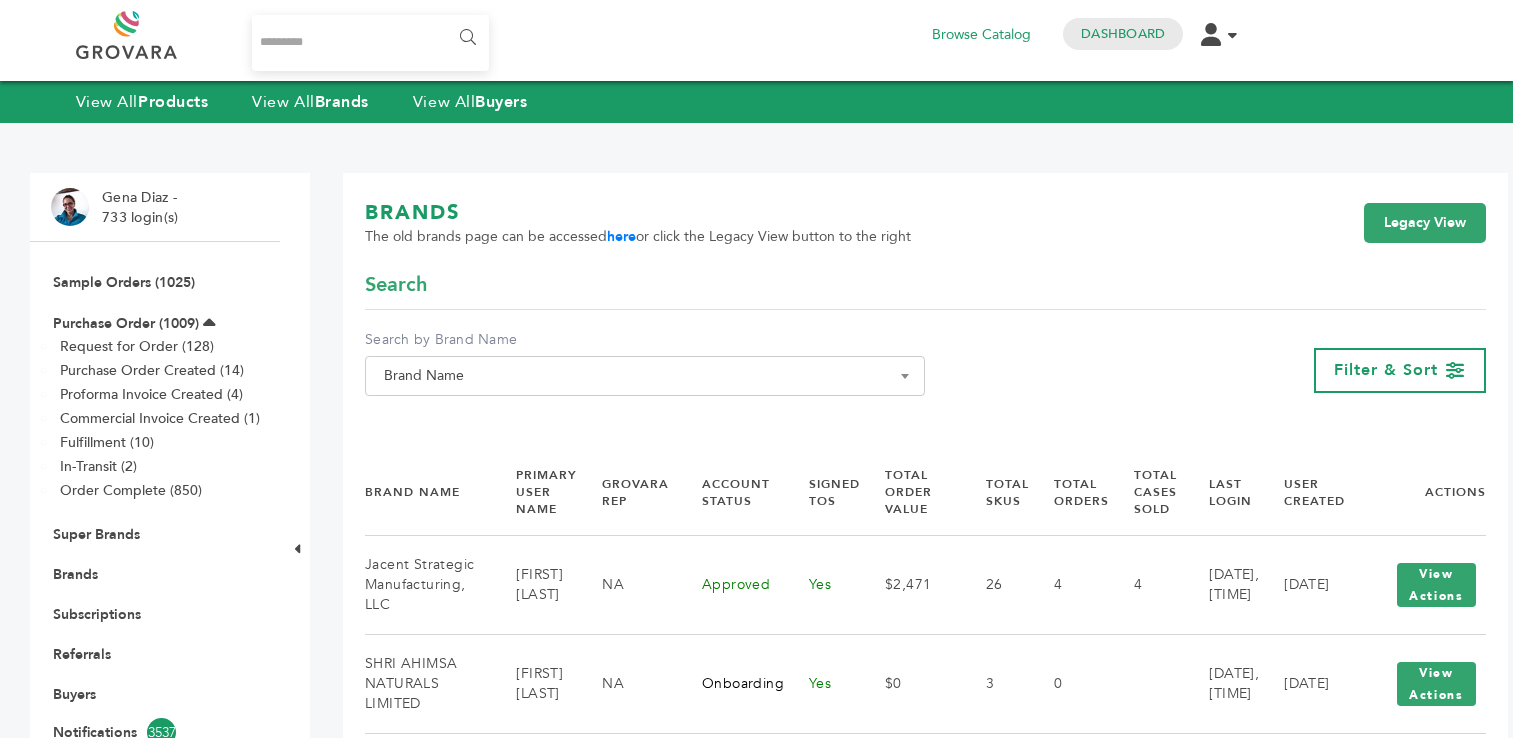 scroll, scrollTop: 0, scrollLeft: 0, axis: both 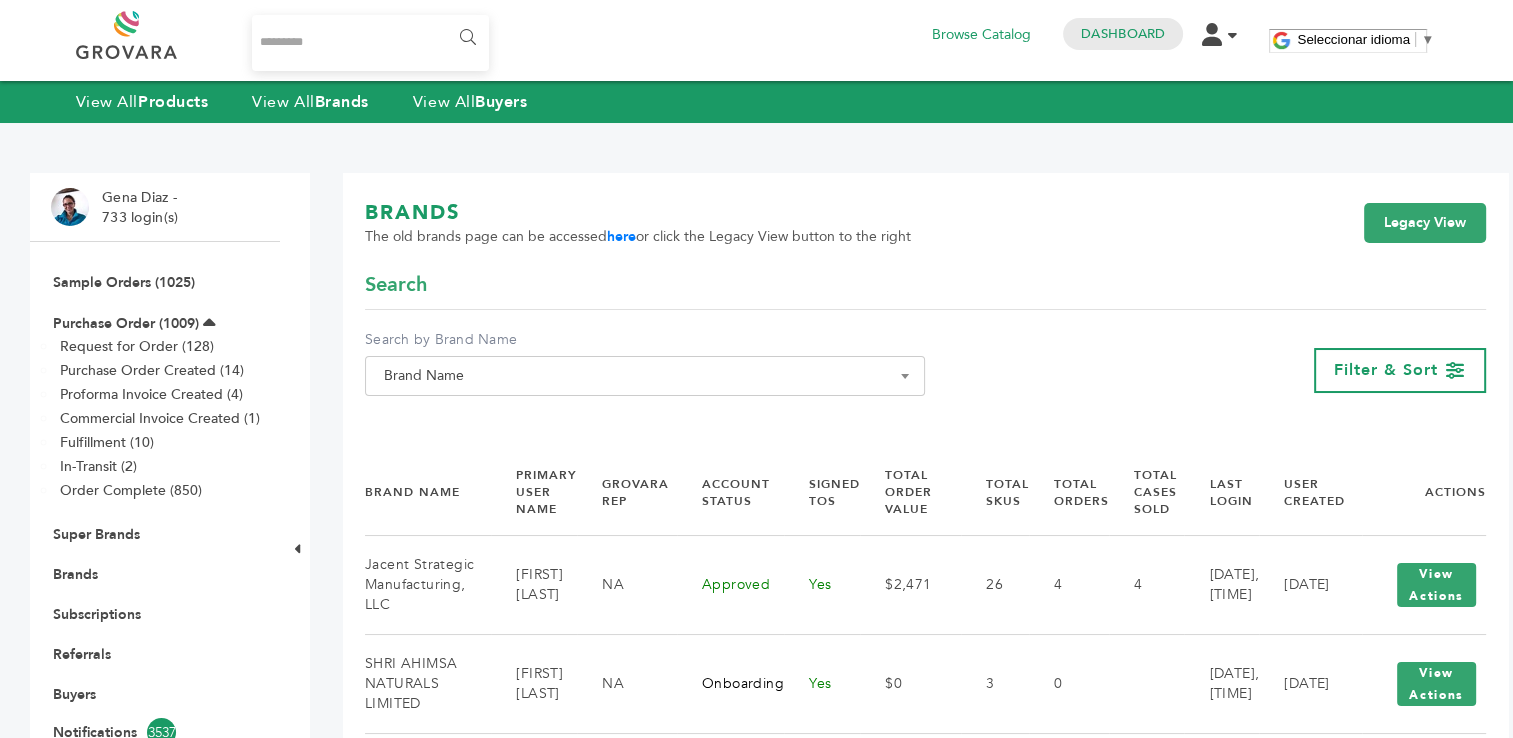 click on "Brand Name" at bounding box center (645, 376) 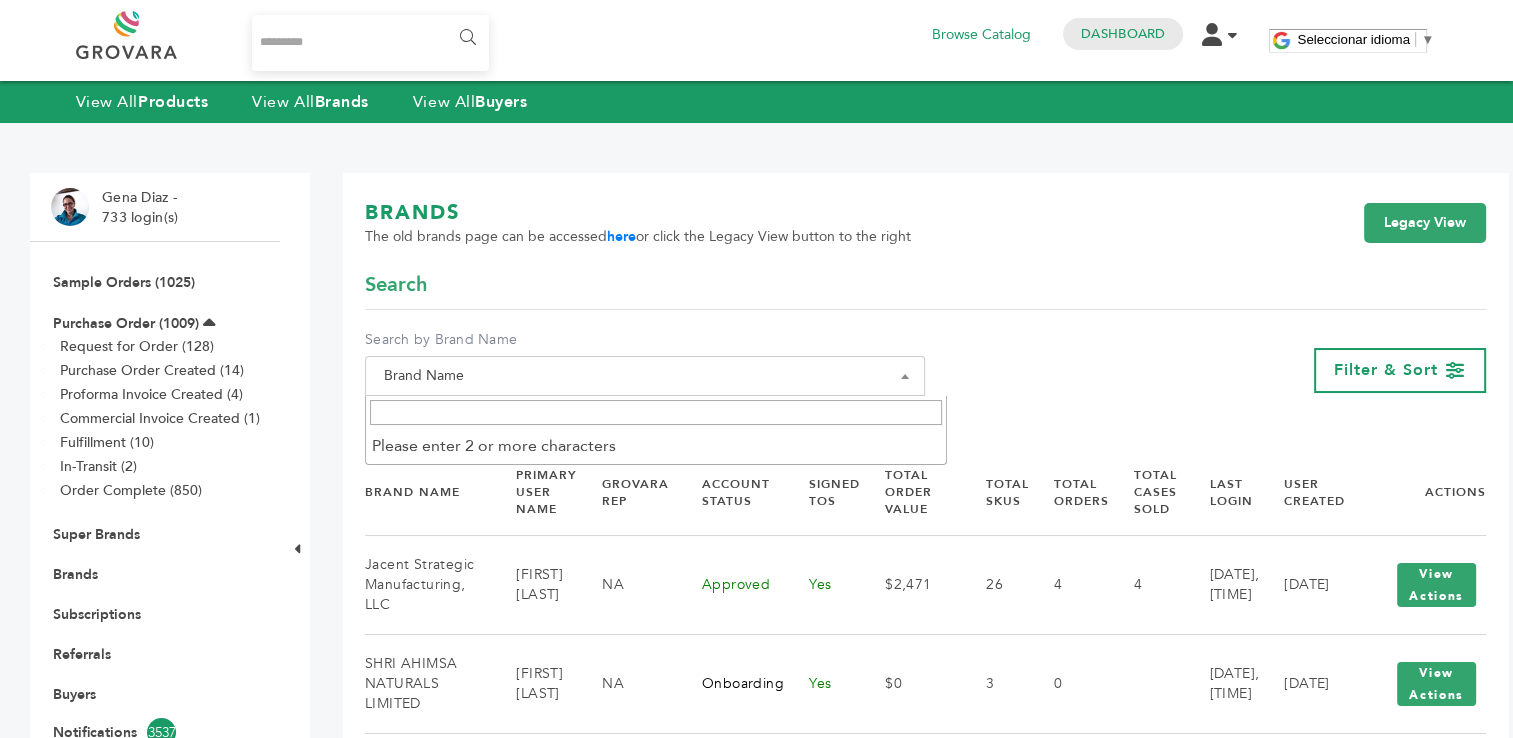 click on "Brand Name" at bounding box center (645, 376) 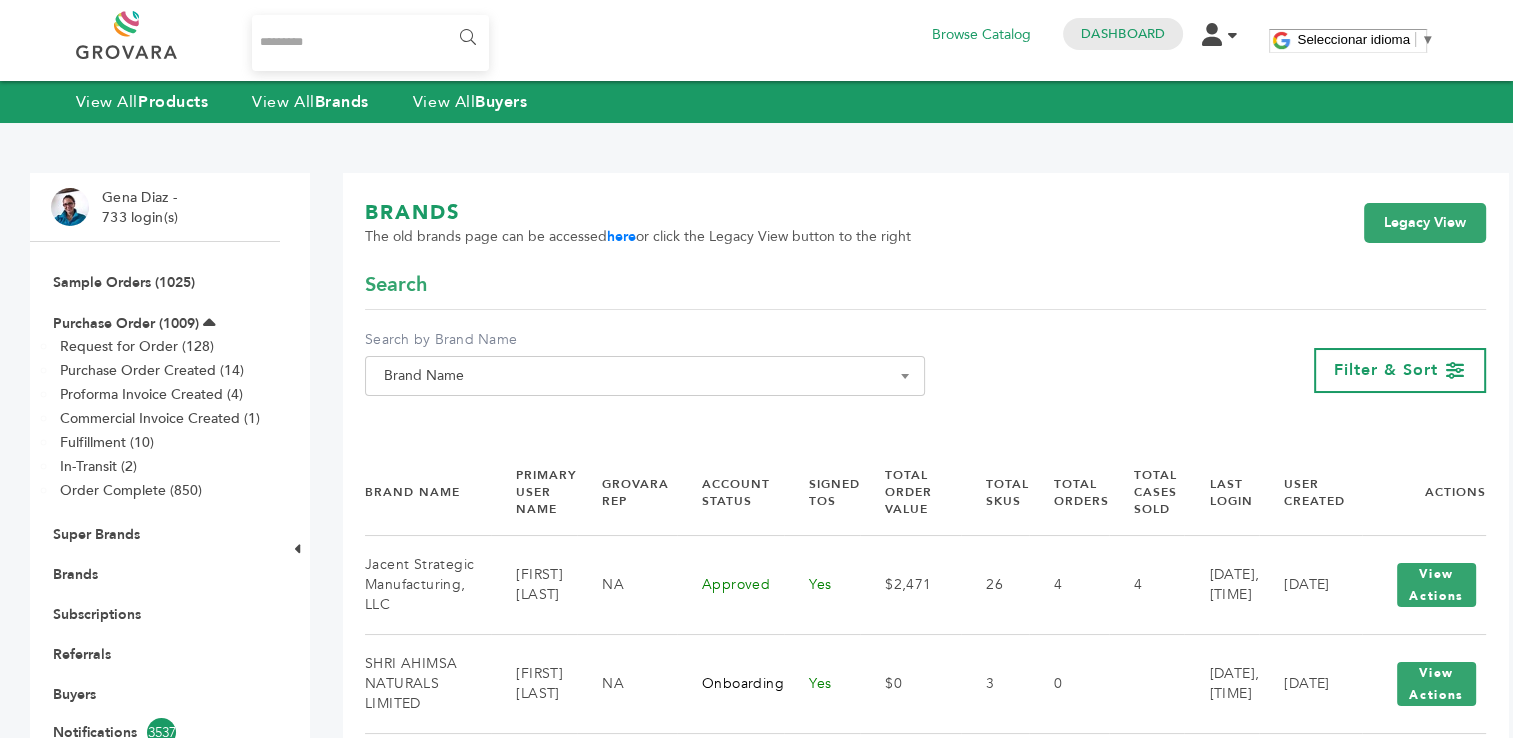 click on "Brand Name" at bounding box center (645, 376) 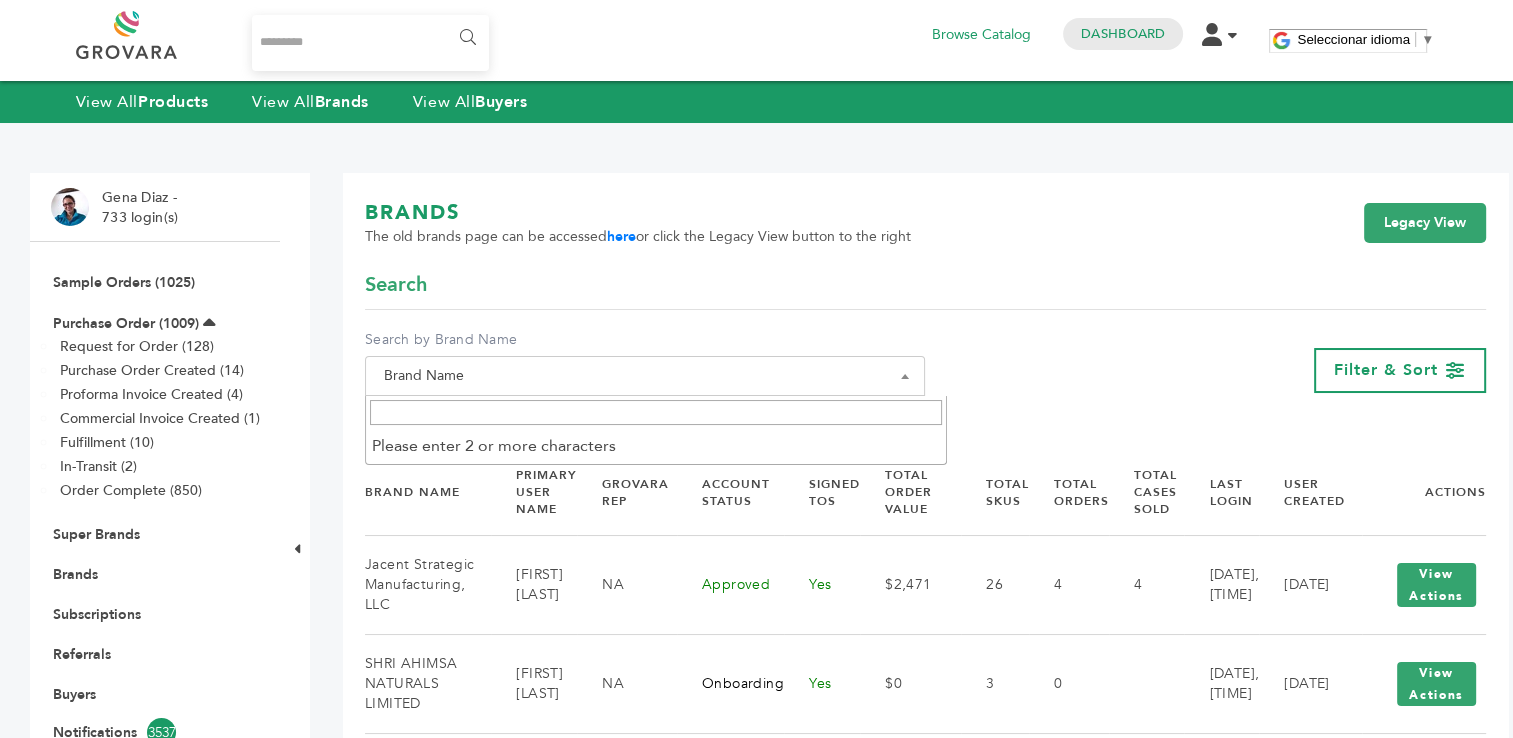 click on "**********" at bounding box center (925, 370) 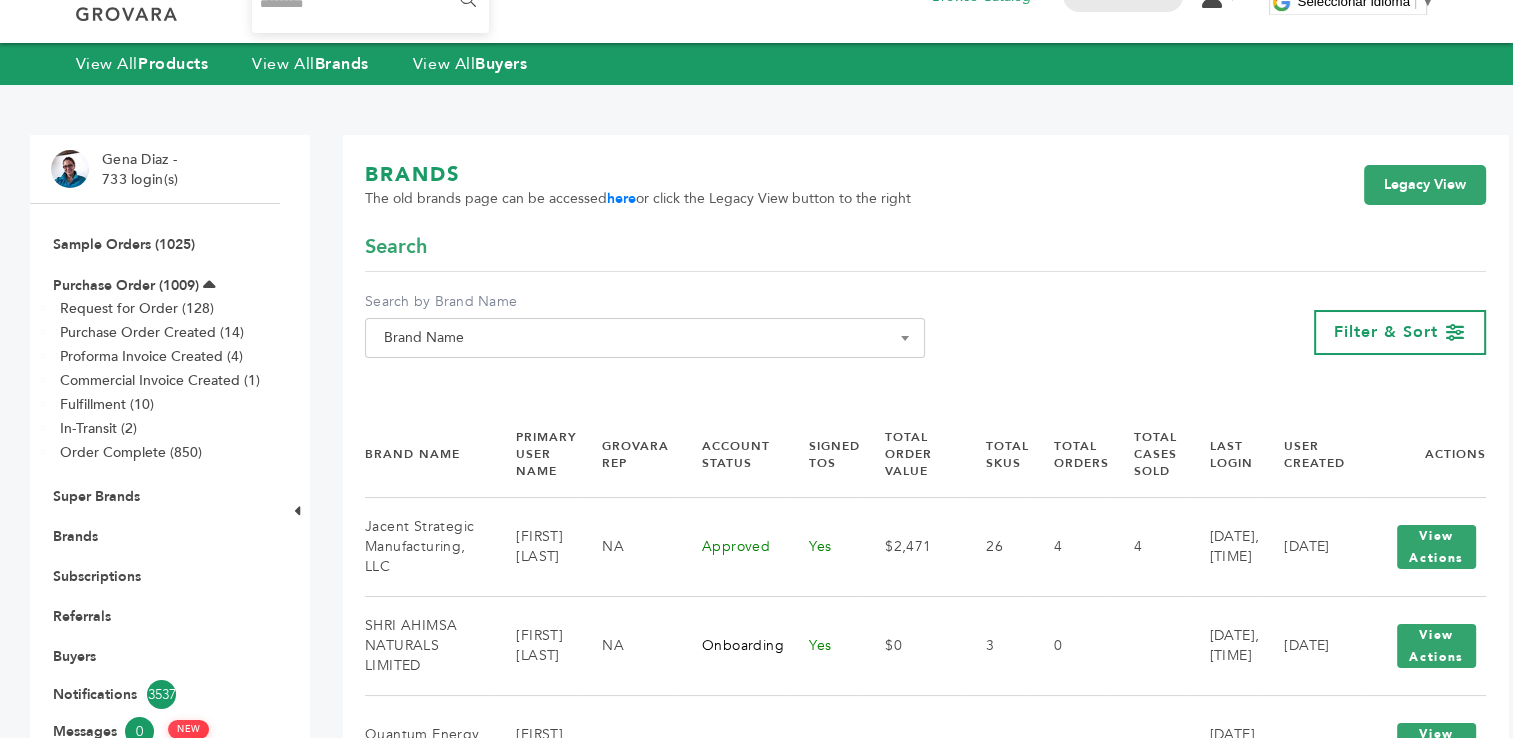 scroll, scrollTop: 0, scrollLeft: 0, axis: both 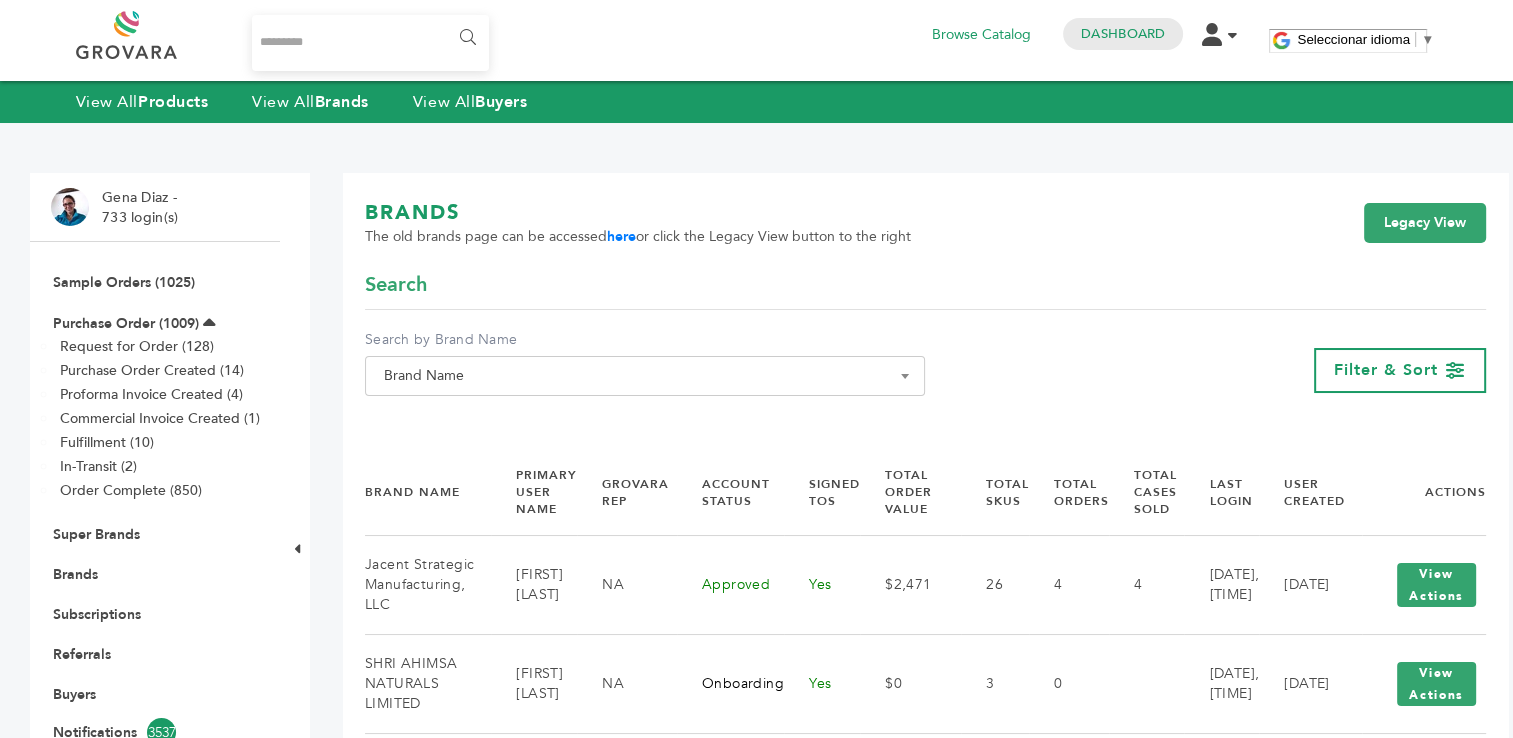 click on "Brand Name" at bounding box center (645, 376) 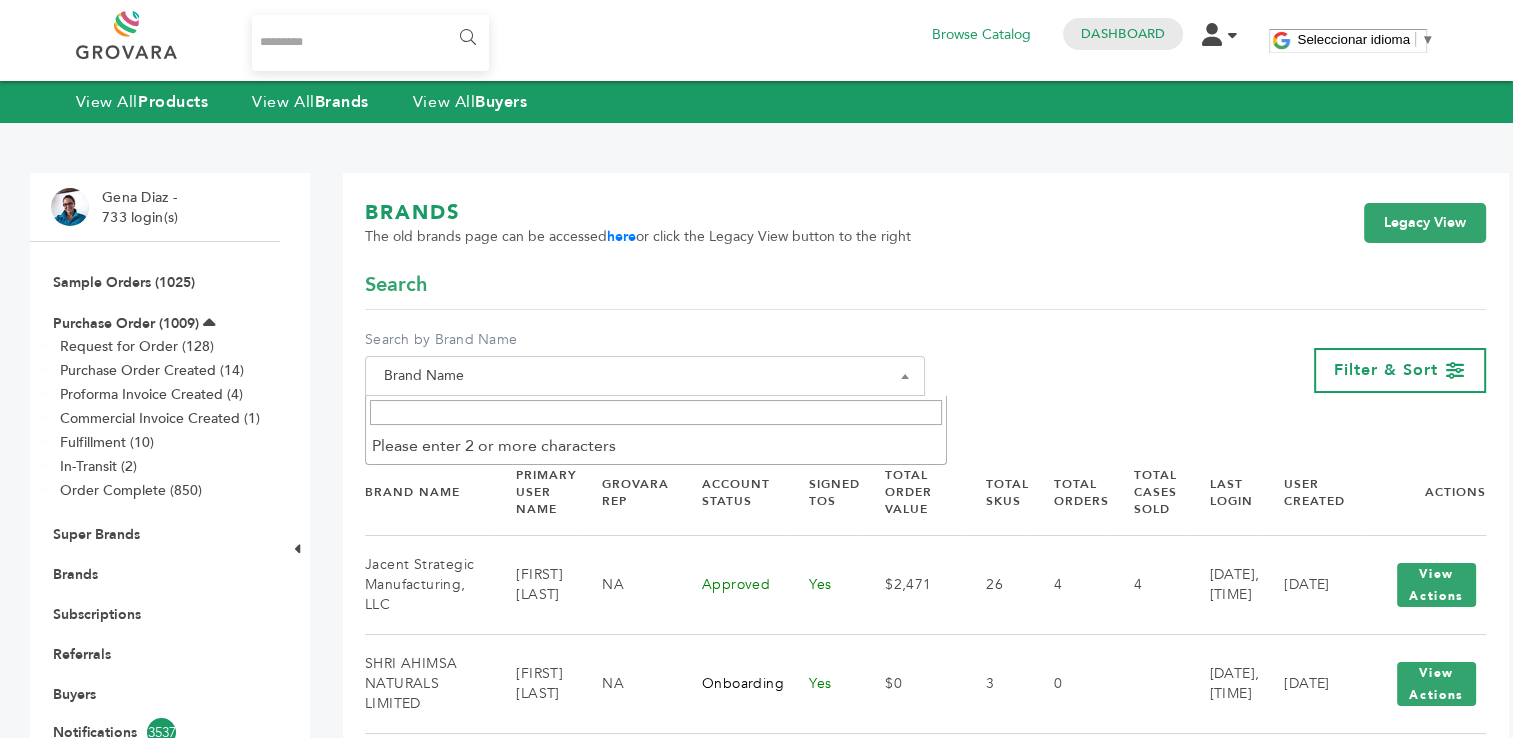 click on "Please enter 2 or more characters" at bounding box center (656, 446) 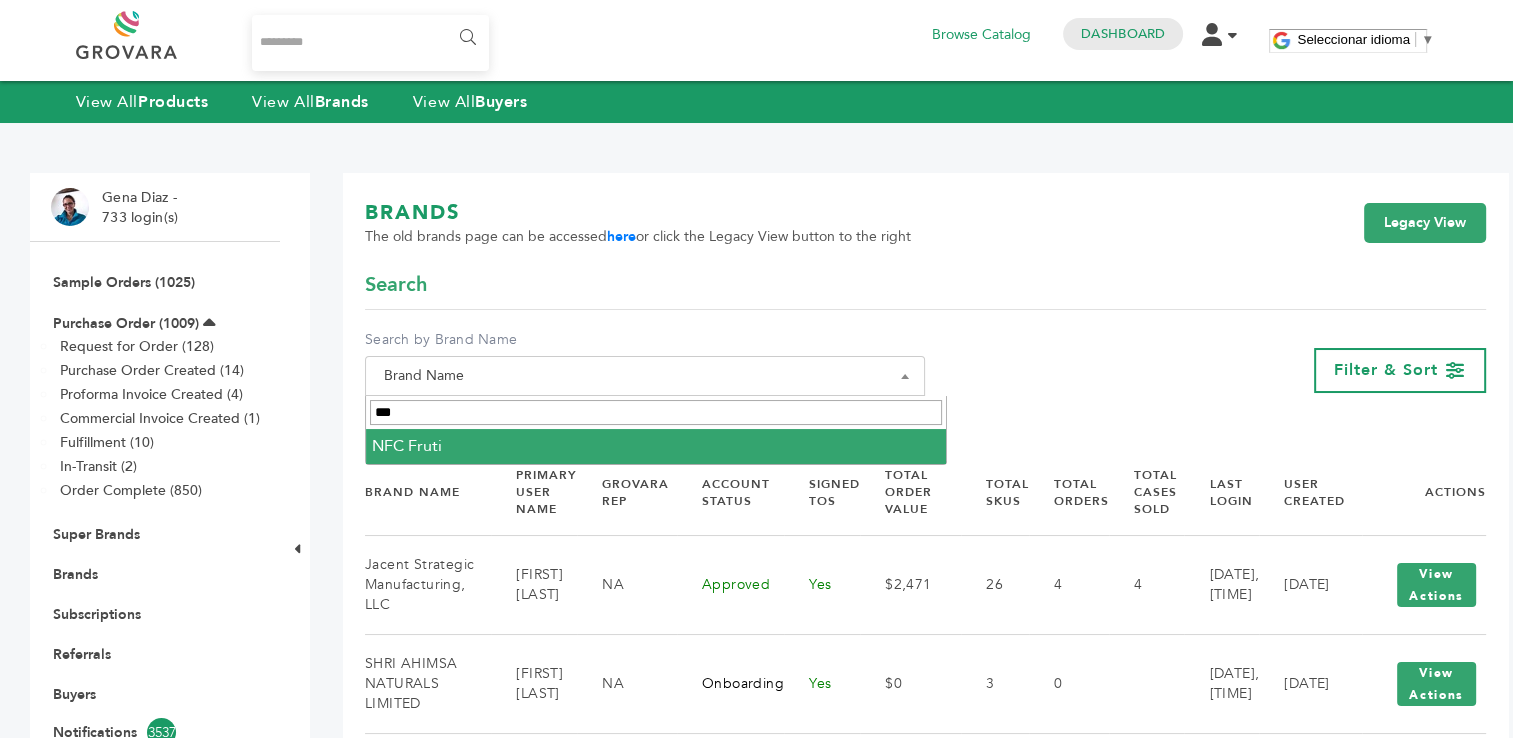 type on "***" 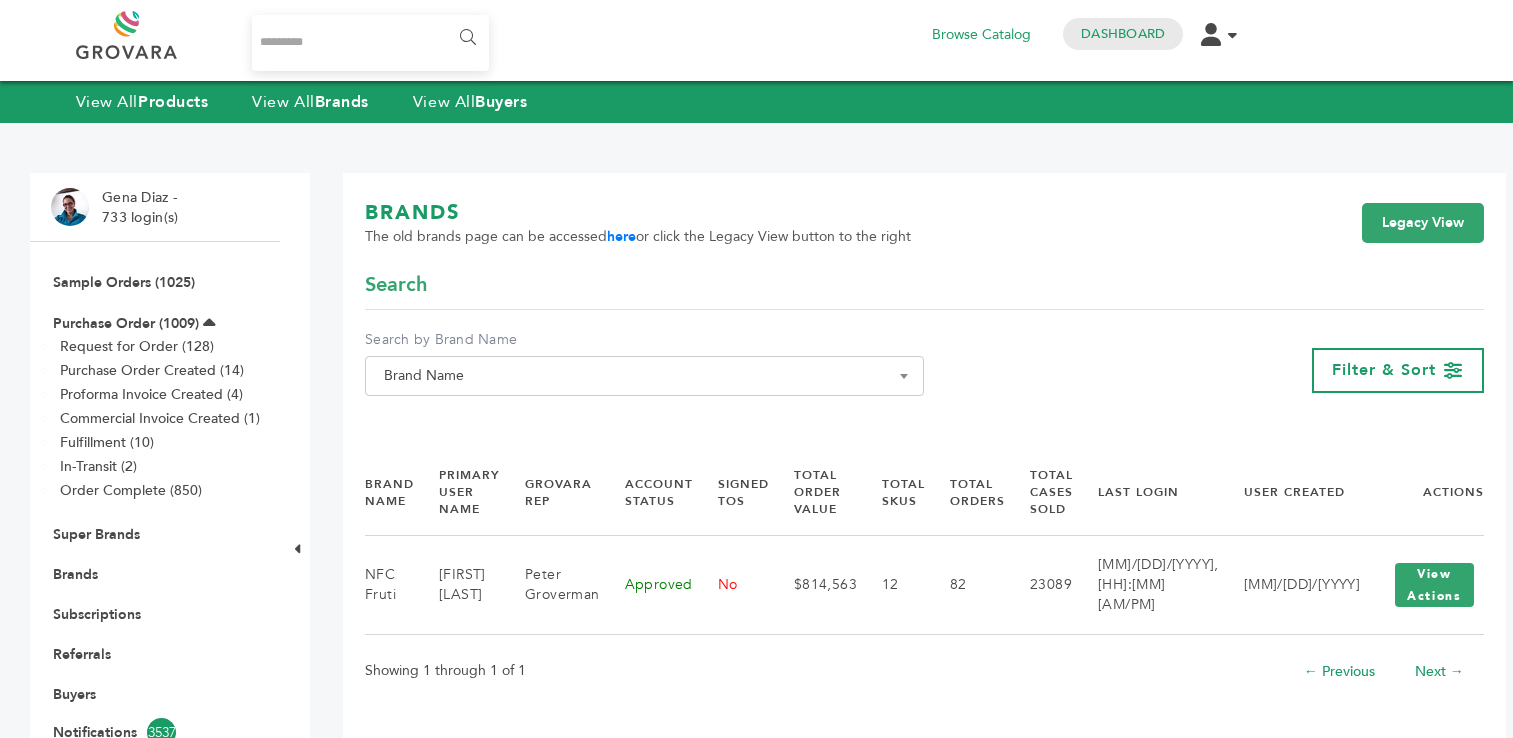 scroll, scrollTop: 0, scrollLeft: 0, axis: both 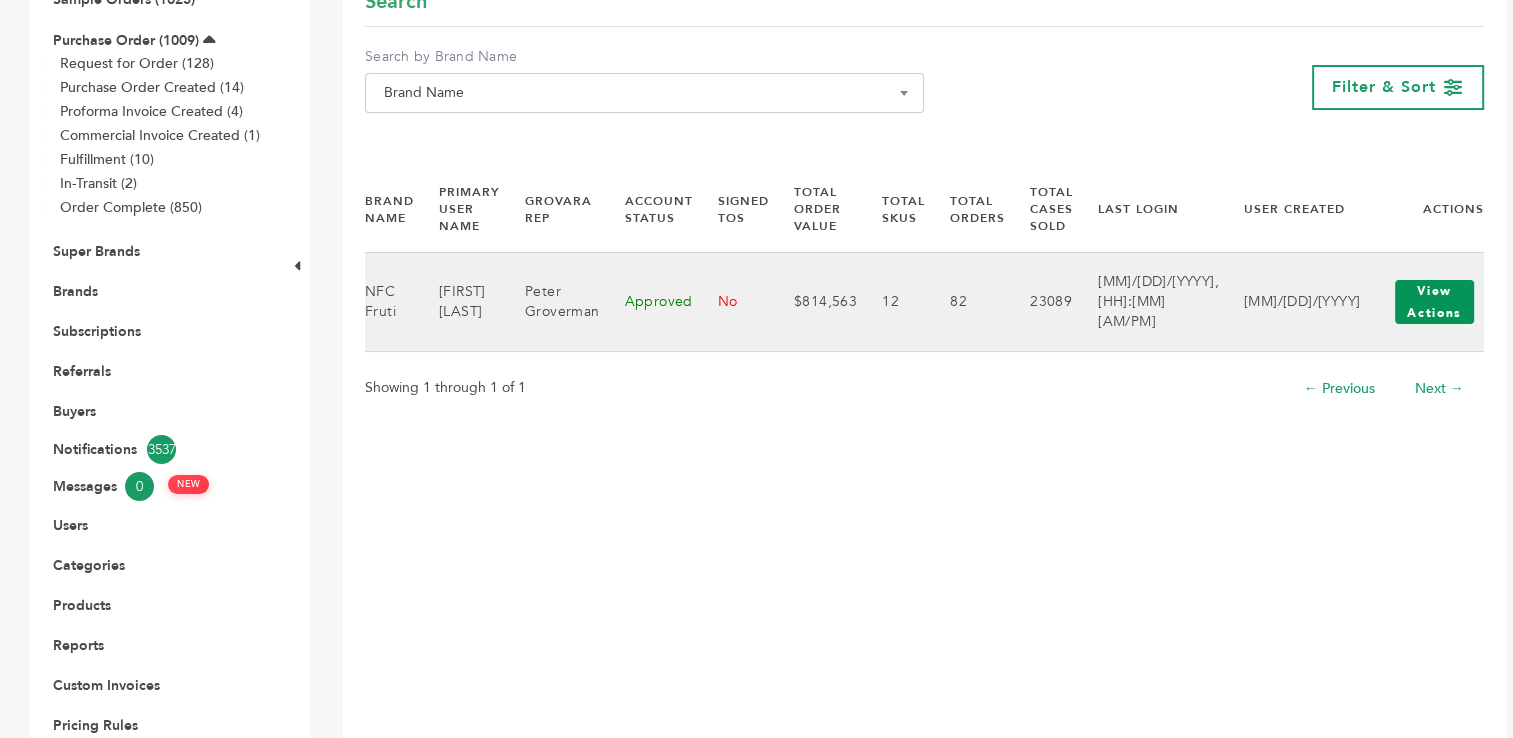 click on "View Actions" at bounding box center [1434, 302] 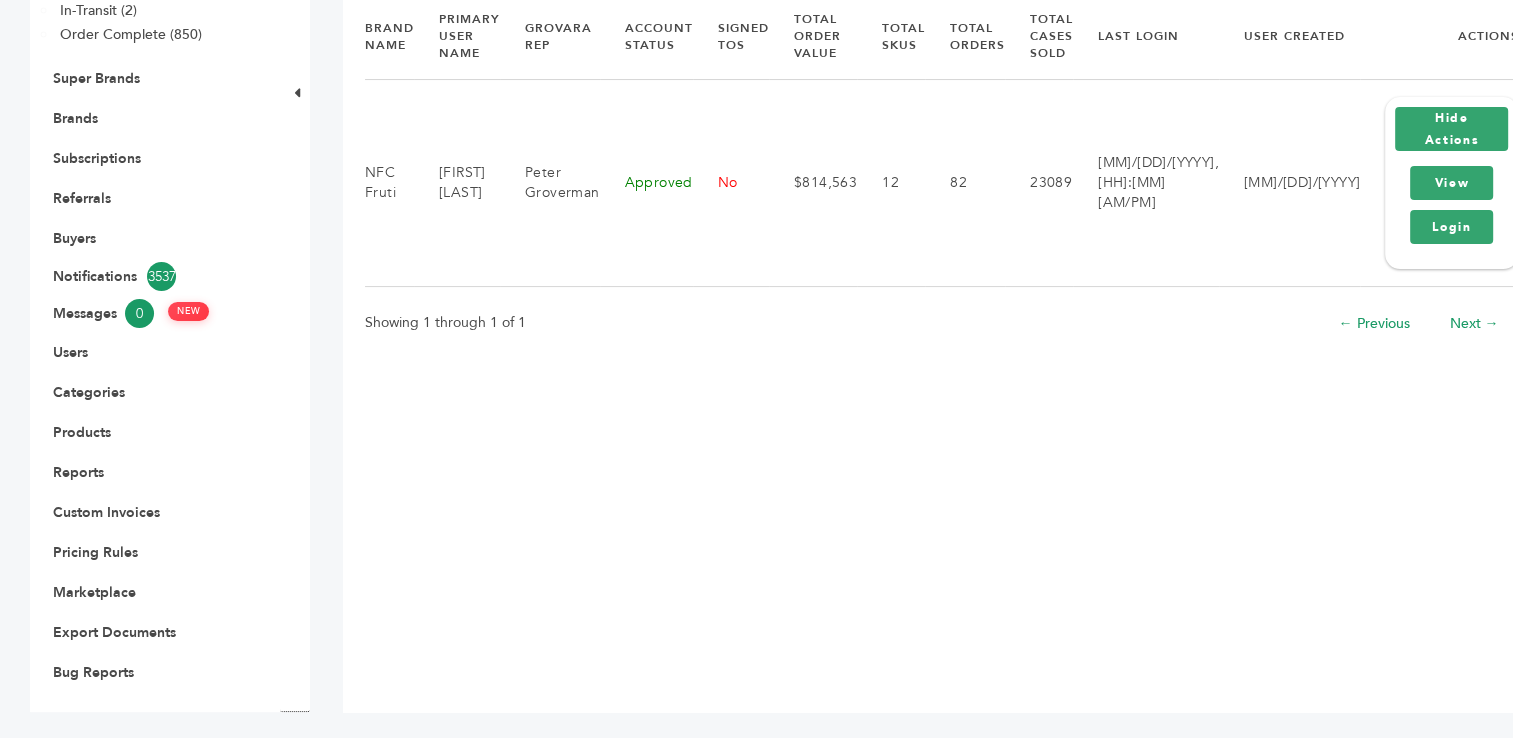 scroll, scrollTop: 460, scrollLeft: 0, axis: vertical 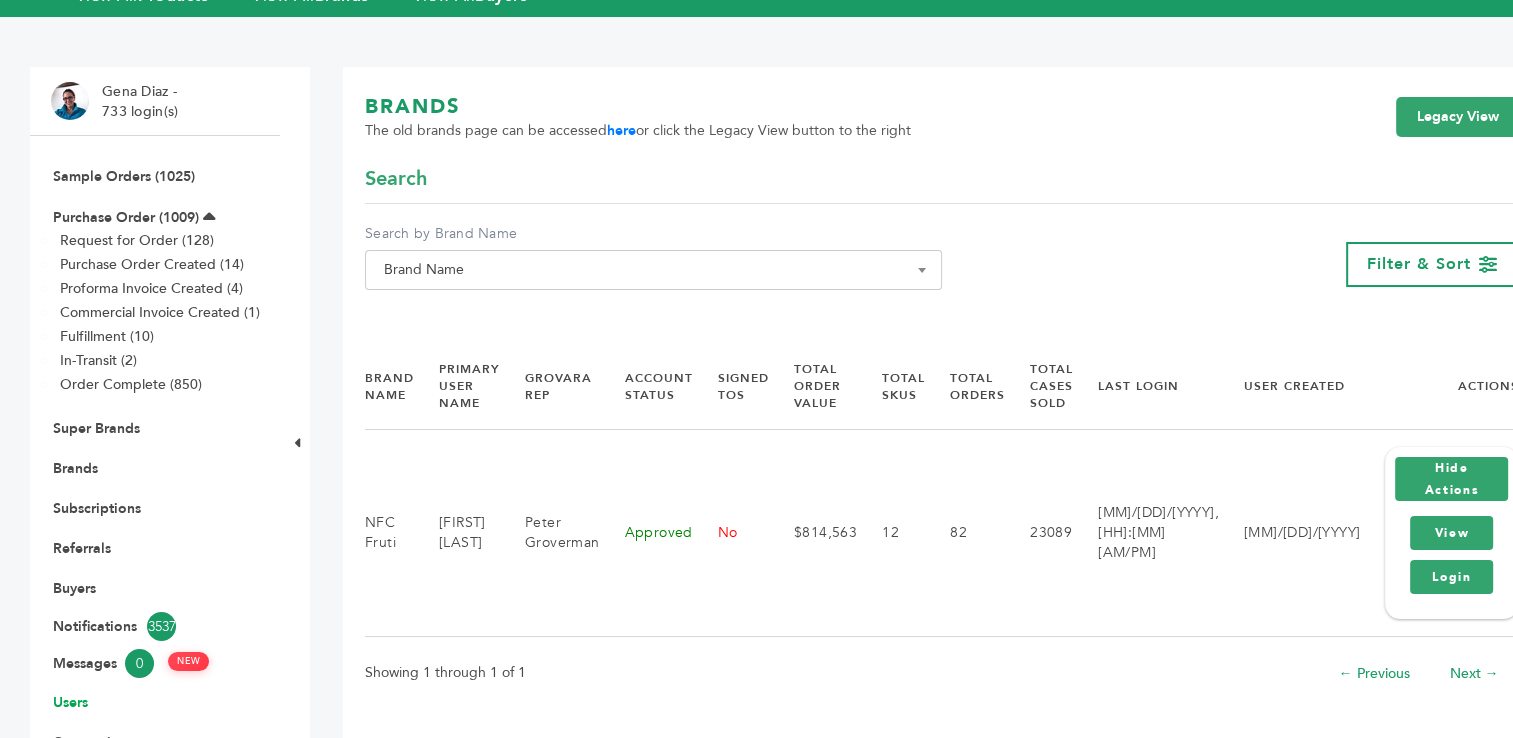 click on "Users" at bounding box center [70, 702] 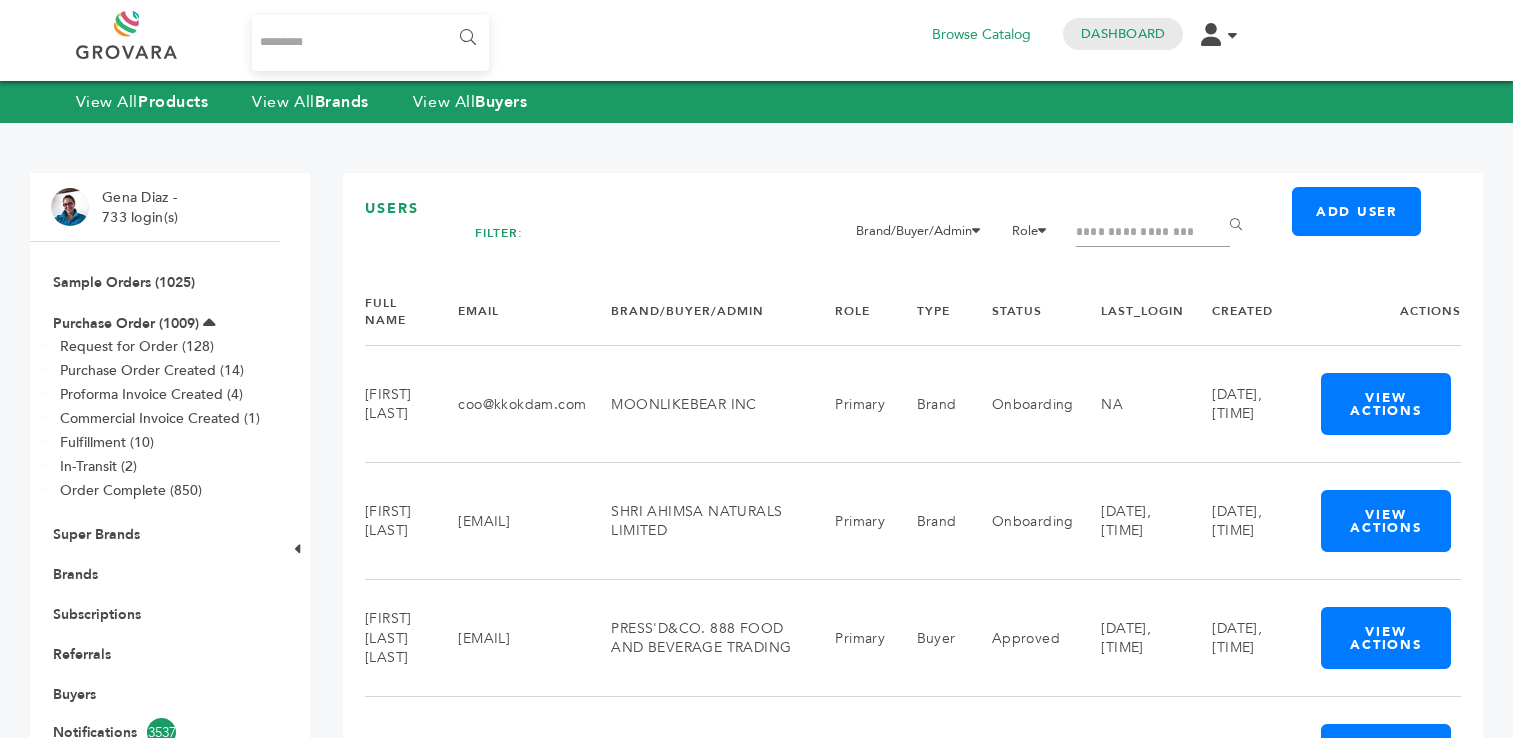 scroll, scrollTop: 0, scrollLeft: 0, axis: both 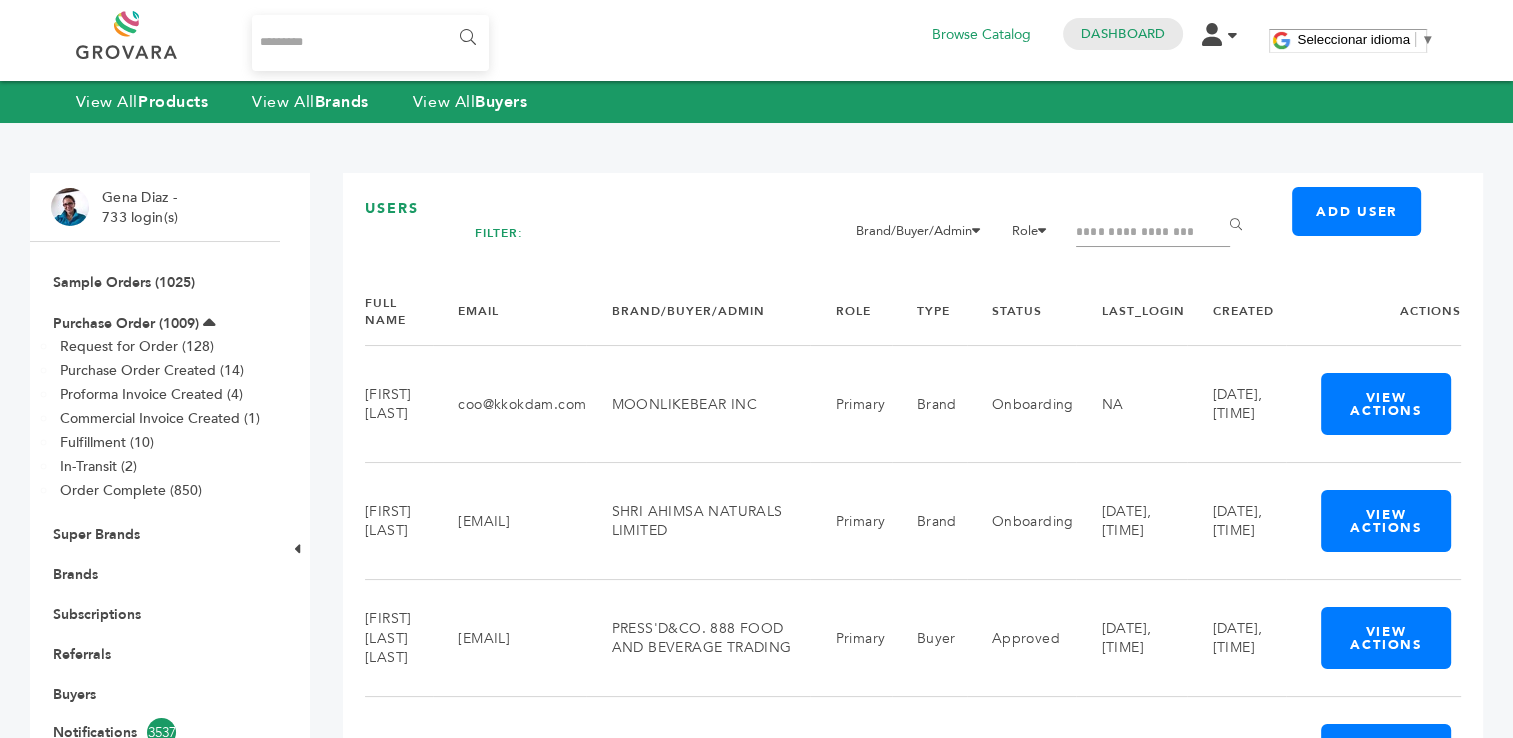 click at bounding box center [1153, 233] 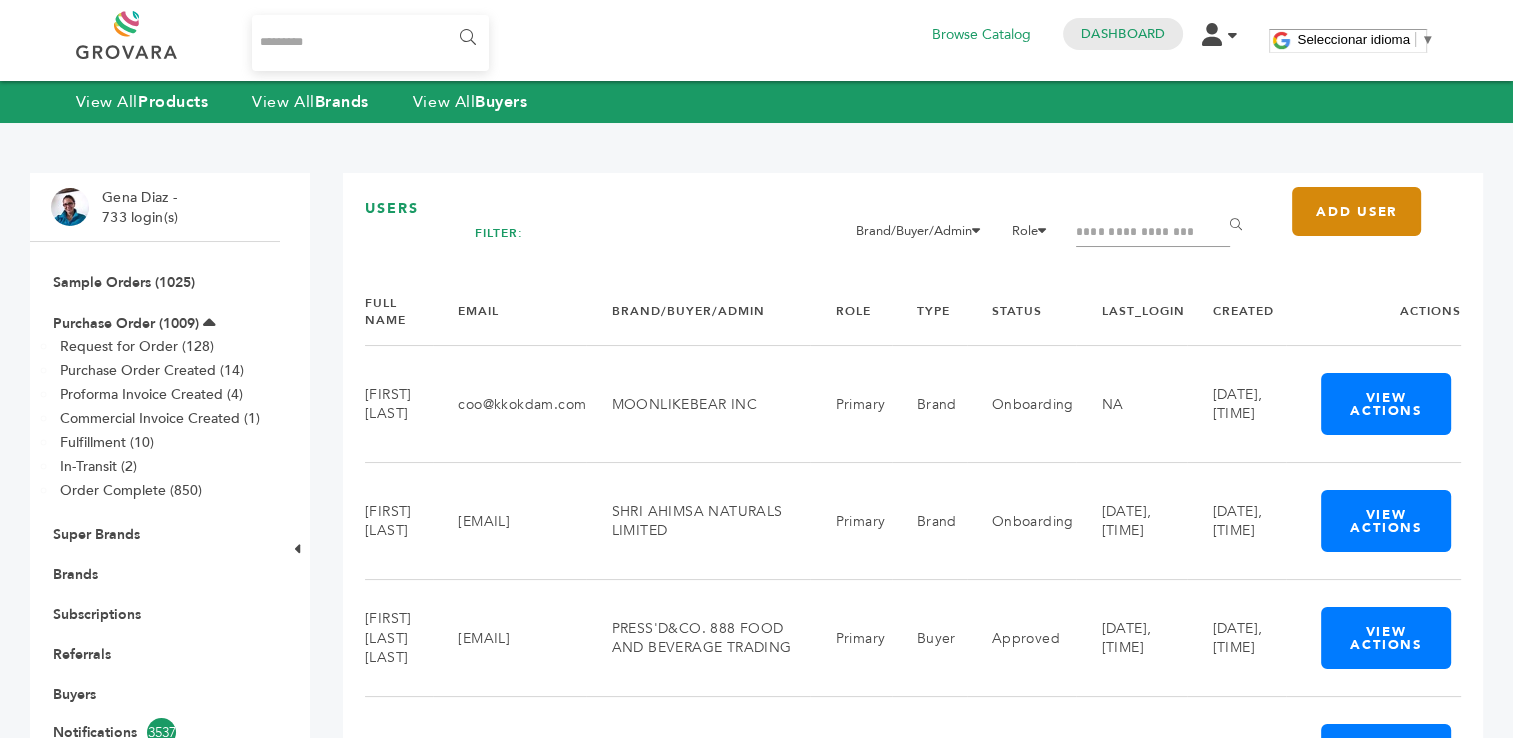 click on "Add User" at bounding box center (1356, 211) 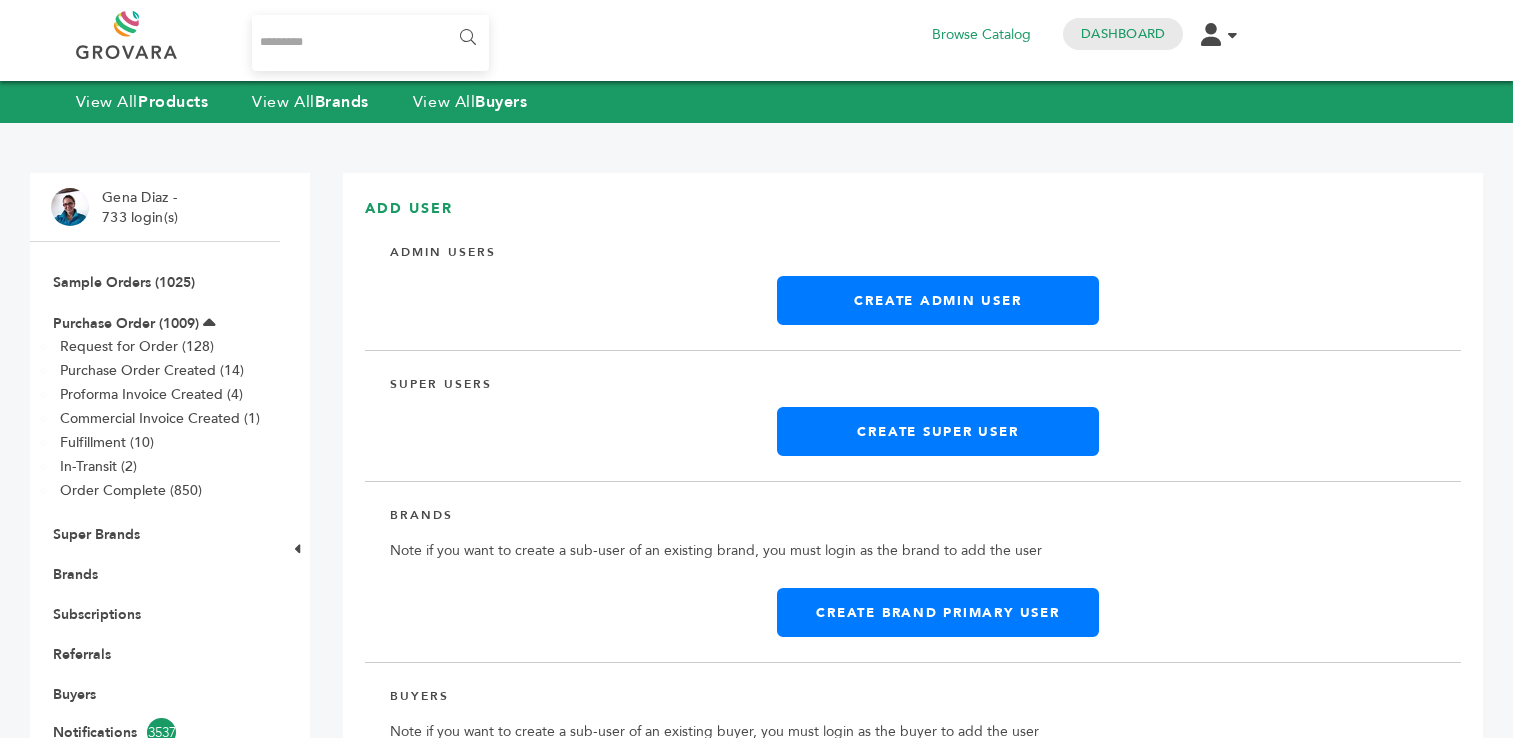 scroll, scrollTop: 0, scrollLeft: 0, axis: both 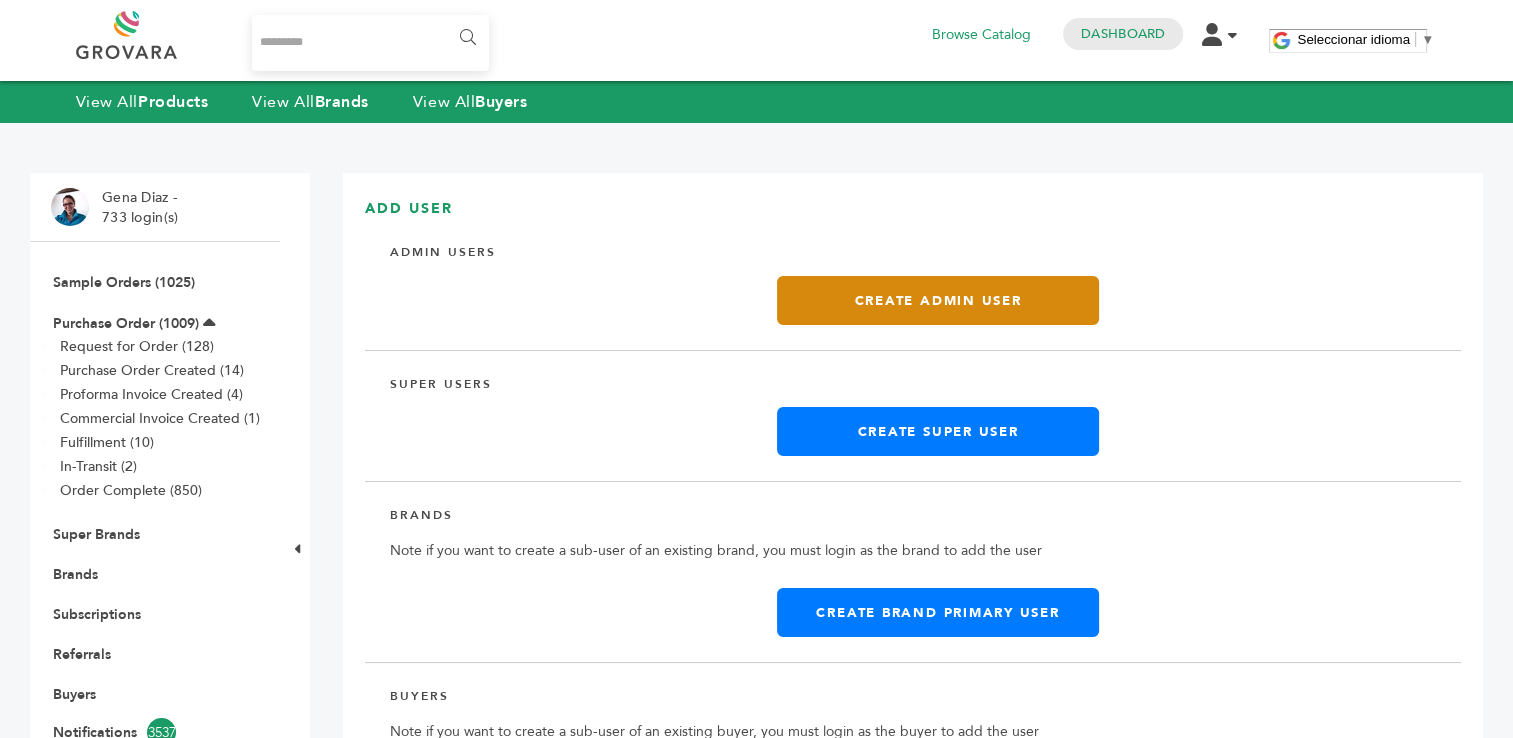 click on "Create Admin User" at bounding box center (938, 300) 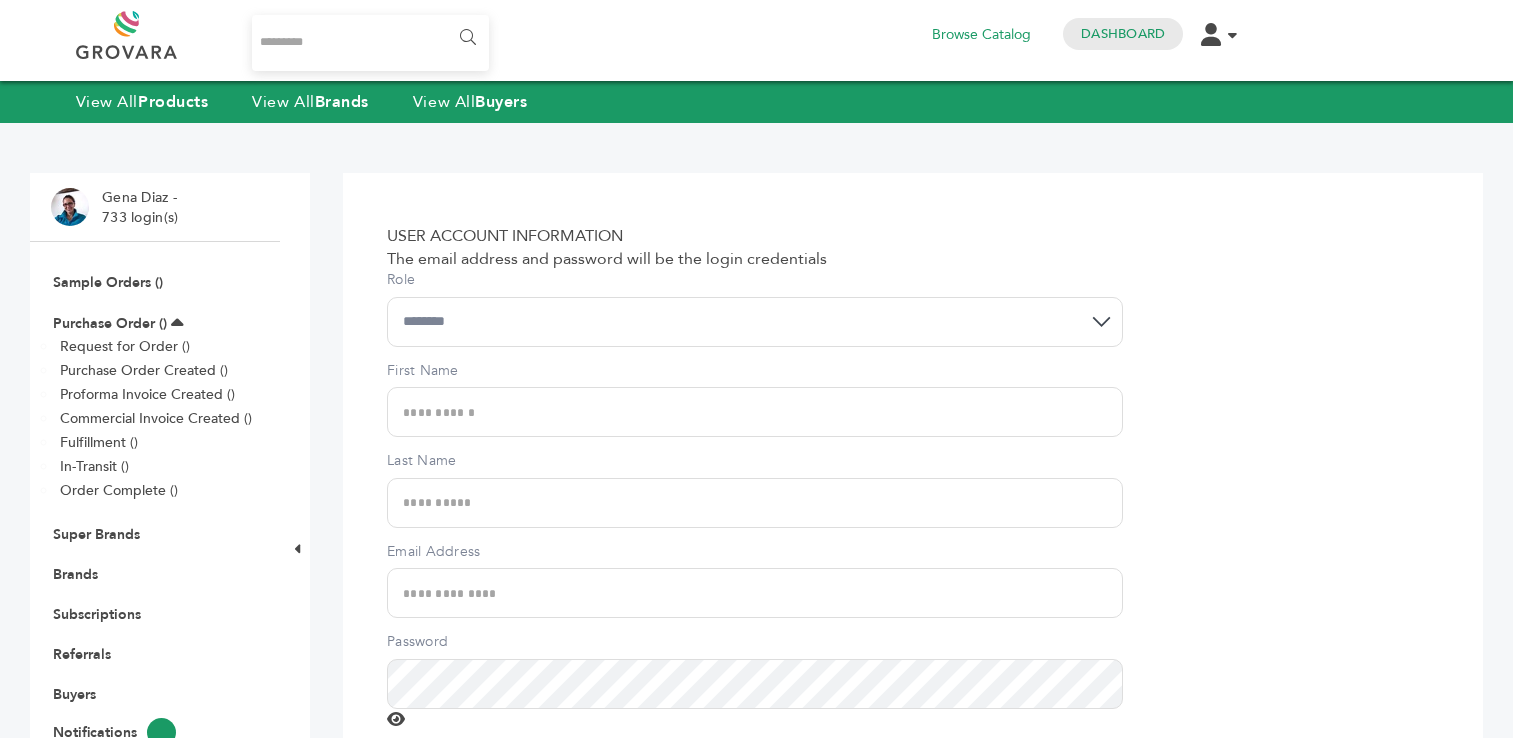 scroll, scrollTop: 0, scrollLeft: 0, axis: both 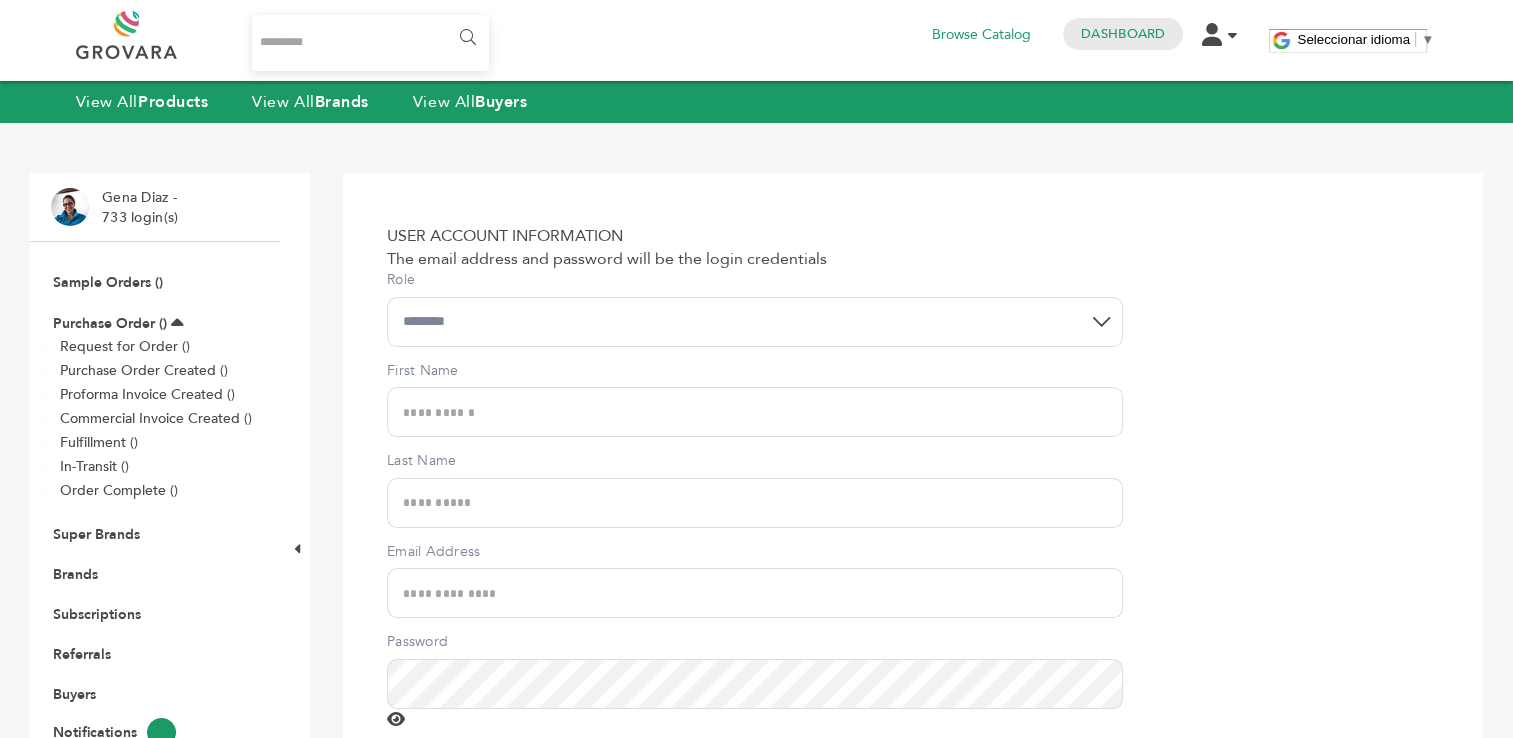 type on "**********" 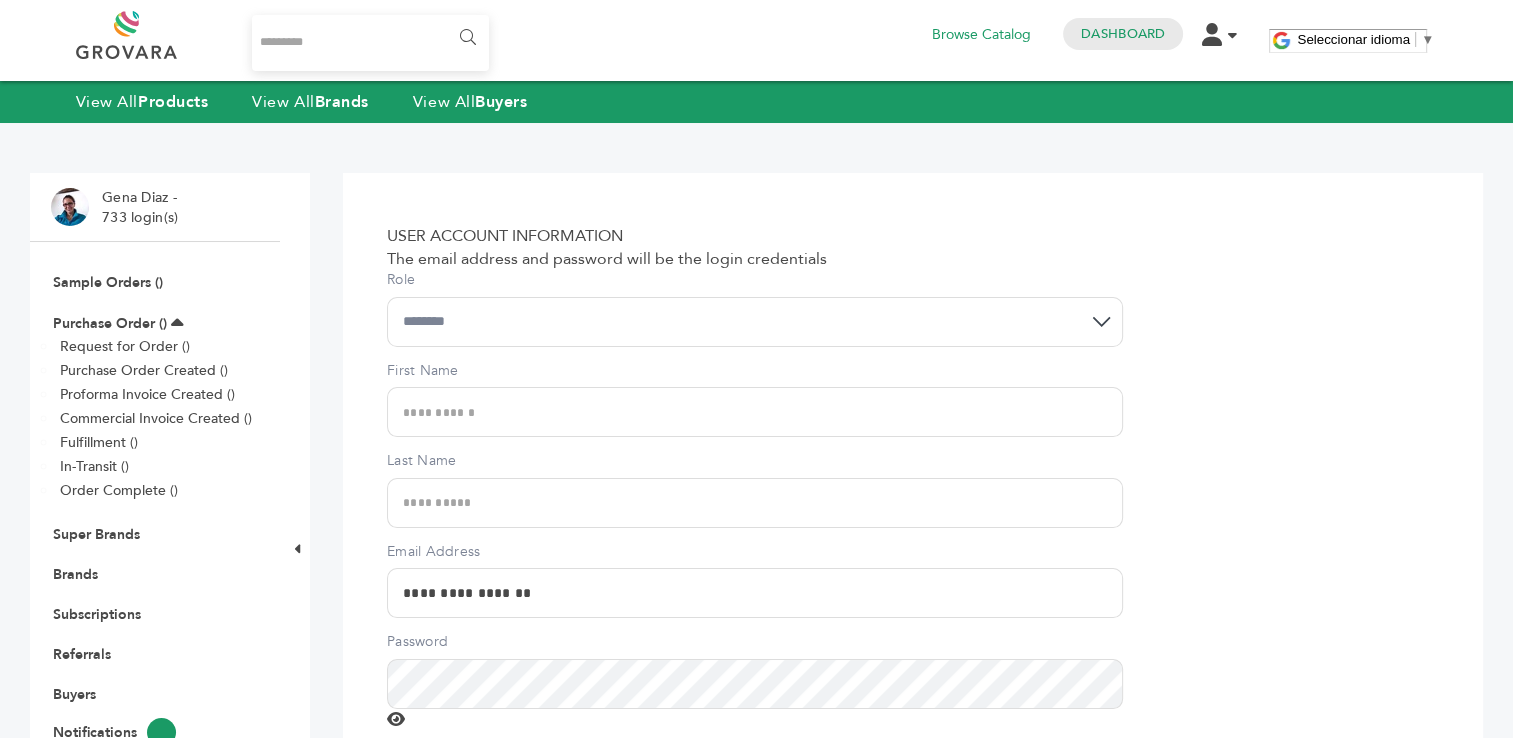 click on "**********" at bounding box center (755, 322) 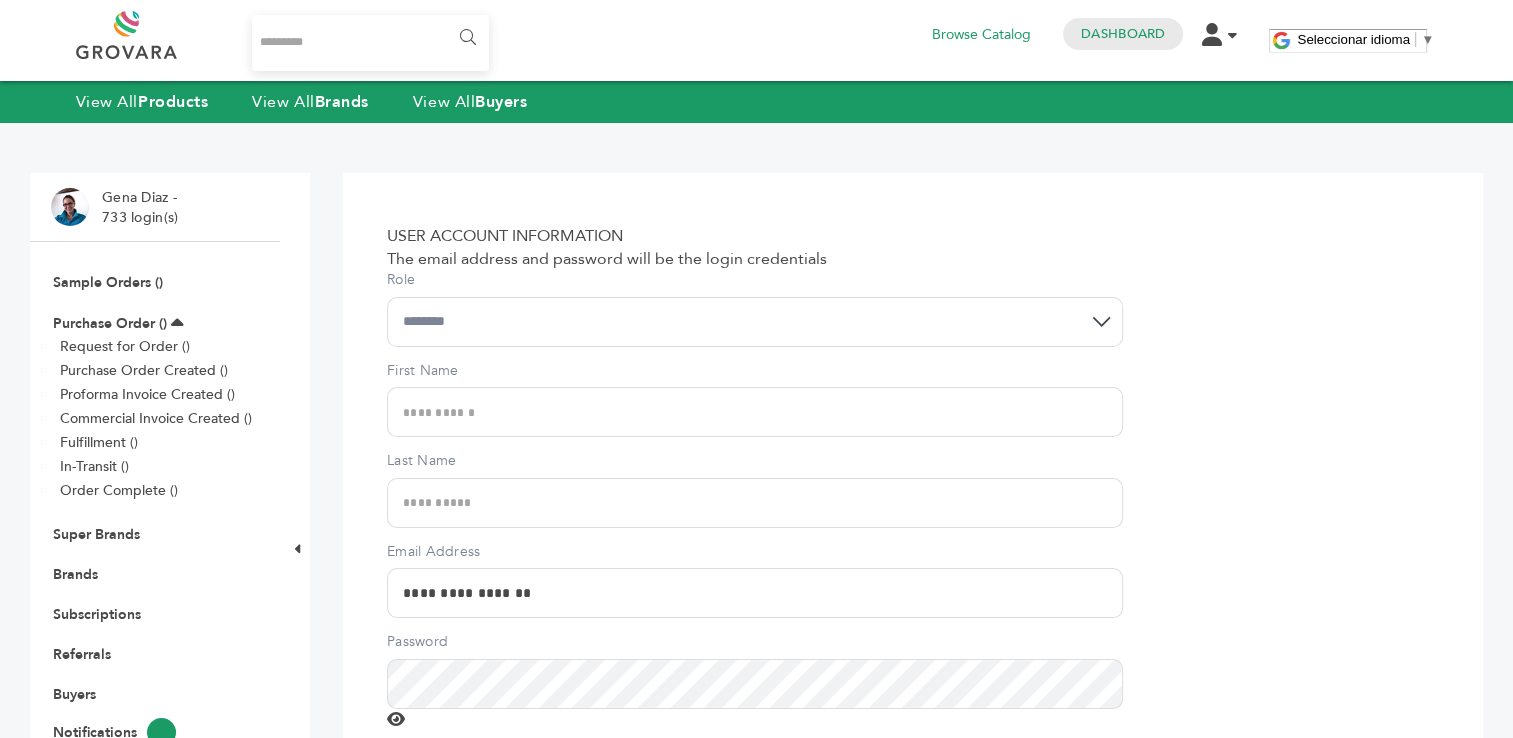 select on "*" 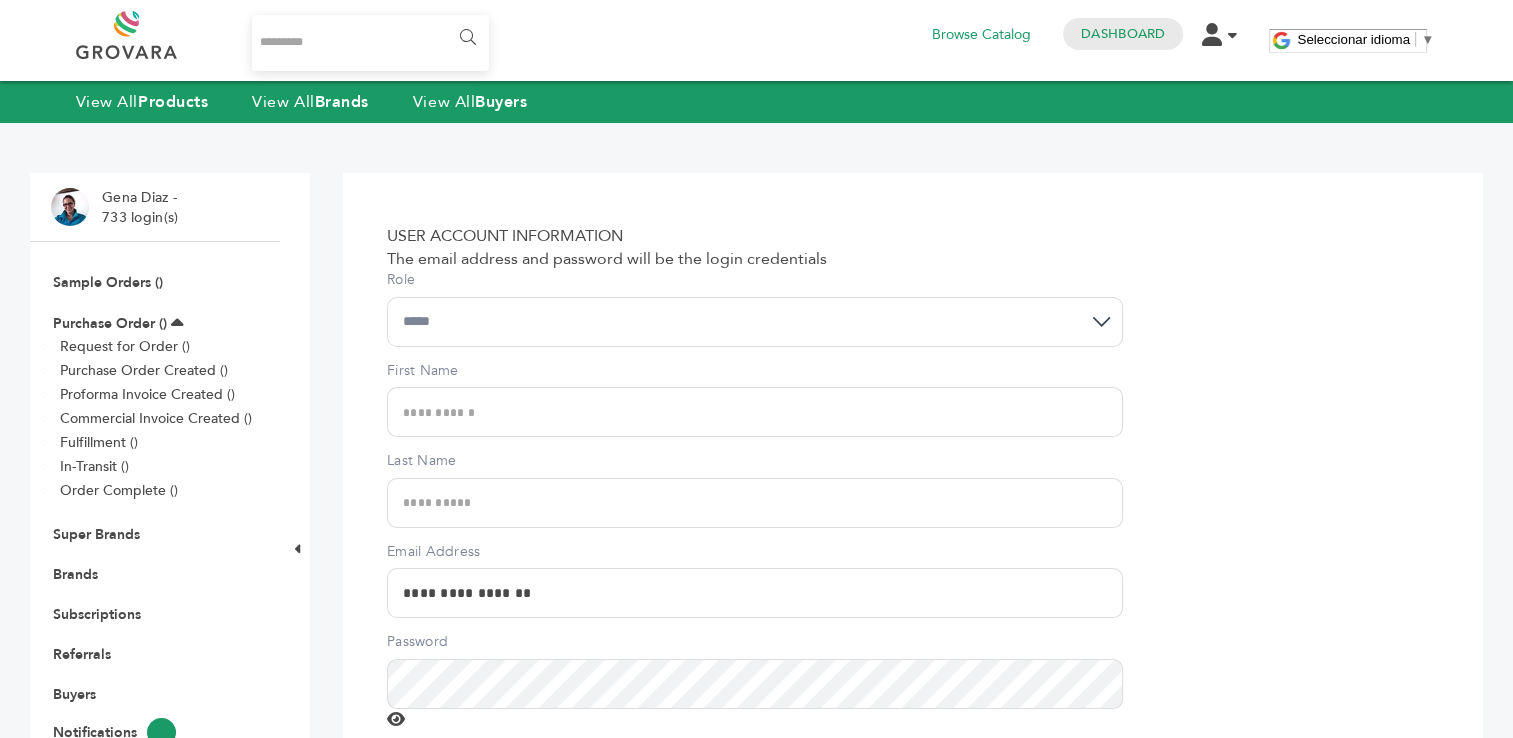 click on "First Name" at bounding box center [755, 412] 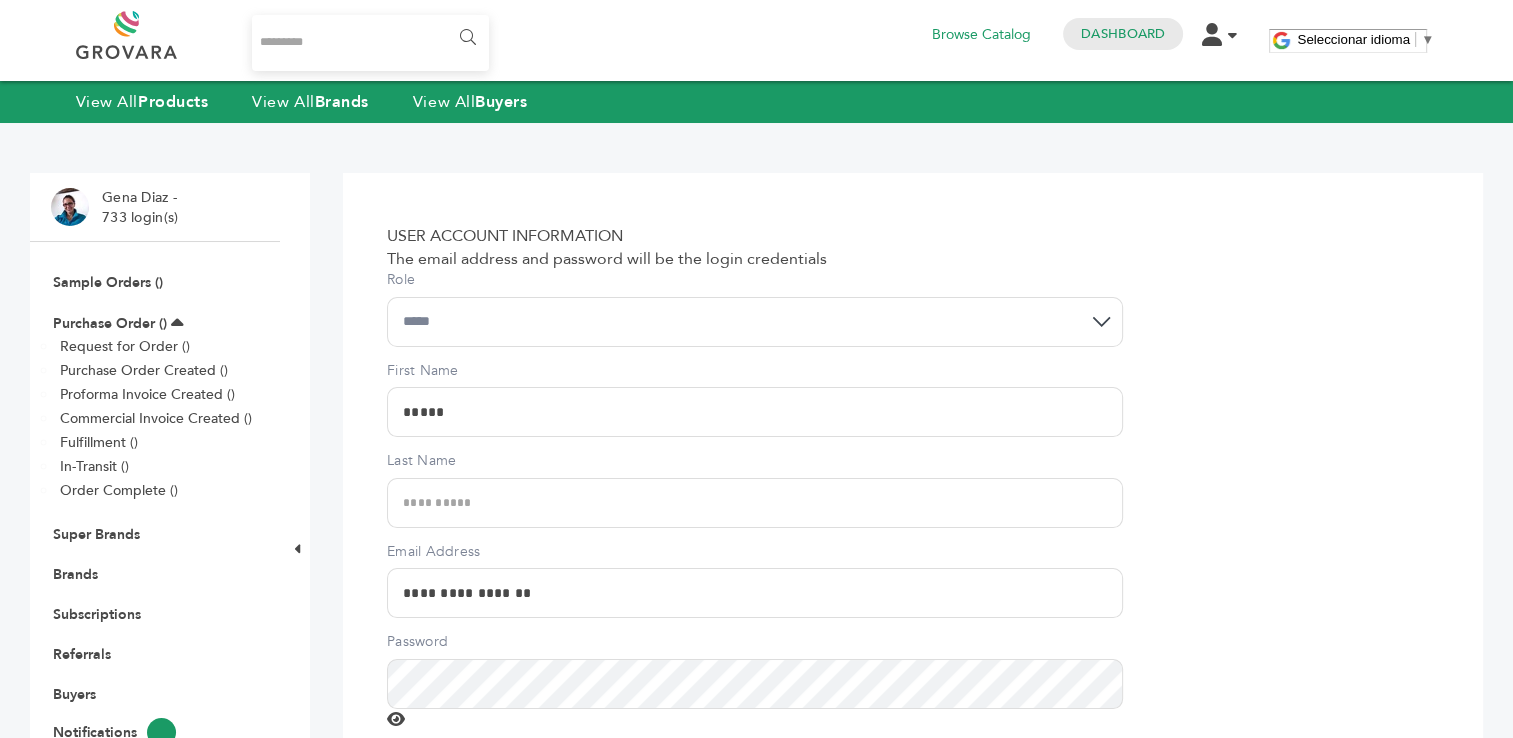 type on "*****" 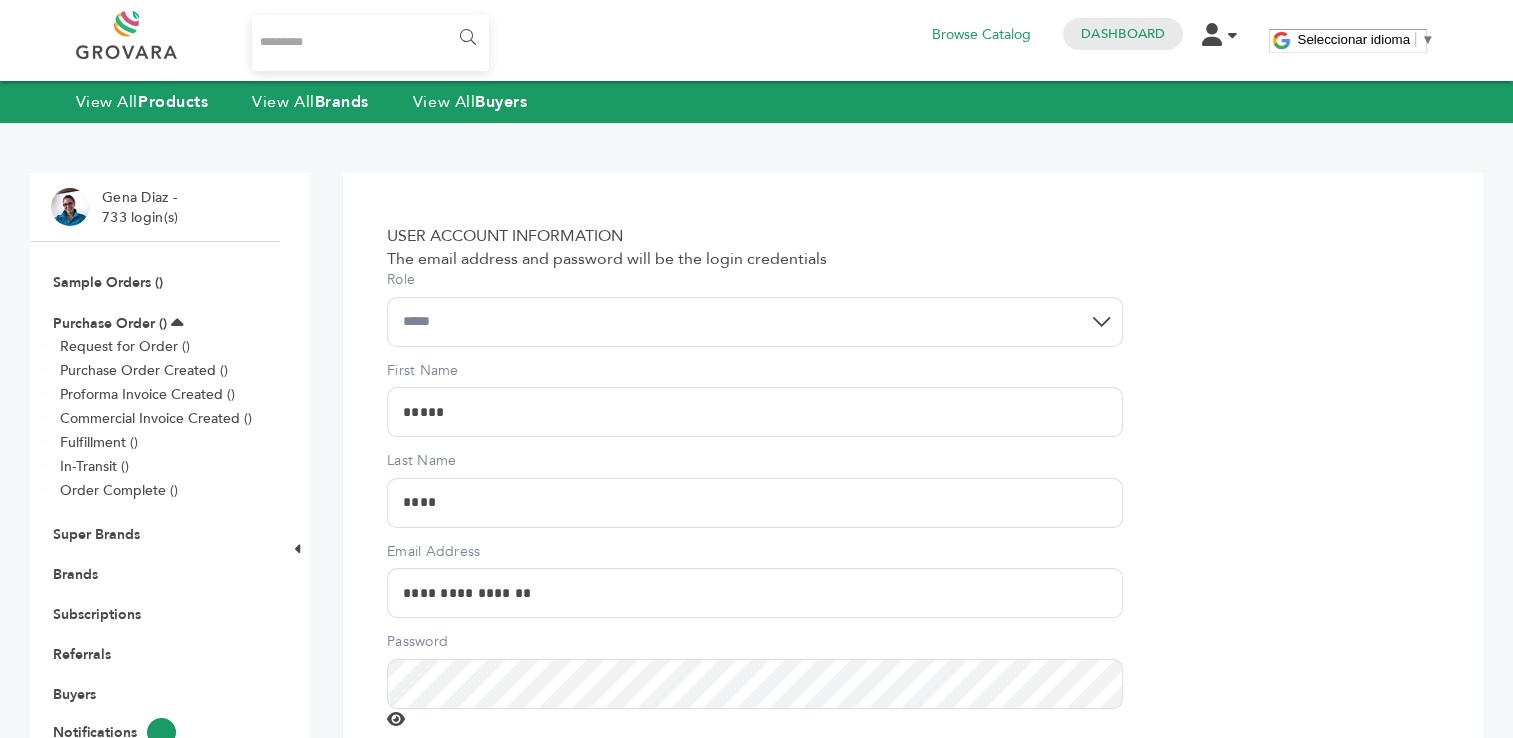 type on "******" 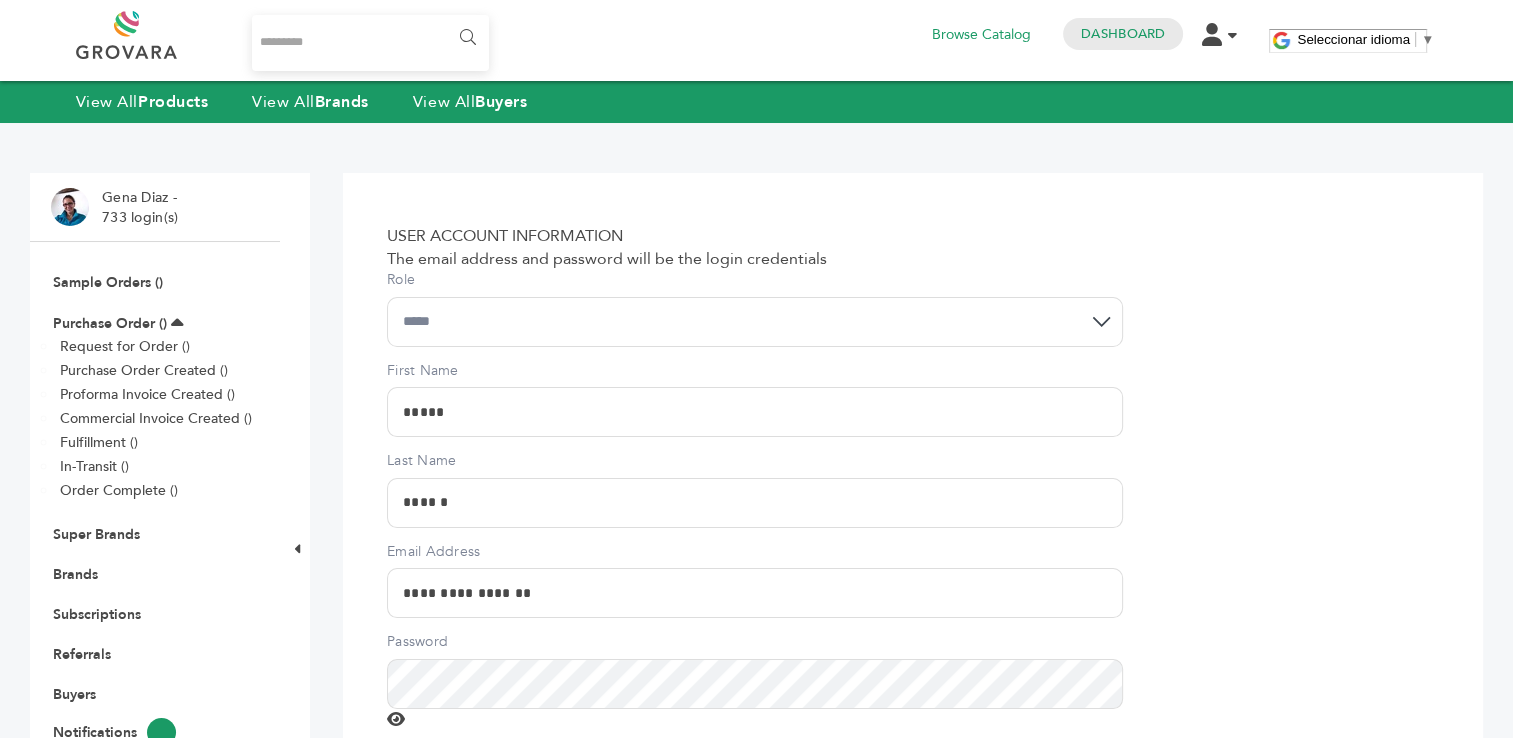 click on "**********" at bounding box center (755, 593) 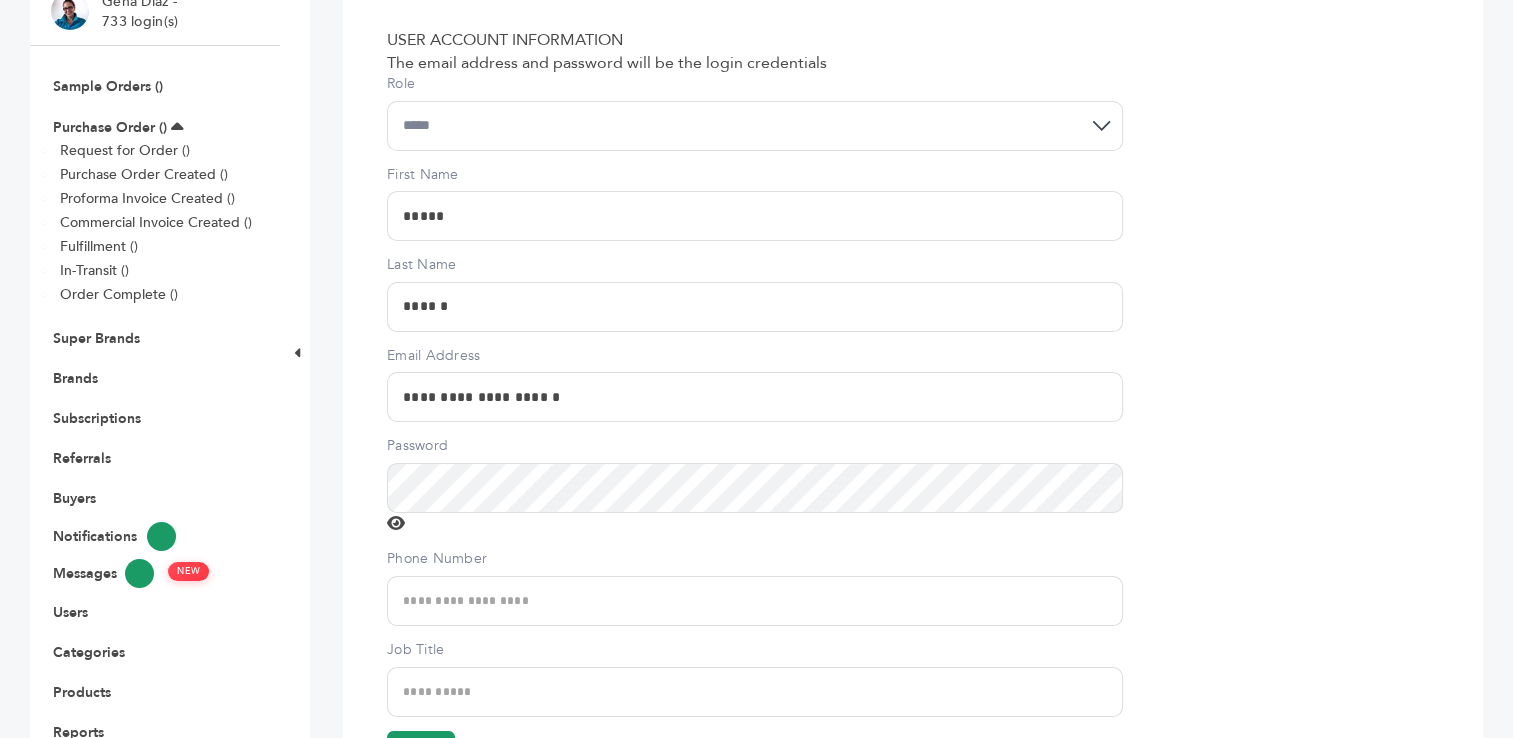 scroll, scrollTop: 222, scrollLeft: 0, axis: vertical 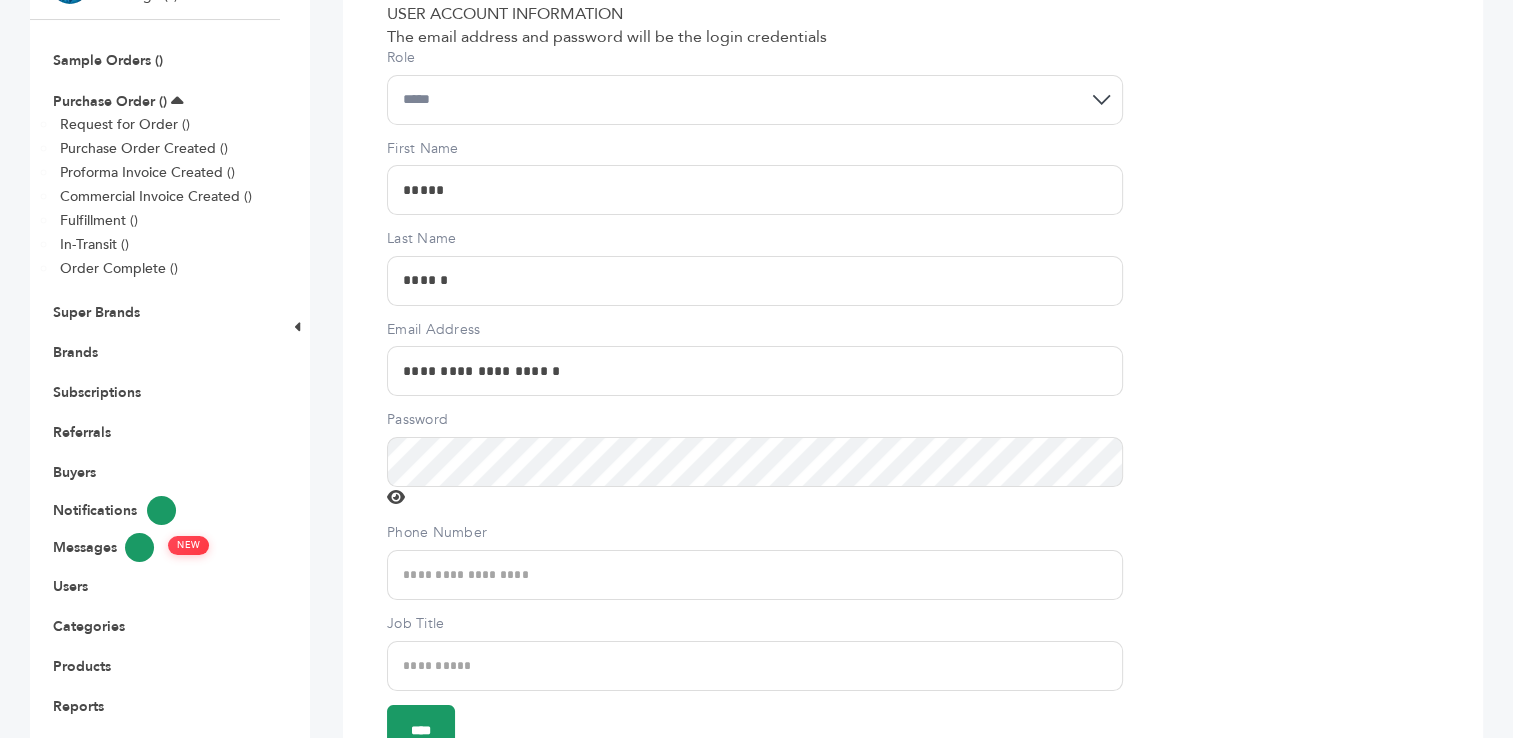 type on "**********" 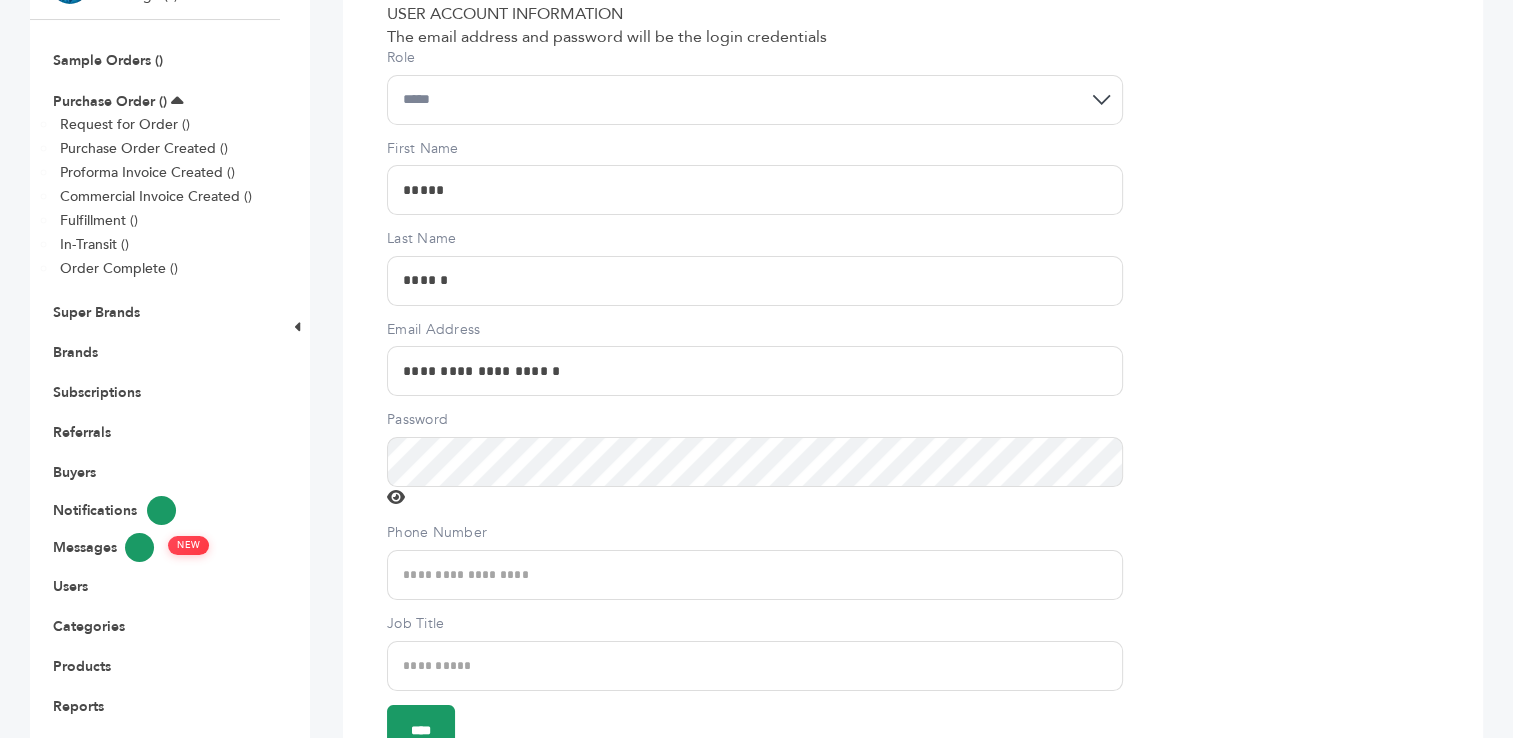 paste on "**********" 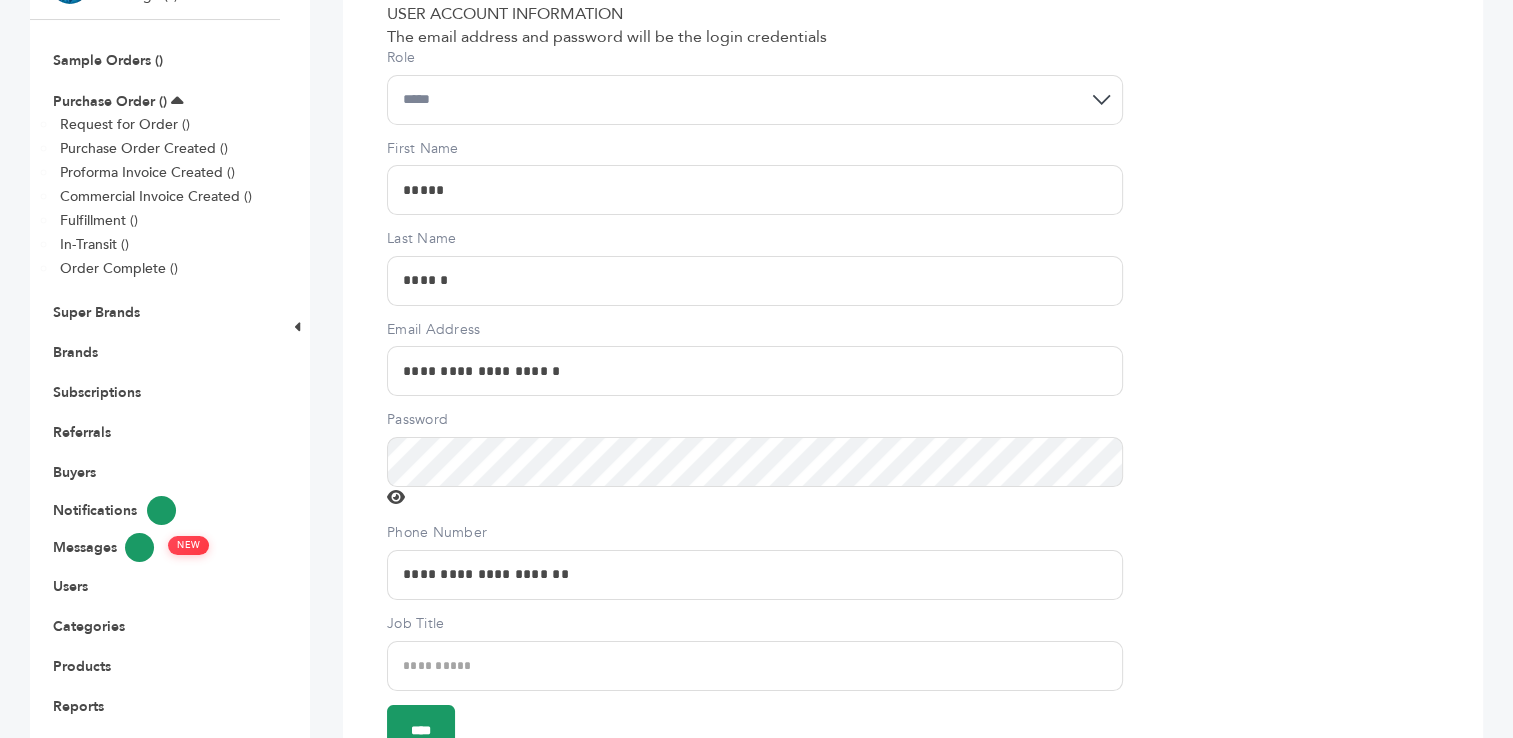 type on "**********" 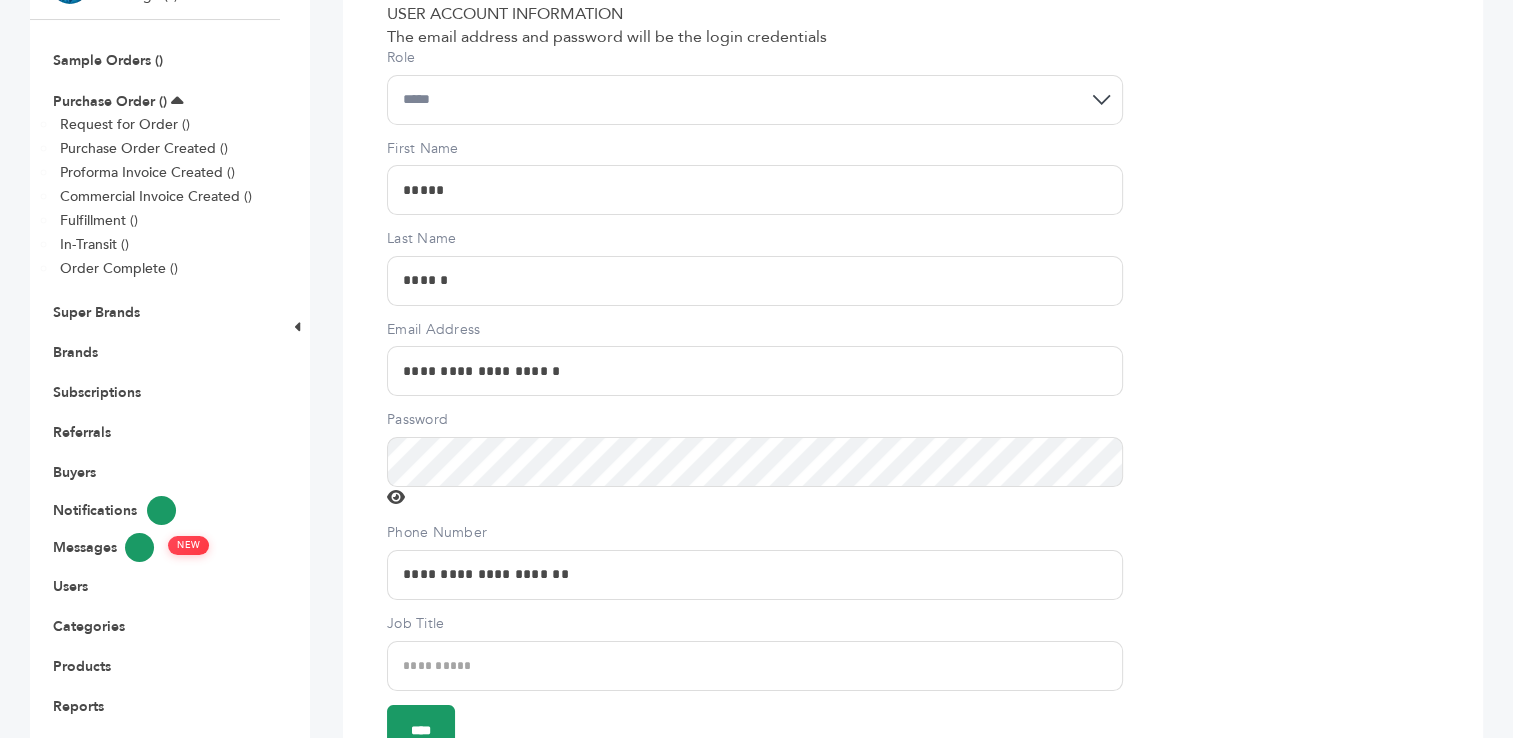 click on "Job Title" at bounding box center [755, 666] 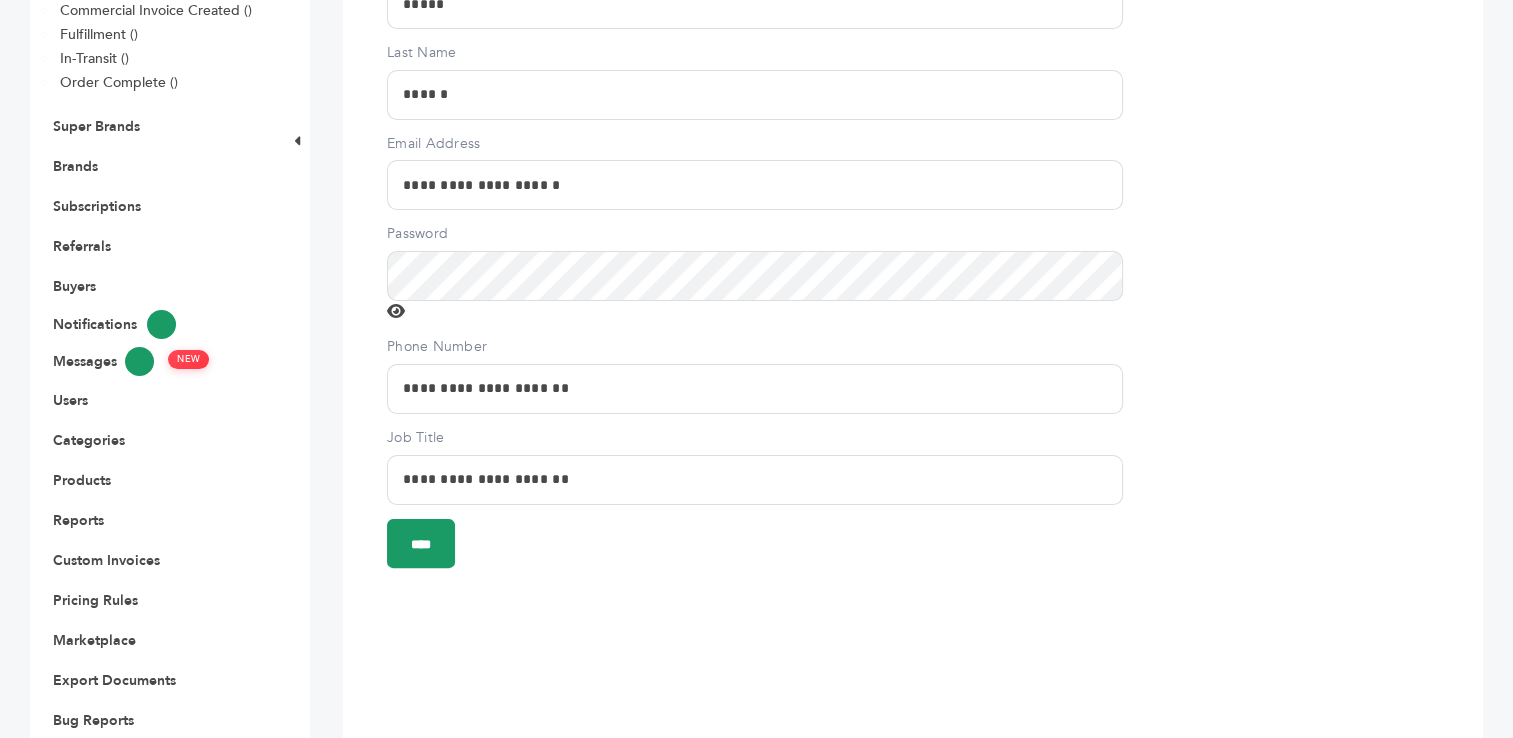 scroll, scrollTop: 460, scrollLeft: 0, axis: vertical 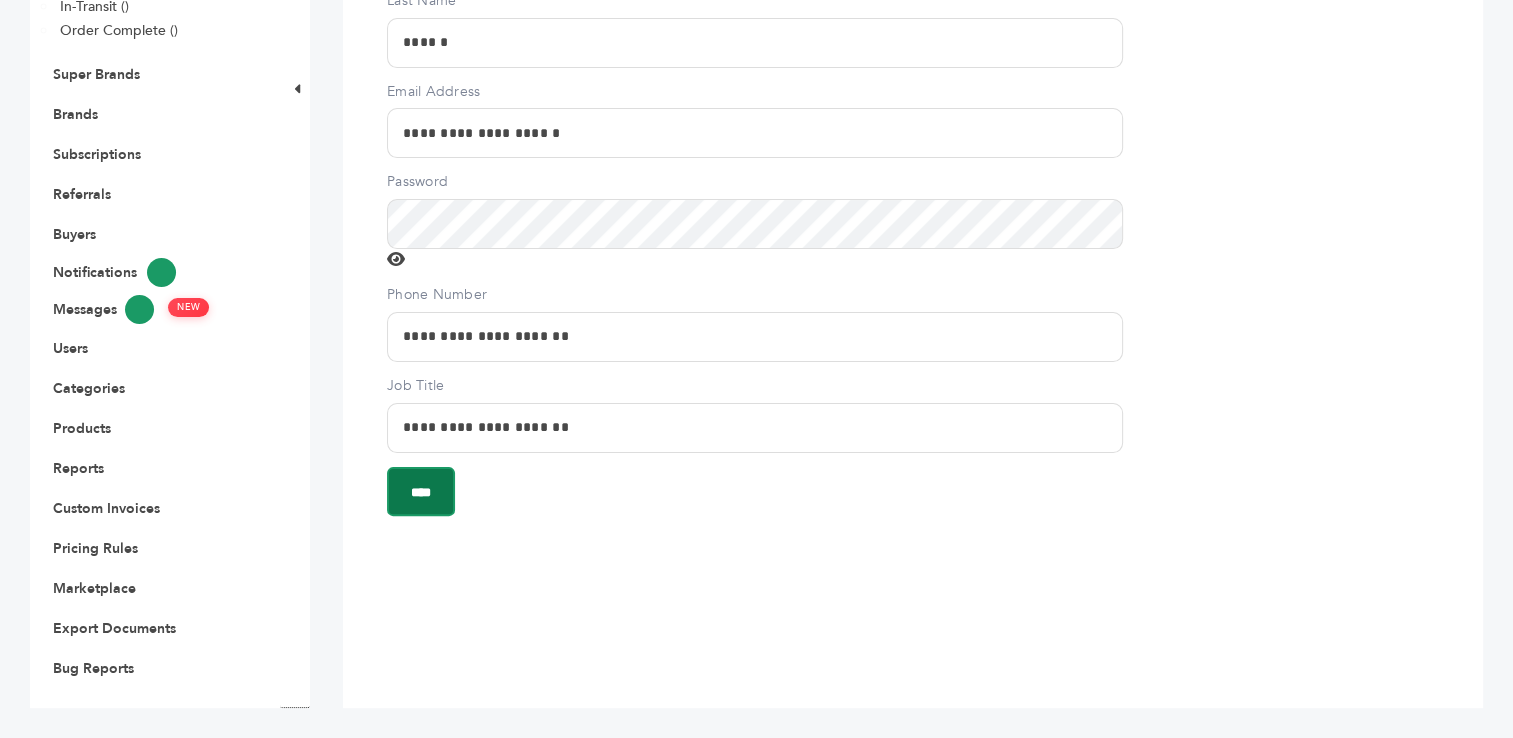 type on "**********" 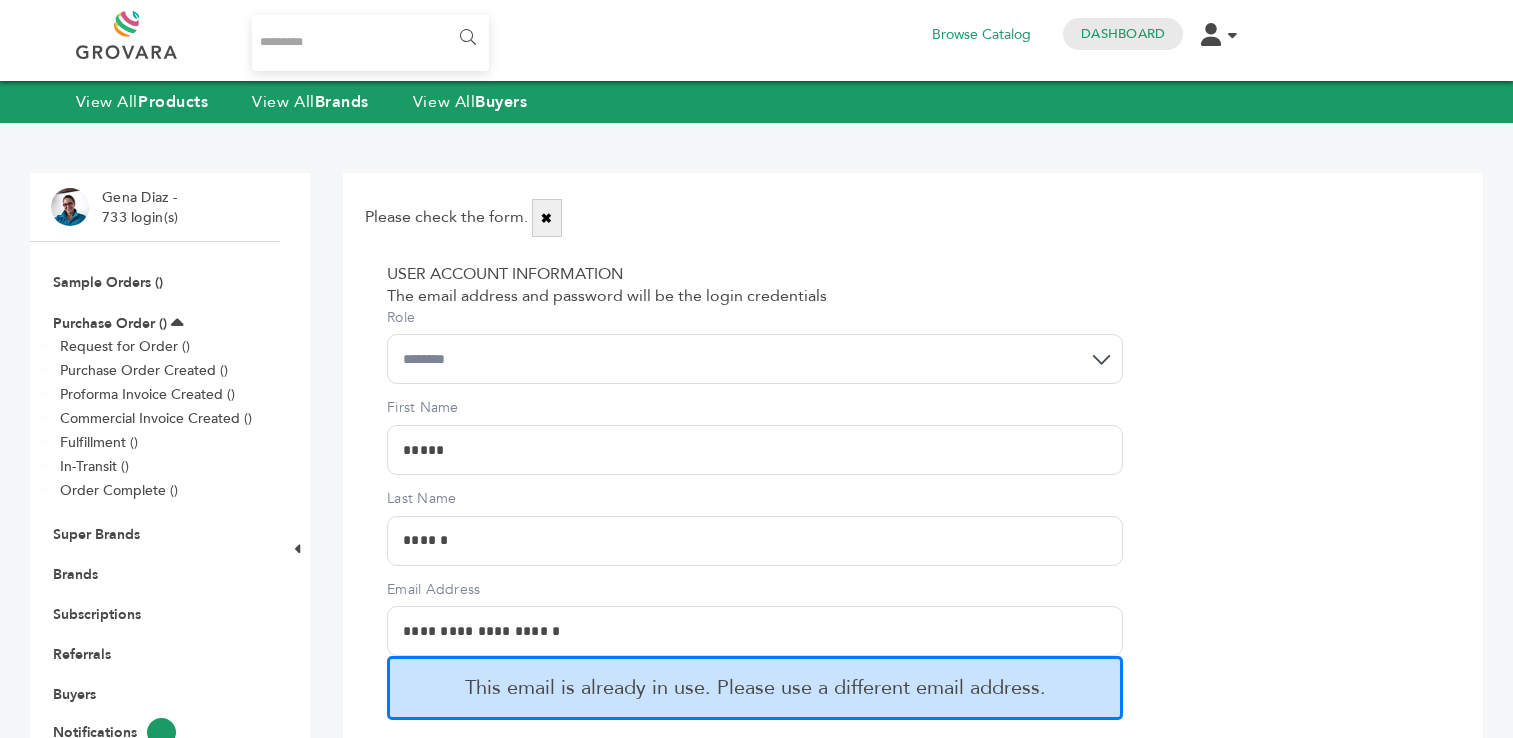 scroll, scrollTop: 0, scrollLeft: 0, axis: both 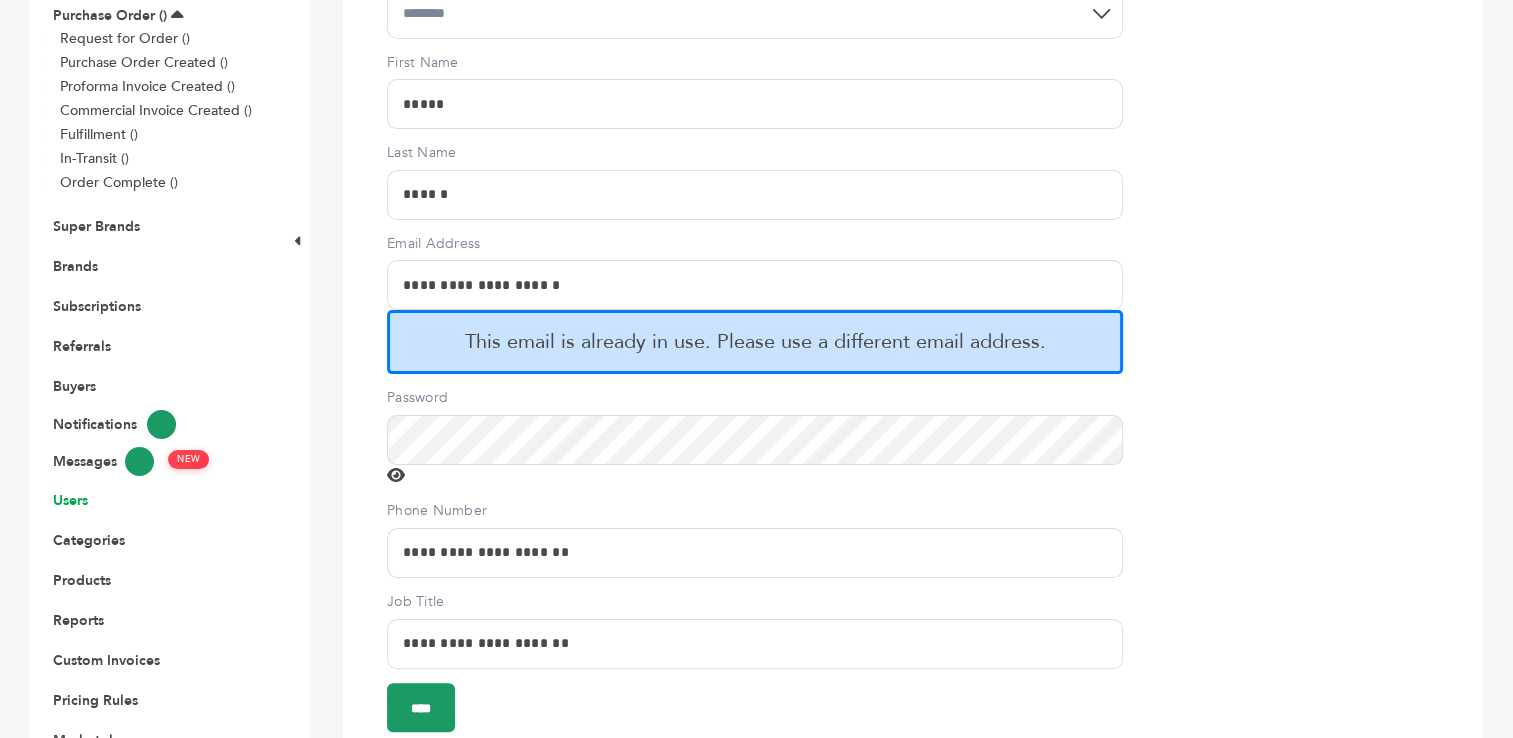 click on "Users" at bounding box center (70, 500) 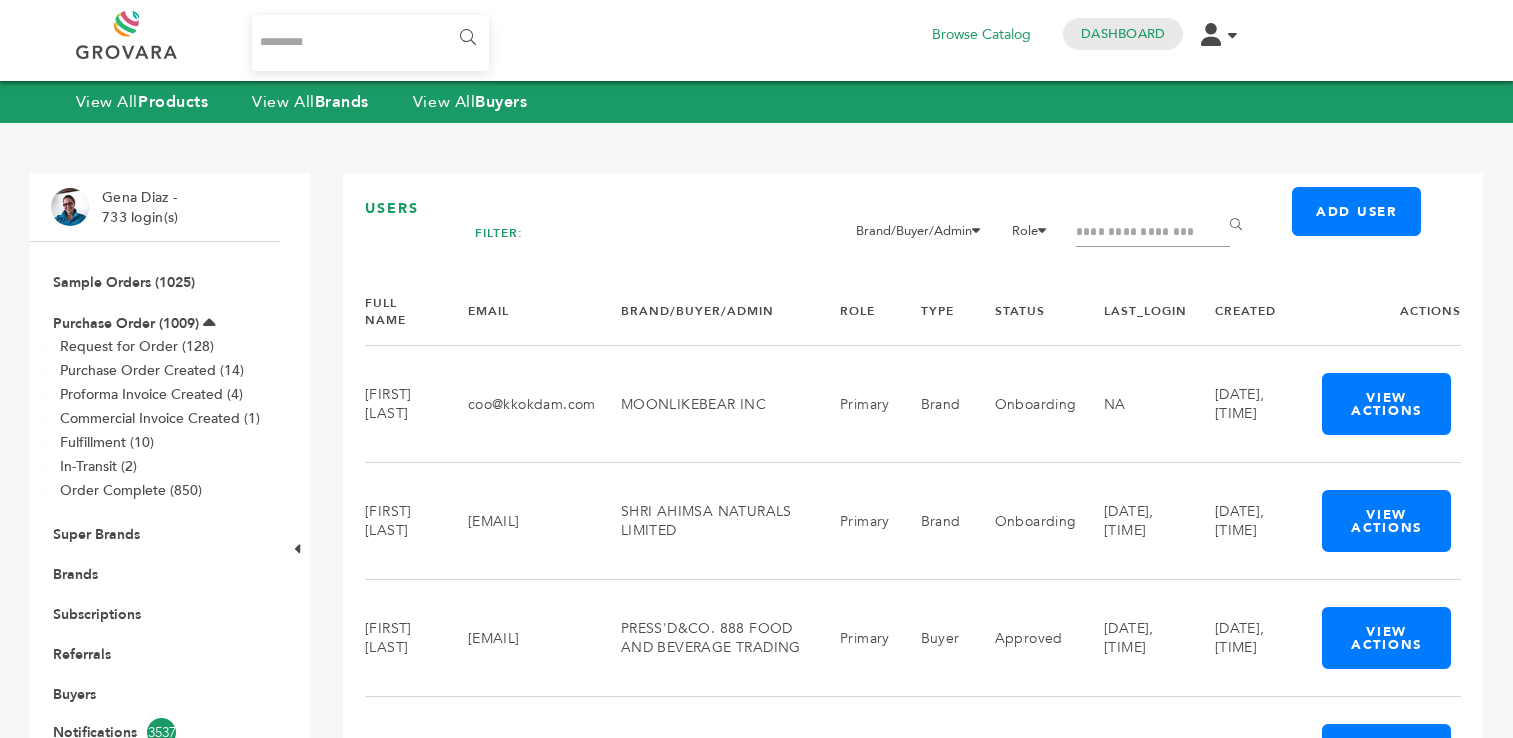 scroll, scrollTop: 0, scrollLeft: 0, axis: both 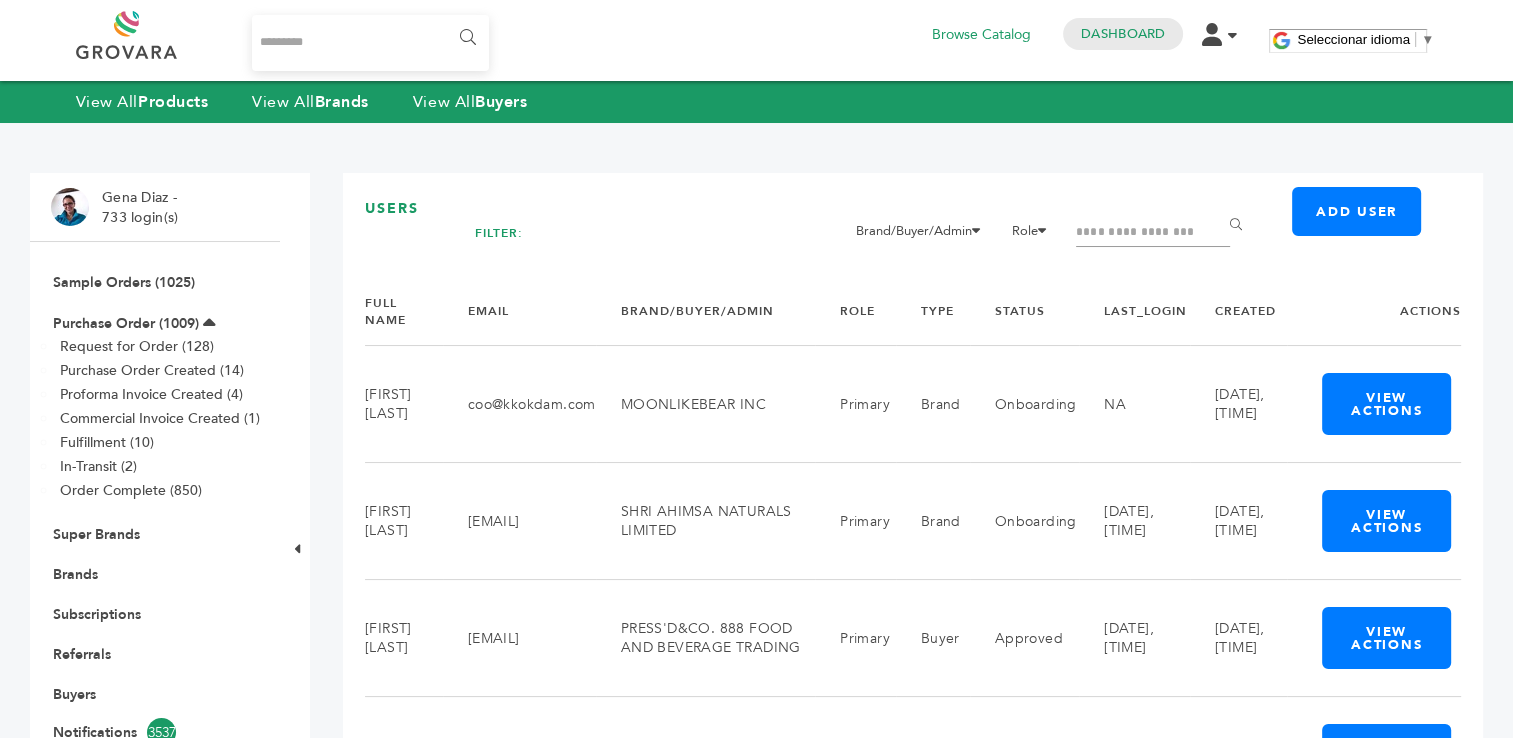 click at bounding box center [1153, 233] 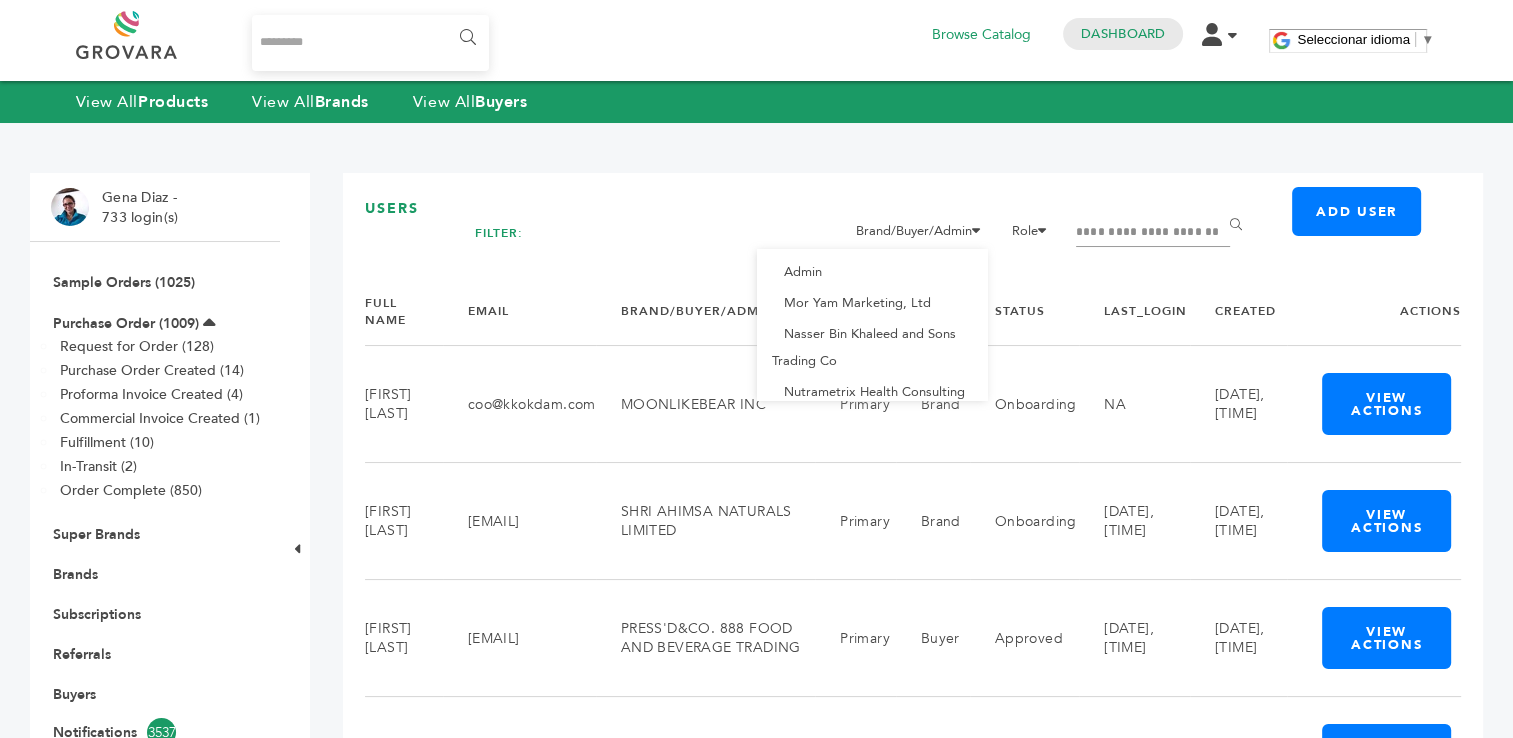 drag, startPoint x: 1277, startPoint y: 234, endPoint x: 1106, endPoint y: 239, distance: 171.07309 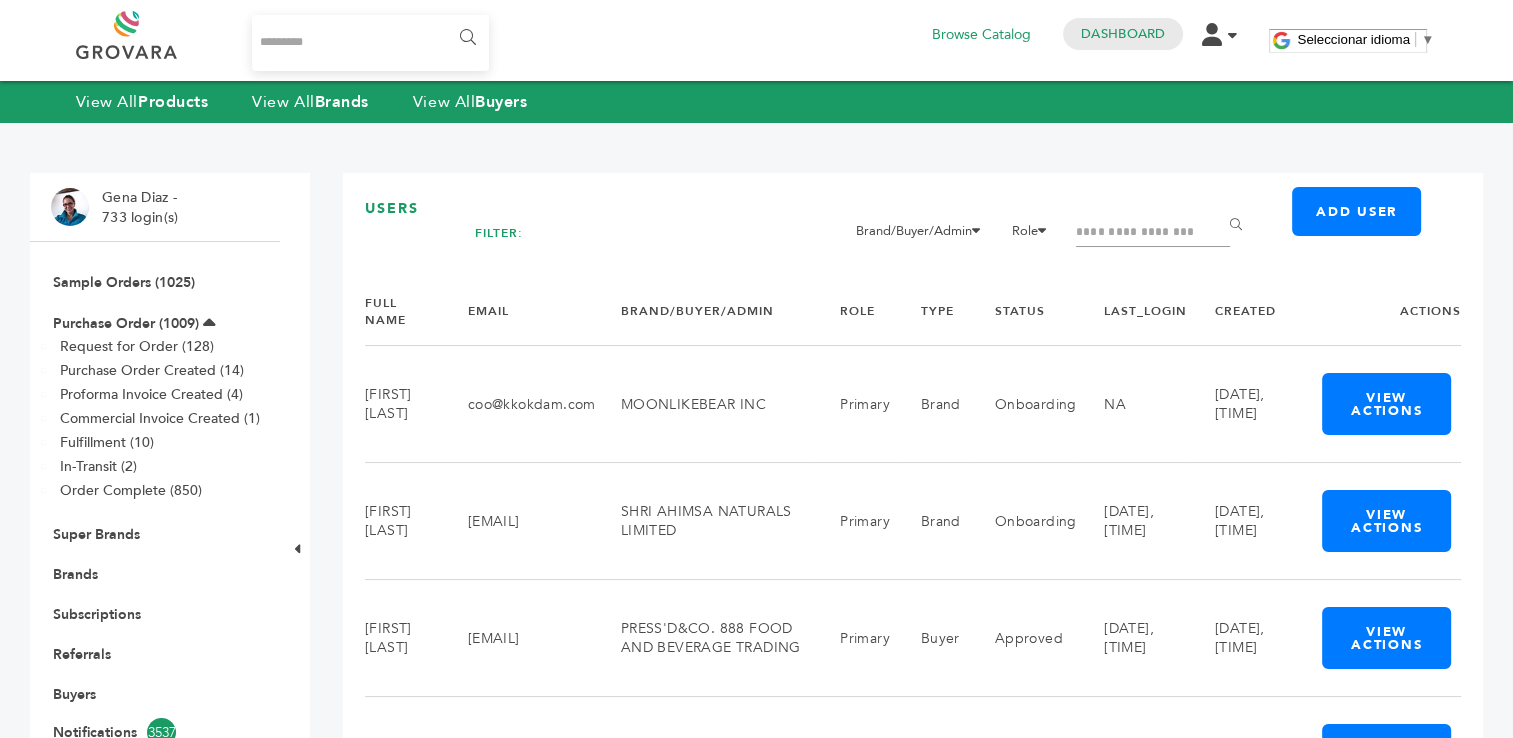click at bounding box center (1153, 233) 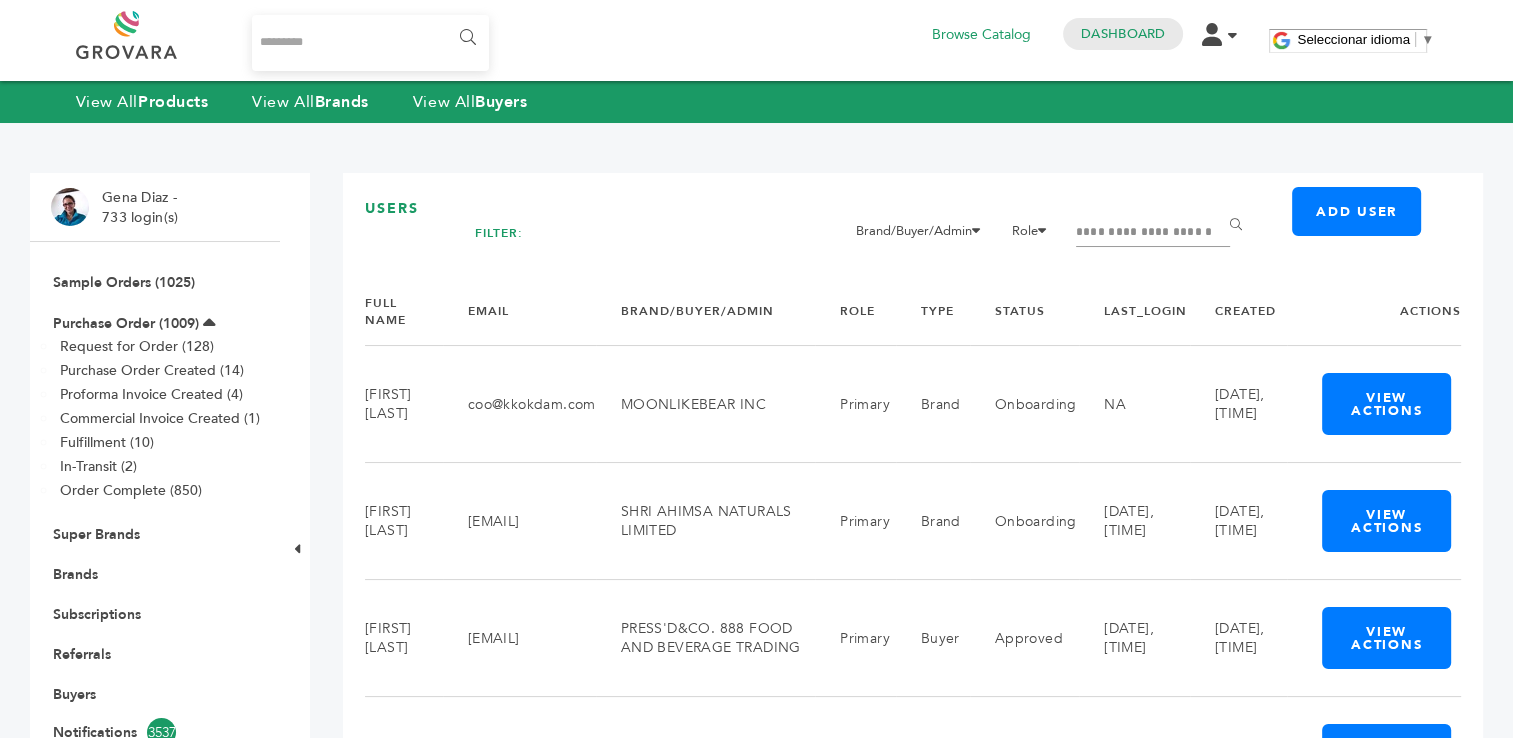 type on "**********" 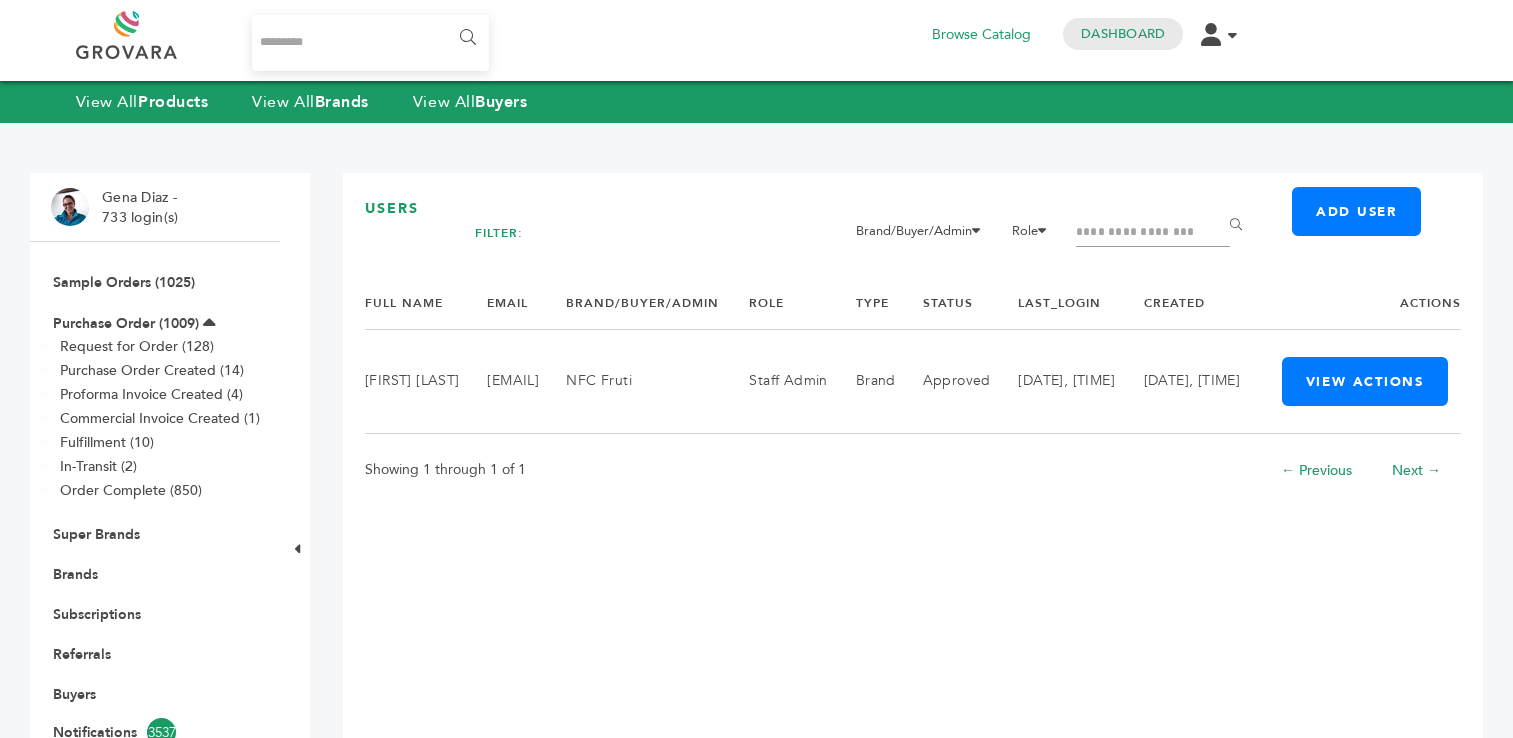 scroll, scrollTop: 0, scrollLeft: 0, axis: both 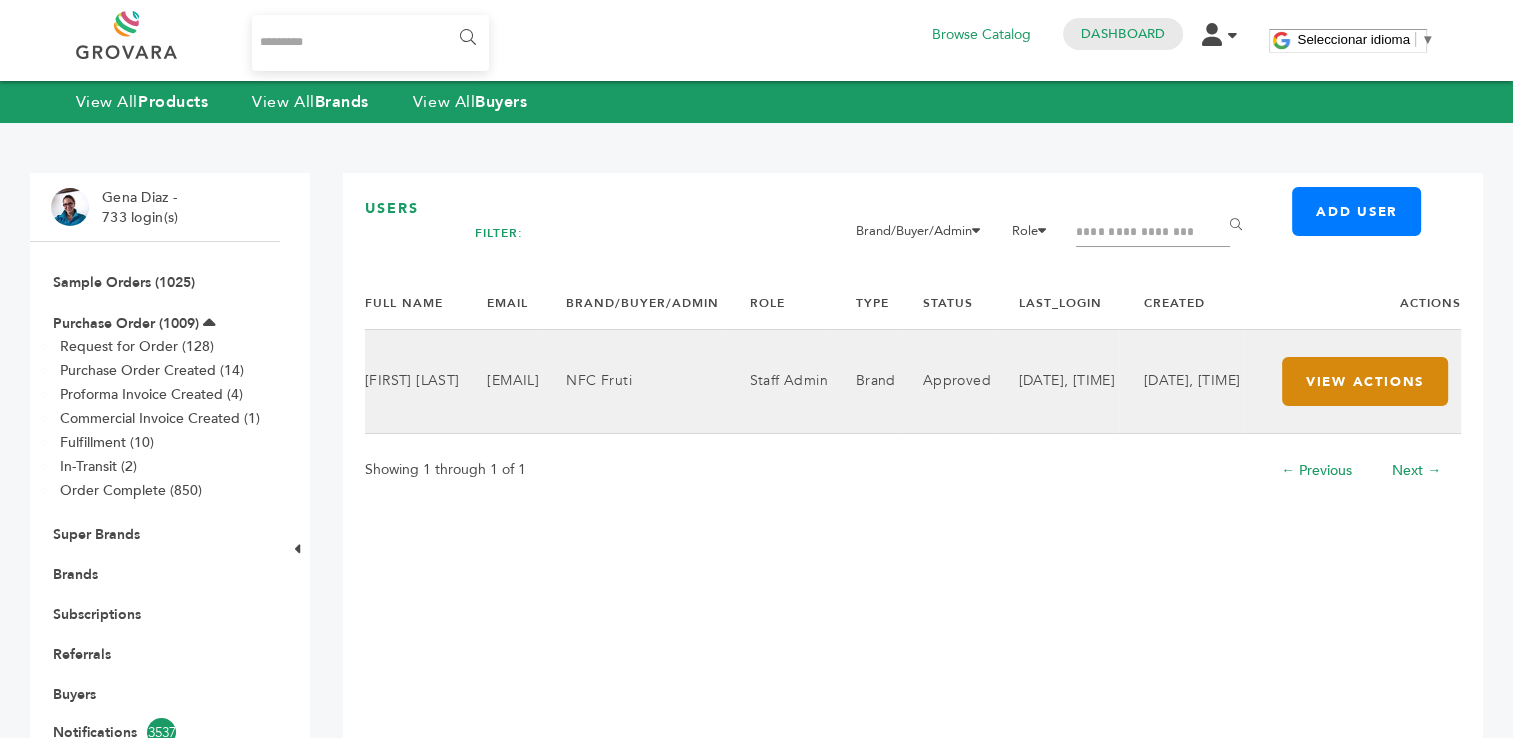 click on "View Actions" at bounding box center (1365, 381) 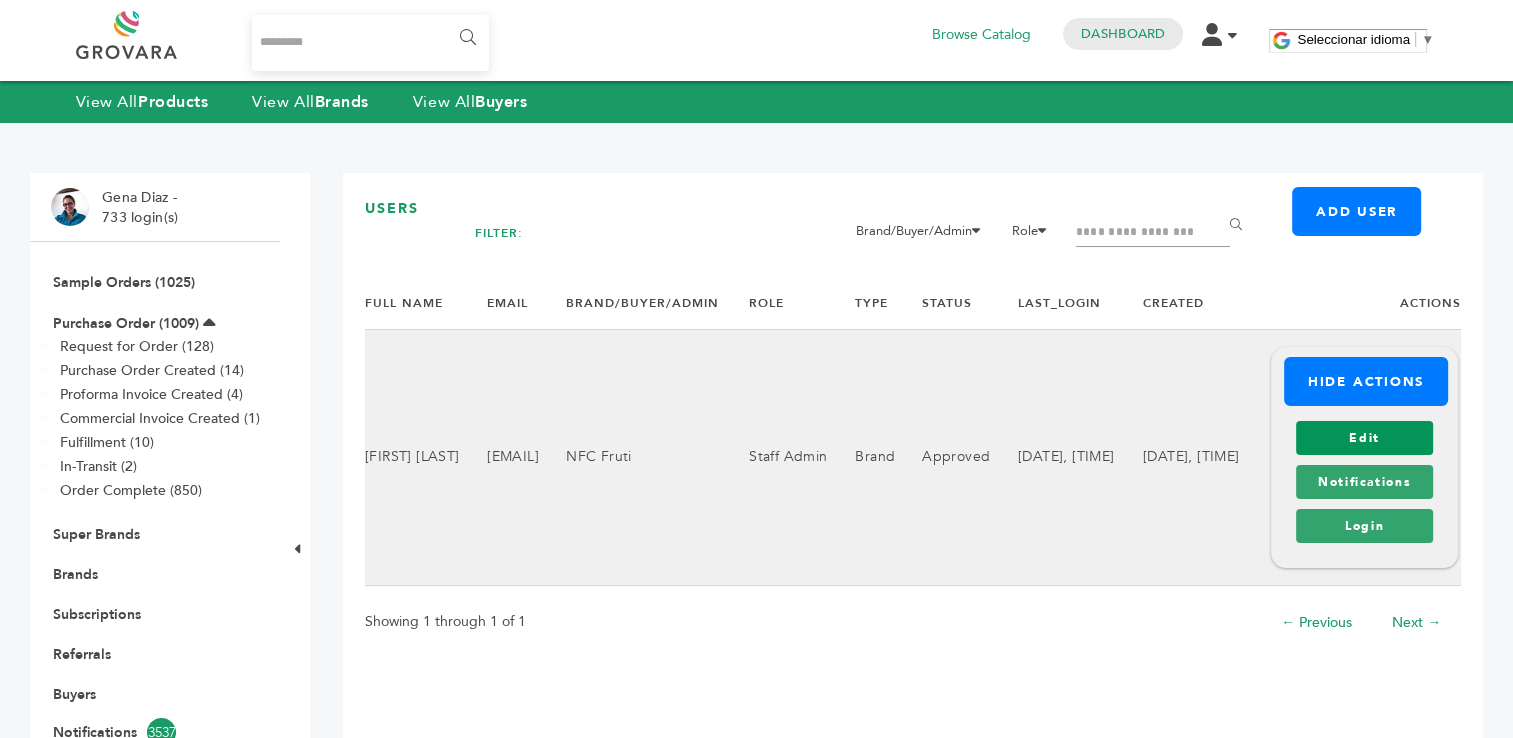 click on "Edit" at bounding box center [1364, 438] 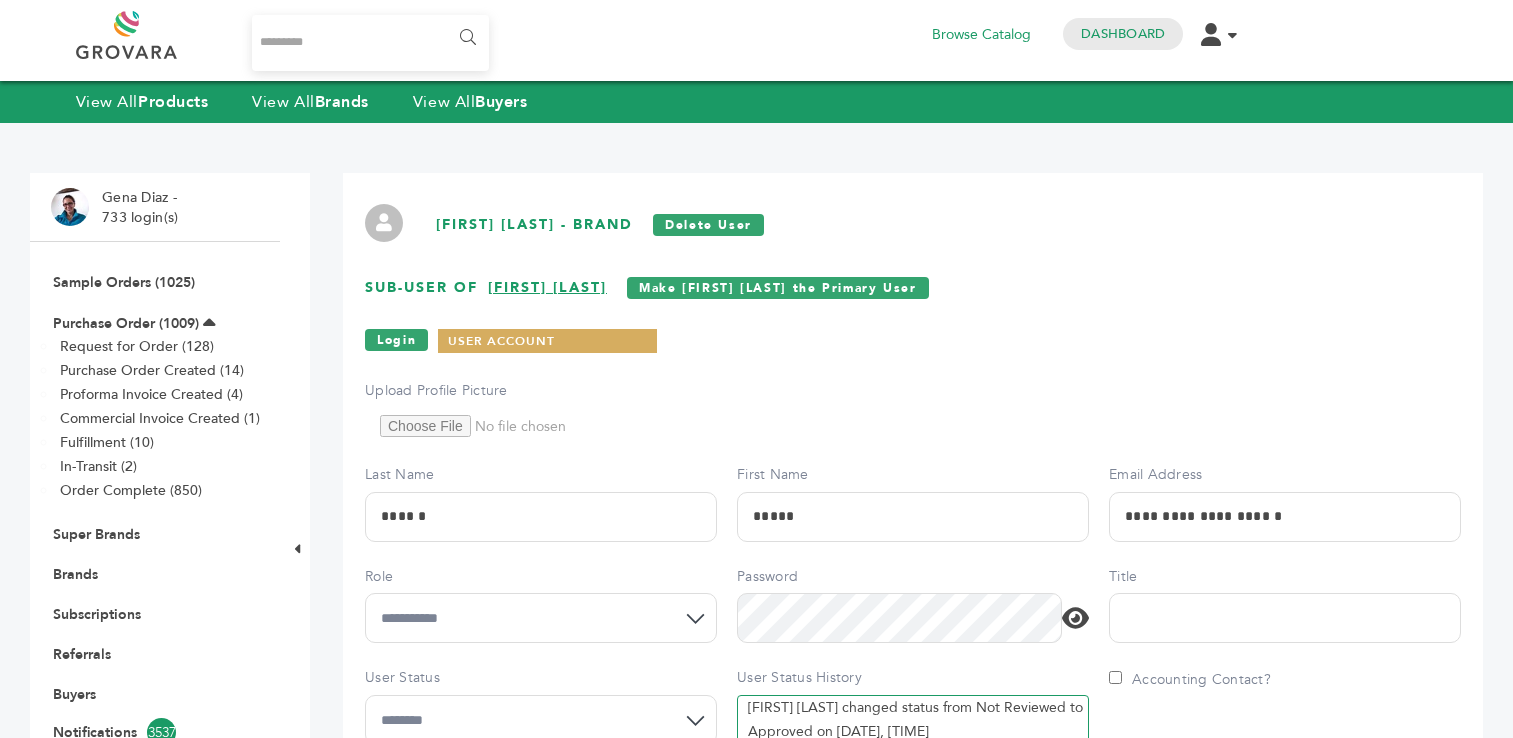scroll, scrollTop: 0, scrollLeft: 0, axis: both 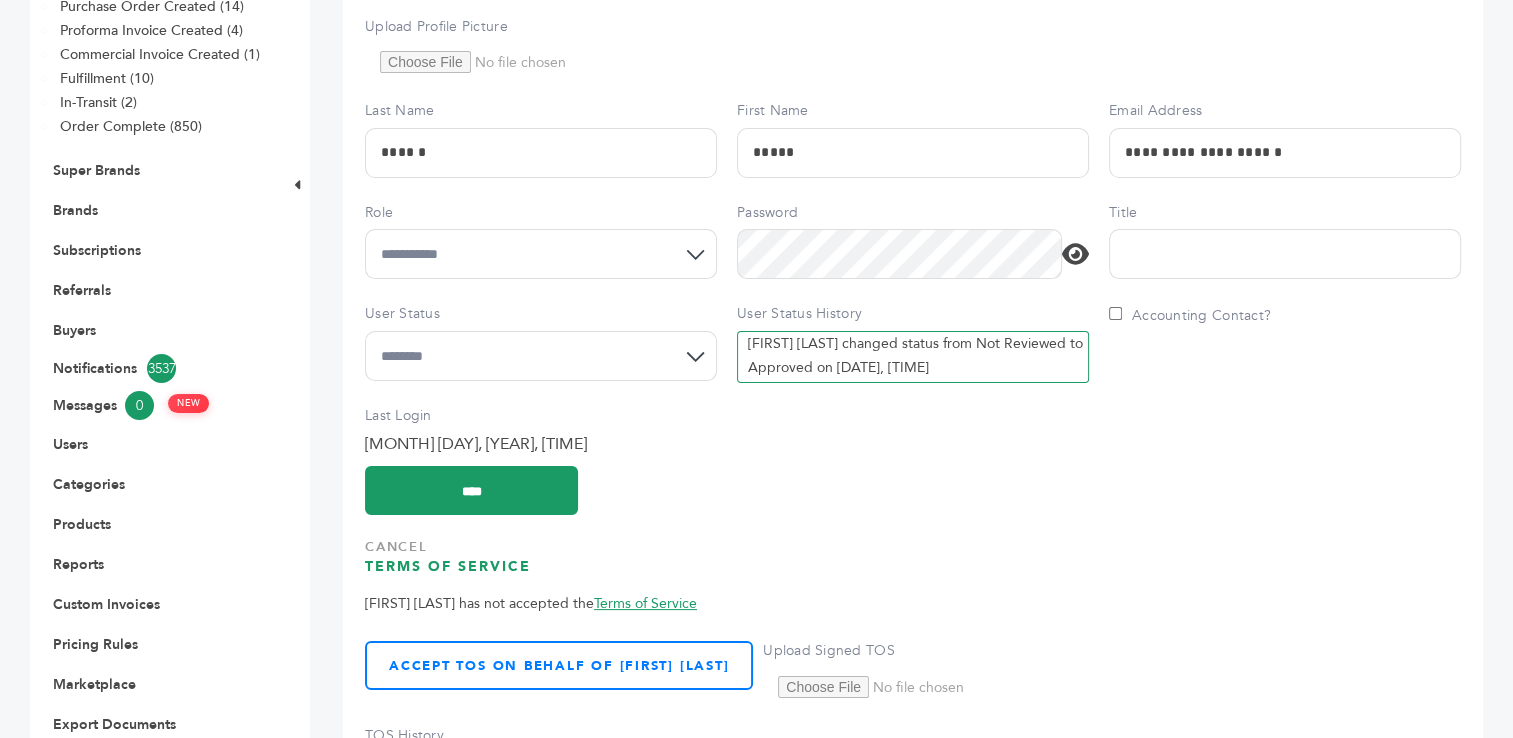 click on "Title" at bounding box center [1285, 254] 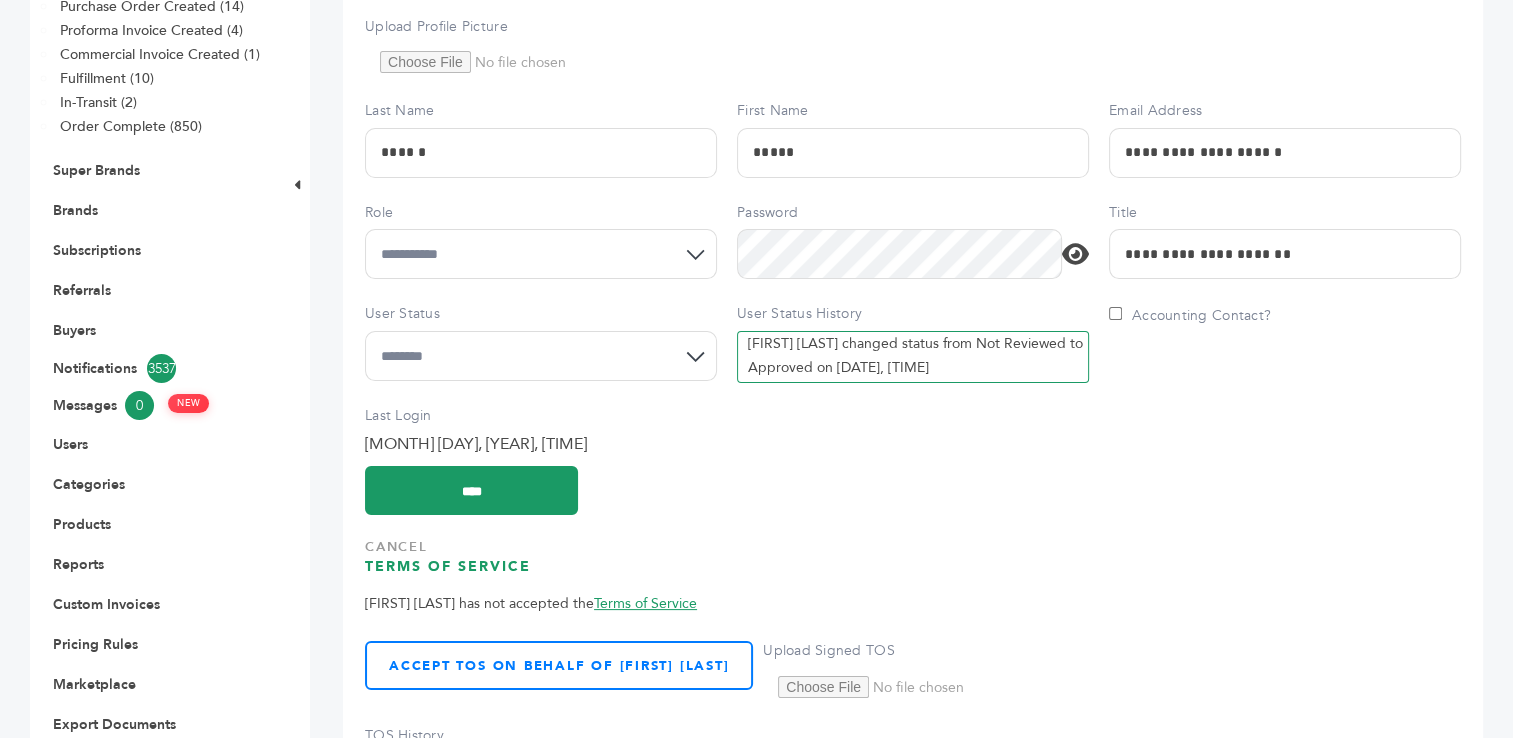 type on "**********" 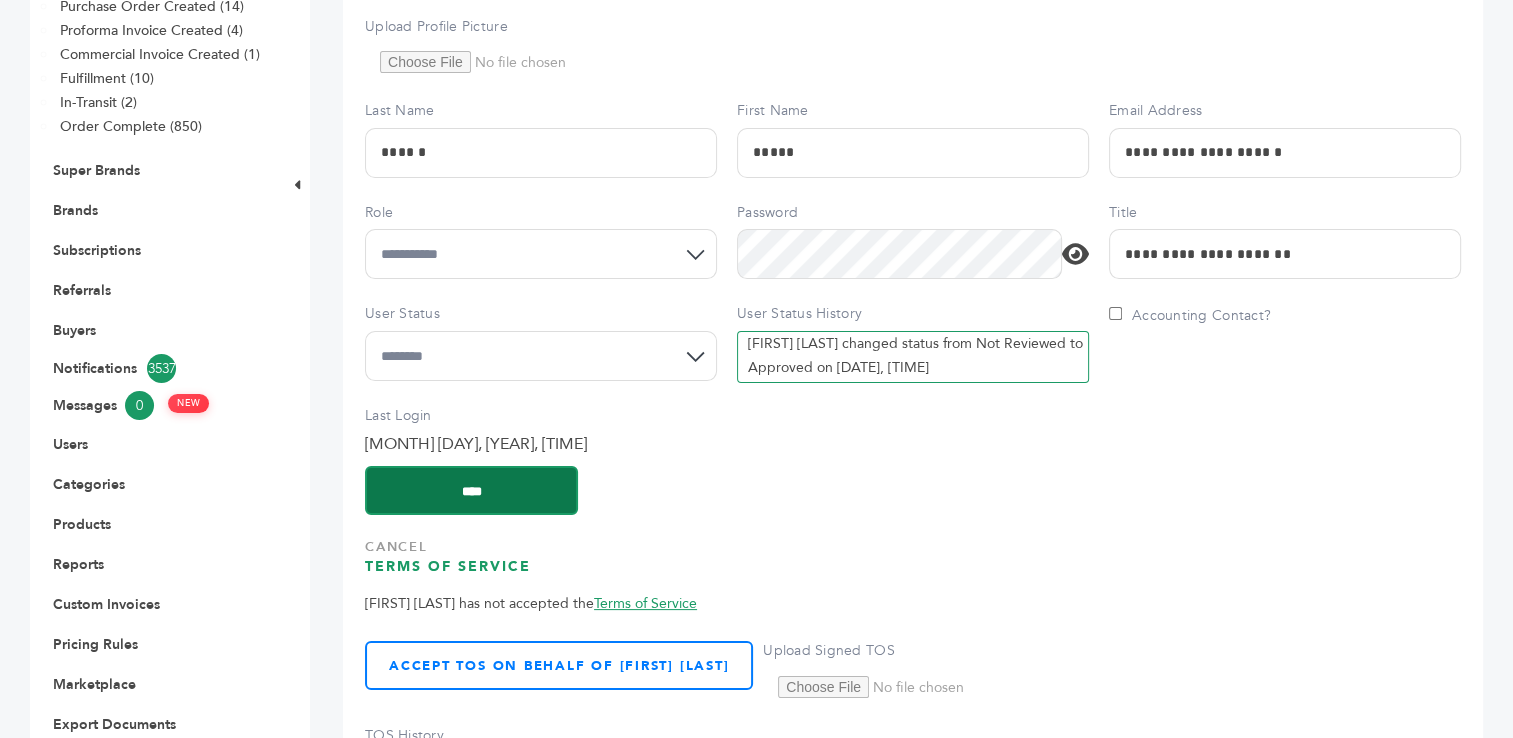 click on "****" at bounding box center [471, 490] 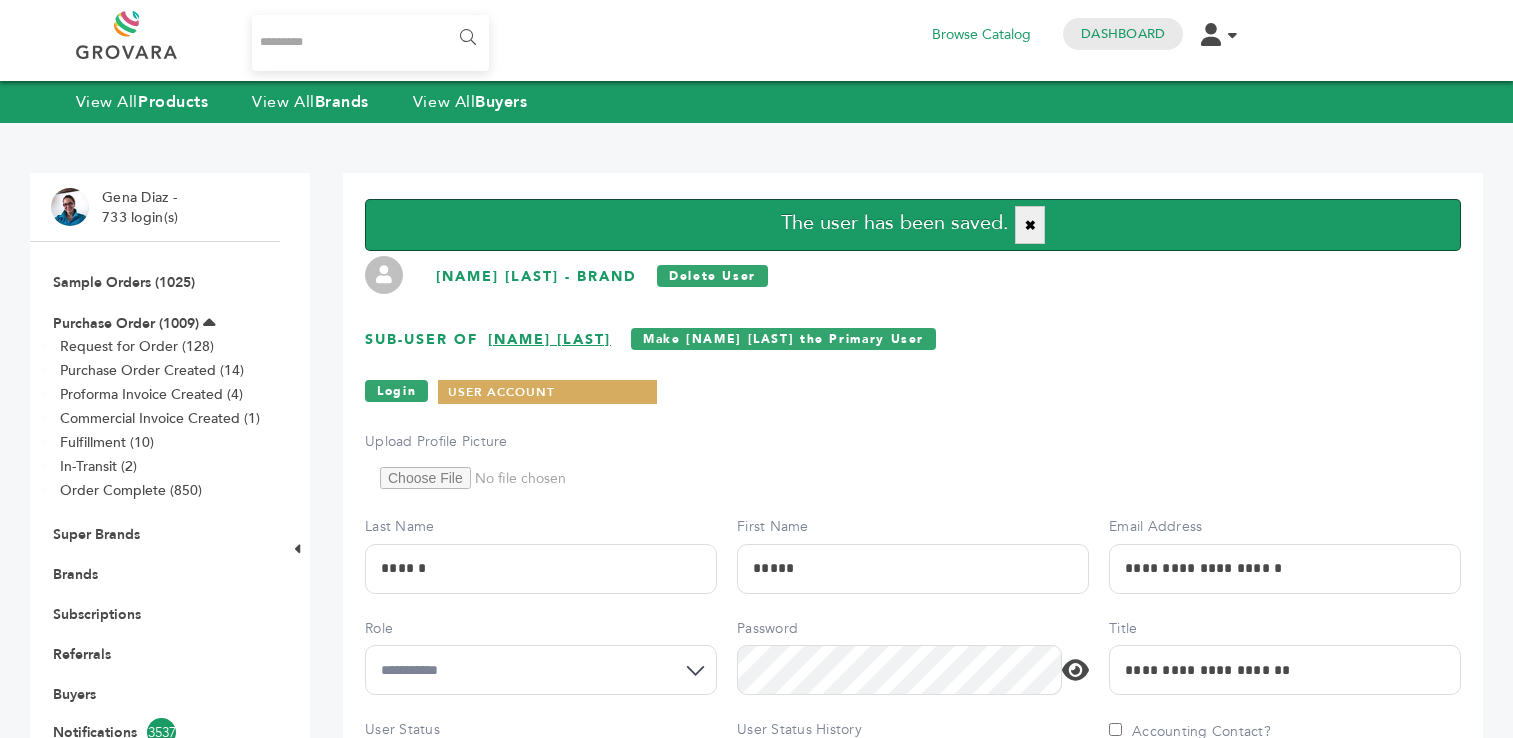 scroll, scrollTop: 0, scrollLeft: 0, axis: both 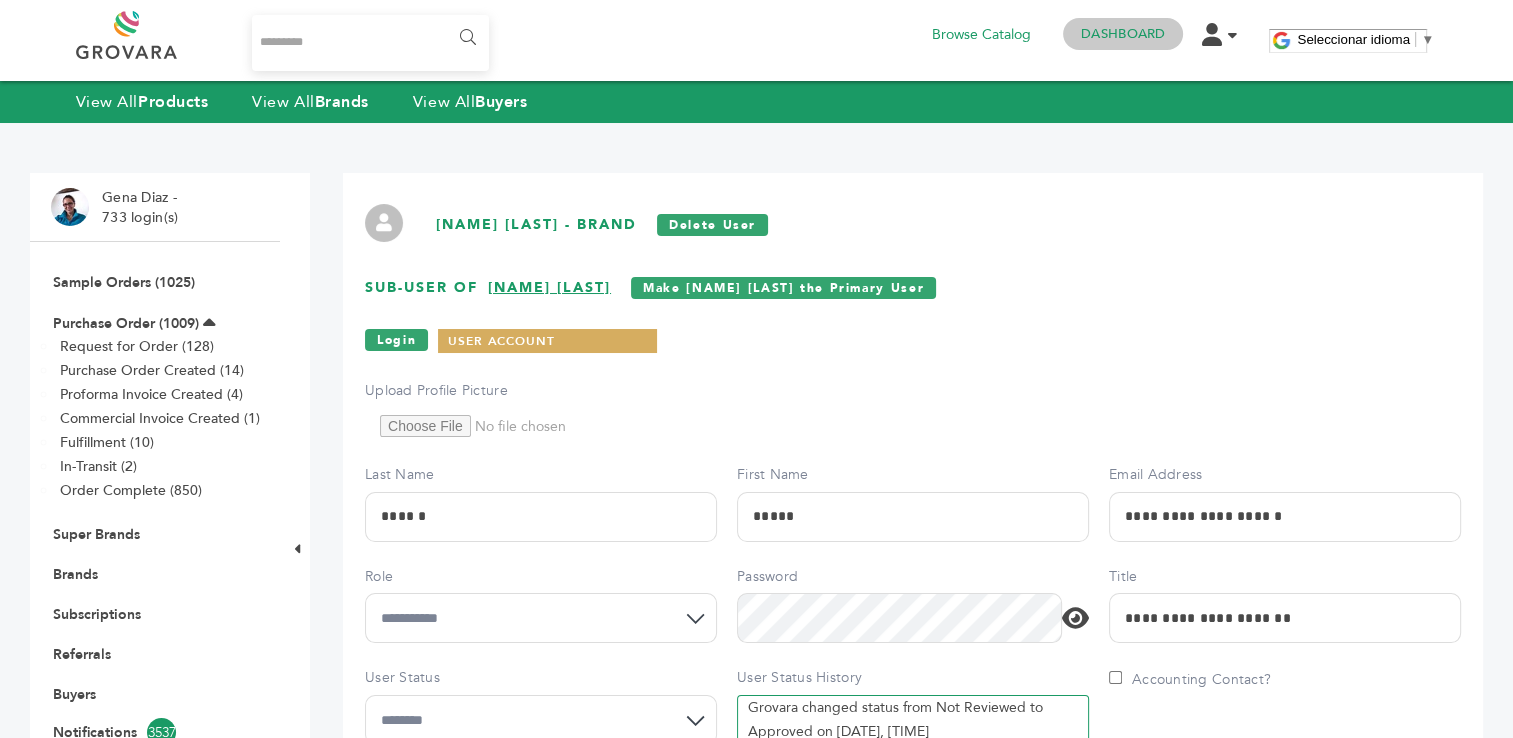 click on "Dashboard" at bounding box center [1123, 34] 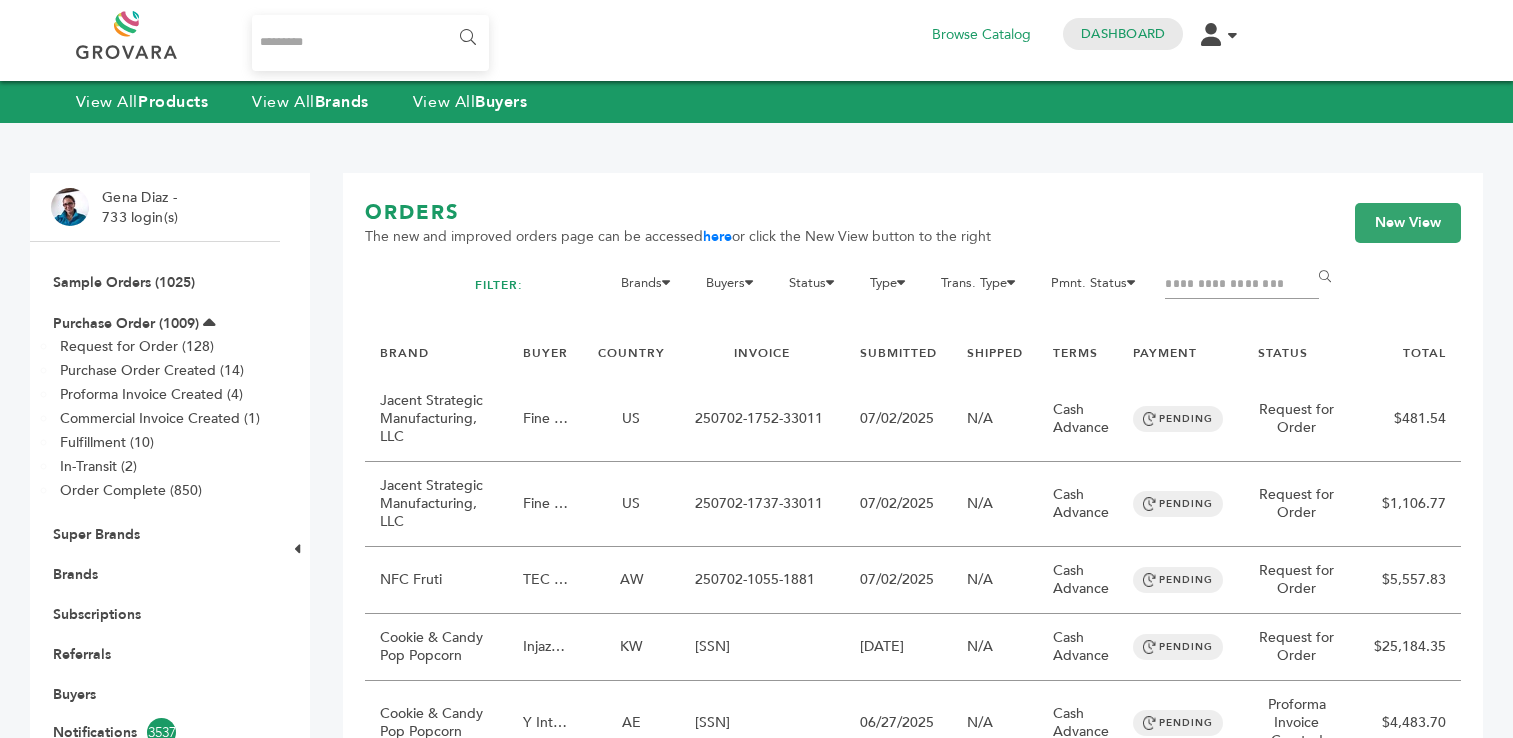 scroll, scrollTop: 0, scrollLeft: 0, axis: both 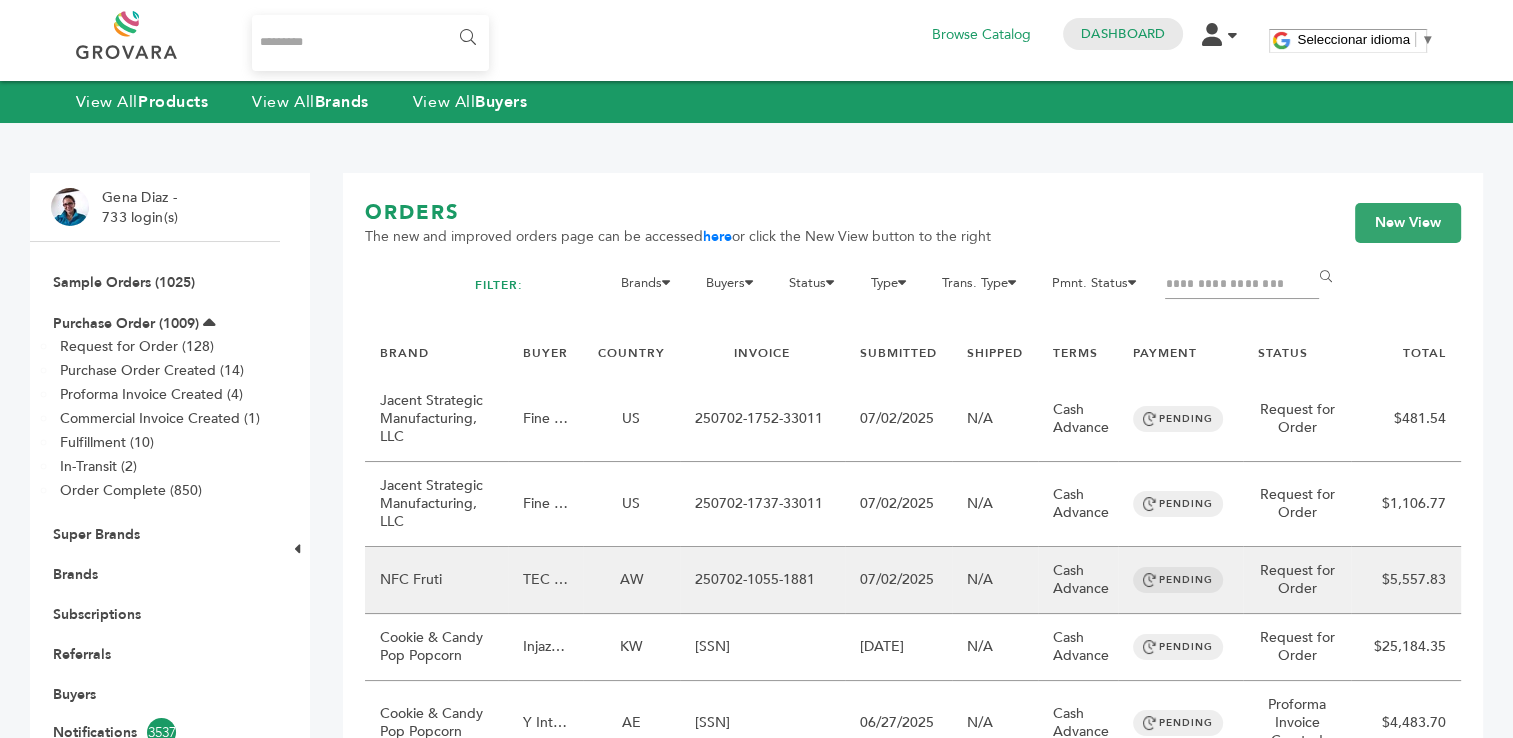 click on "AW" at bounding box center (631, 580) 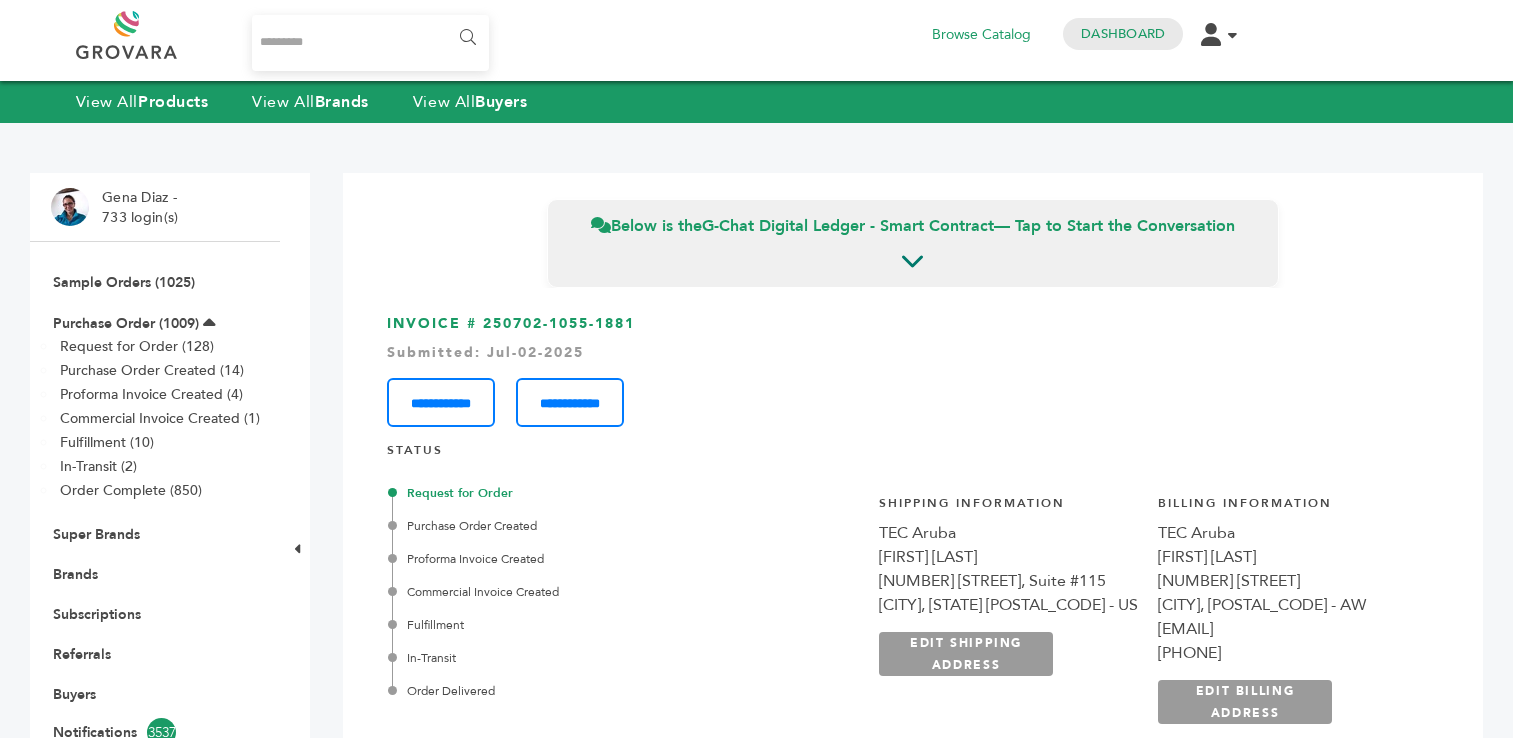 scroll, scrollTop: 0, scrollLeft: 0, axis: both 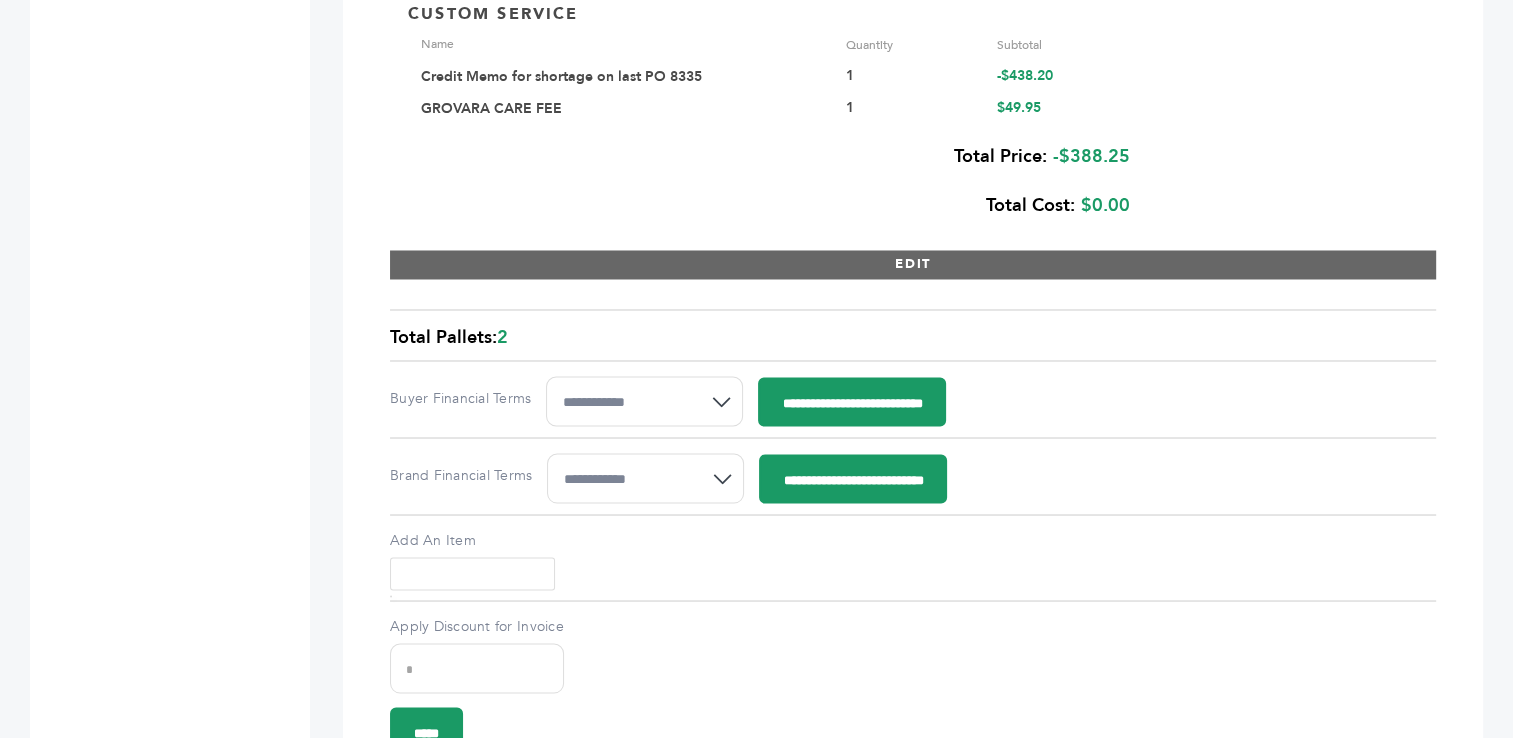 click on "EDIT" at bounding box center (913, 264) 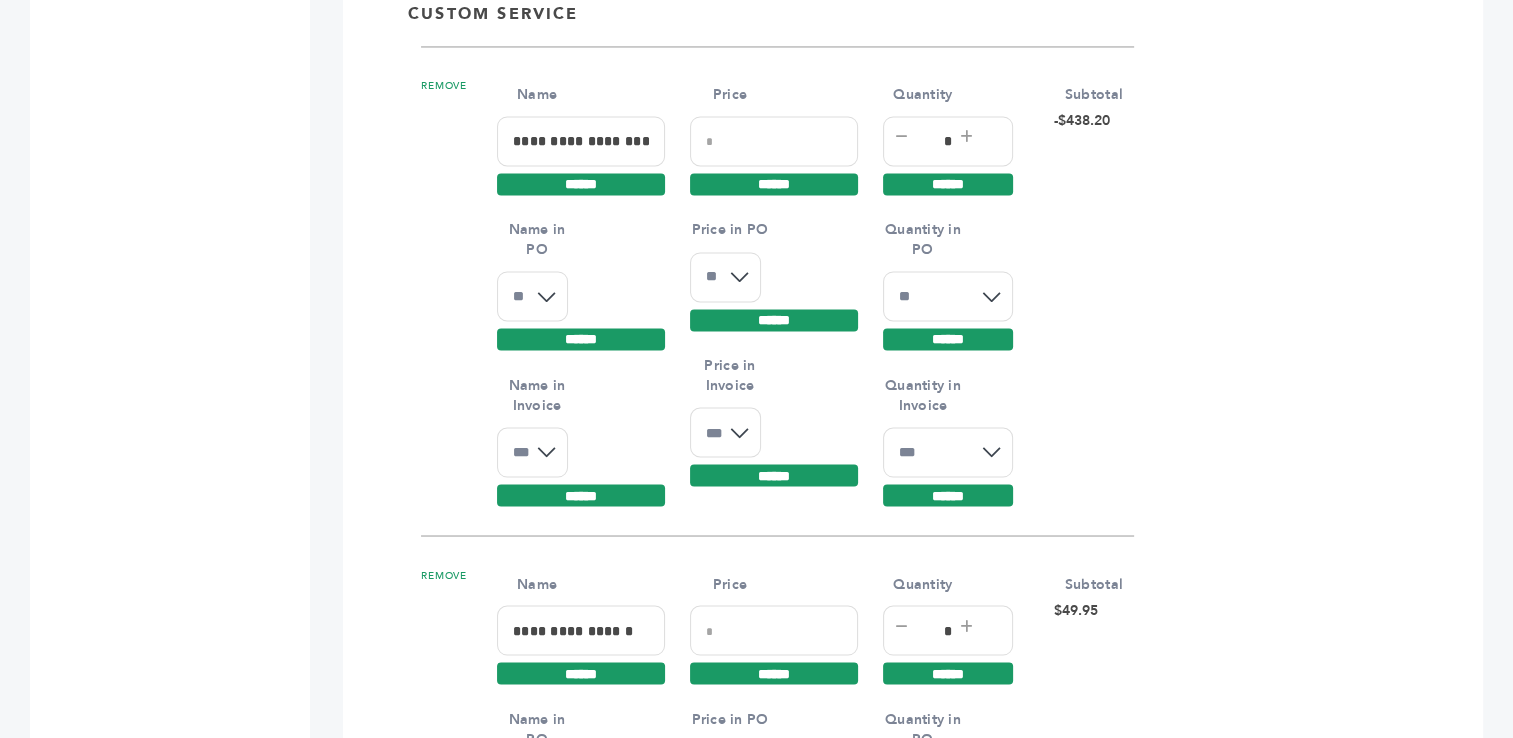 click on "REMOVE" at bounding box center [444, 86] 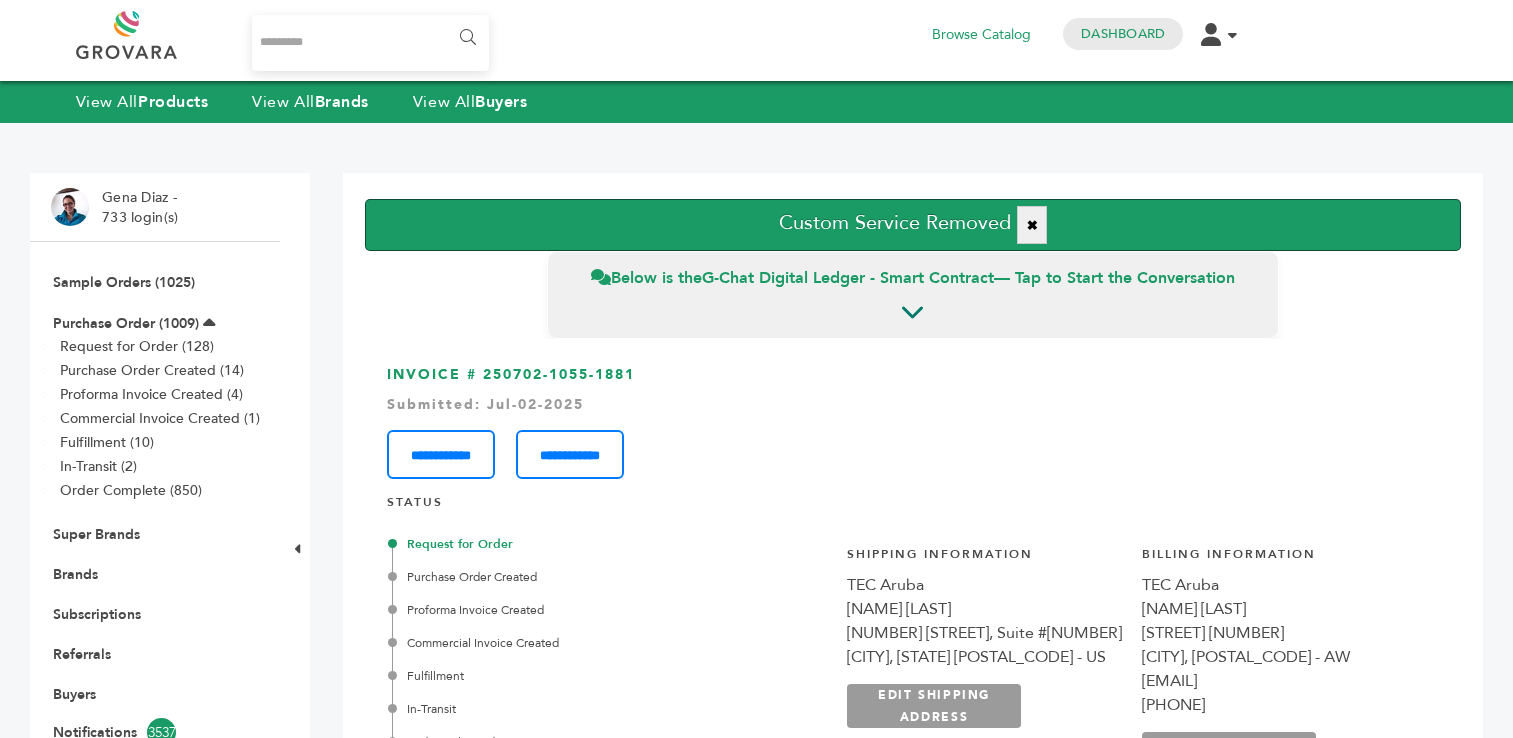 scroll, scrollTop: 0, scrollLeft: 0, axis: both 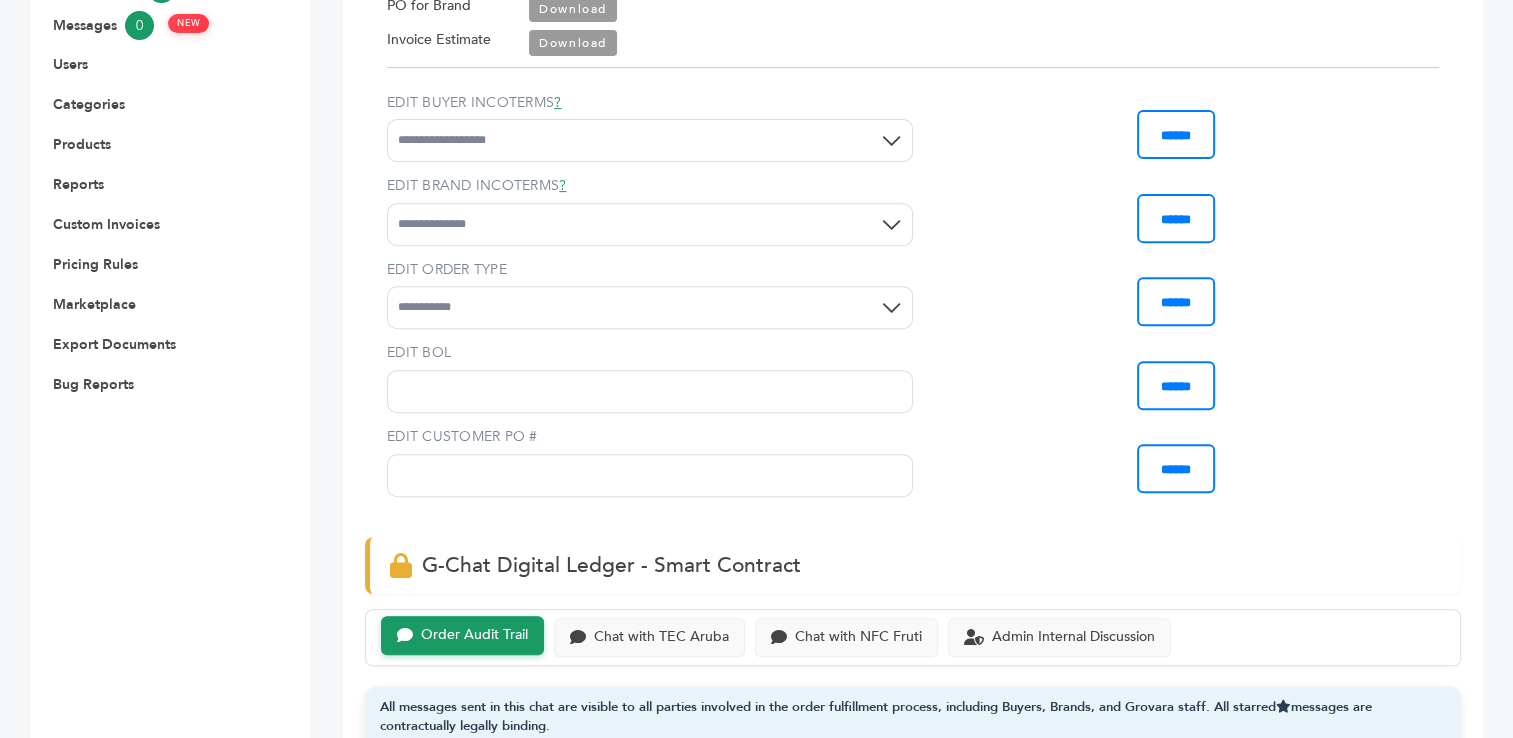 click on "Download" at bounding box center (573, 43) 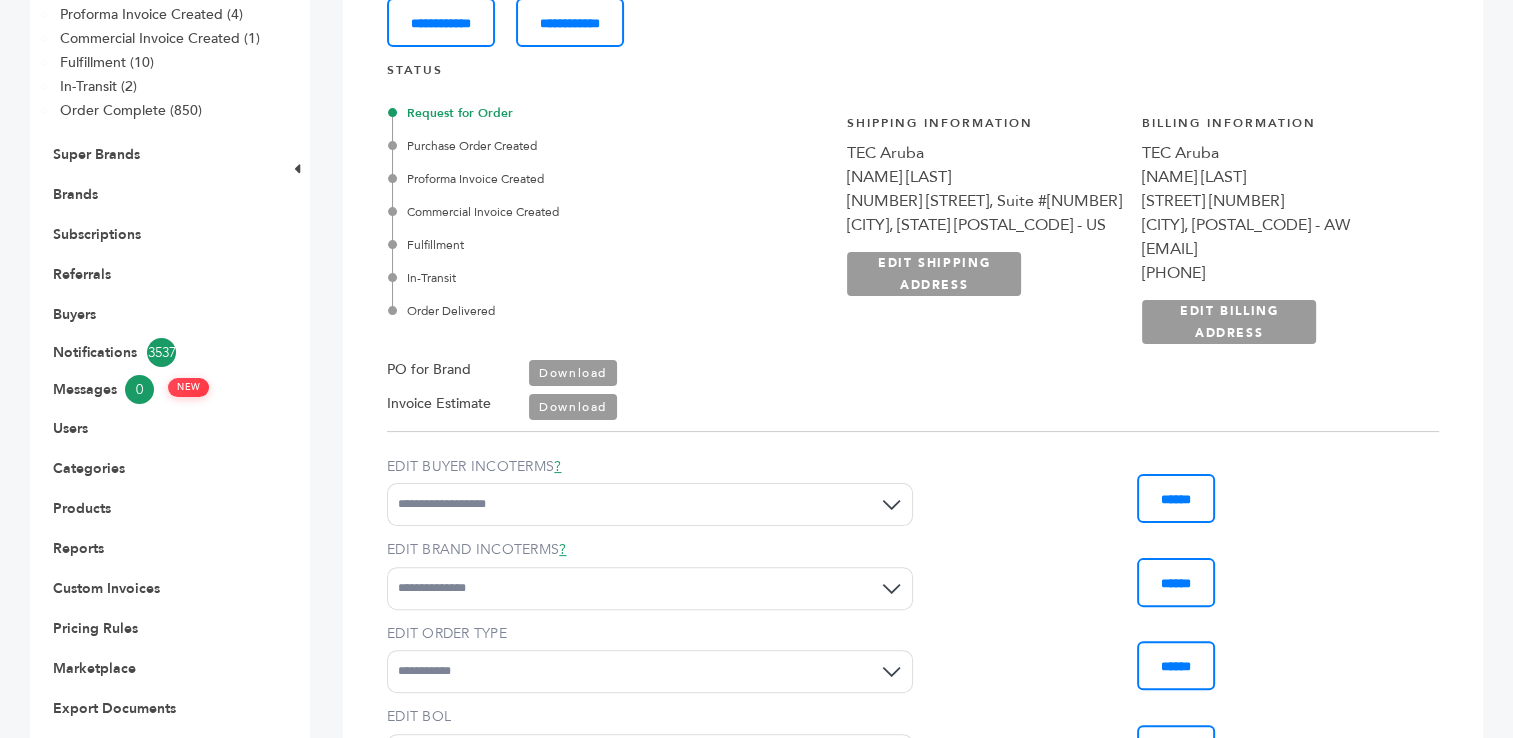 scroll, scrollTop: 388, scrollLeft: 0, axis: vertical 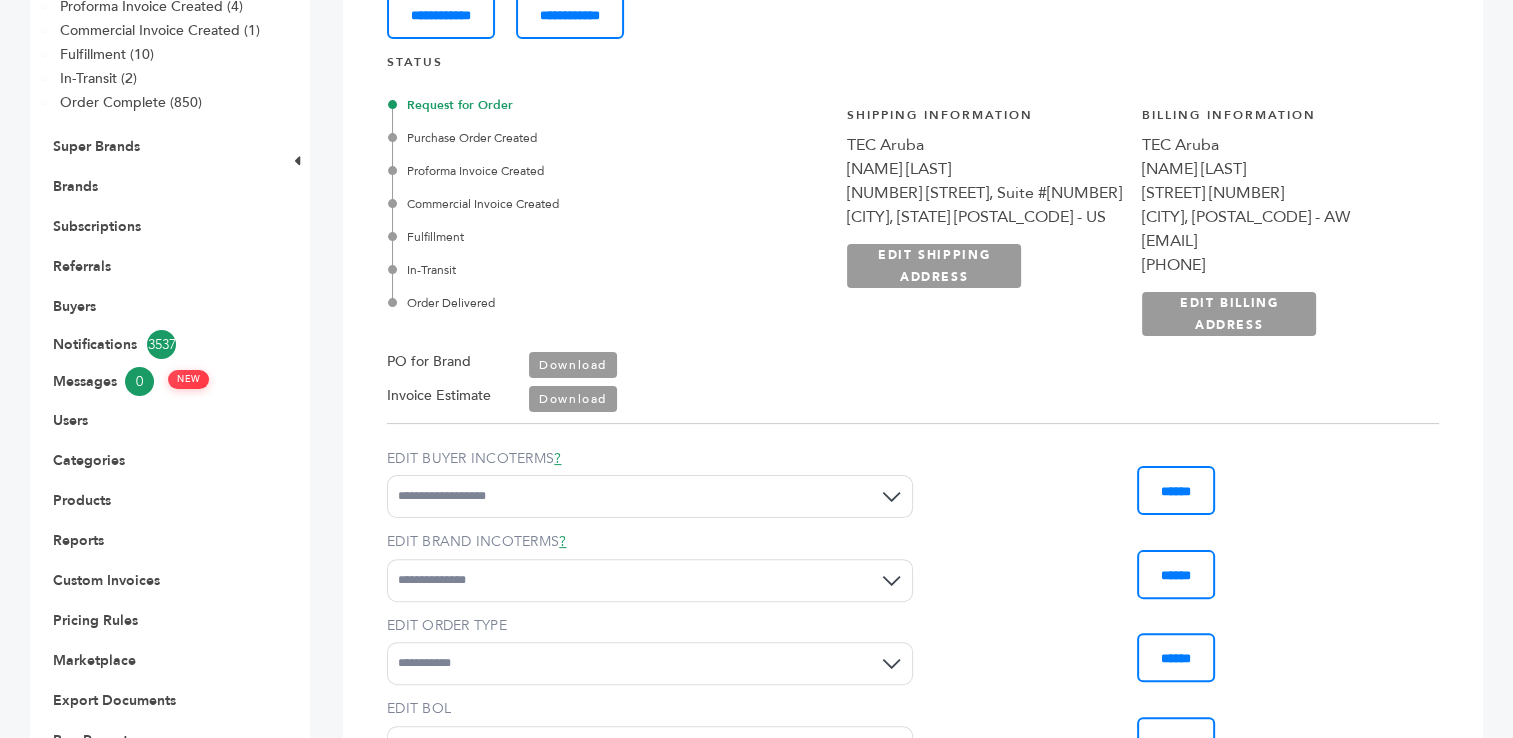 click on "Download" at bounding box center [573, 365] 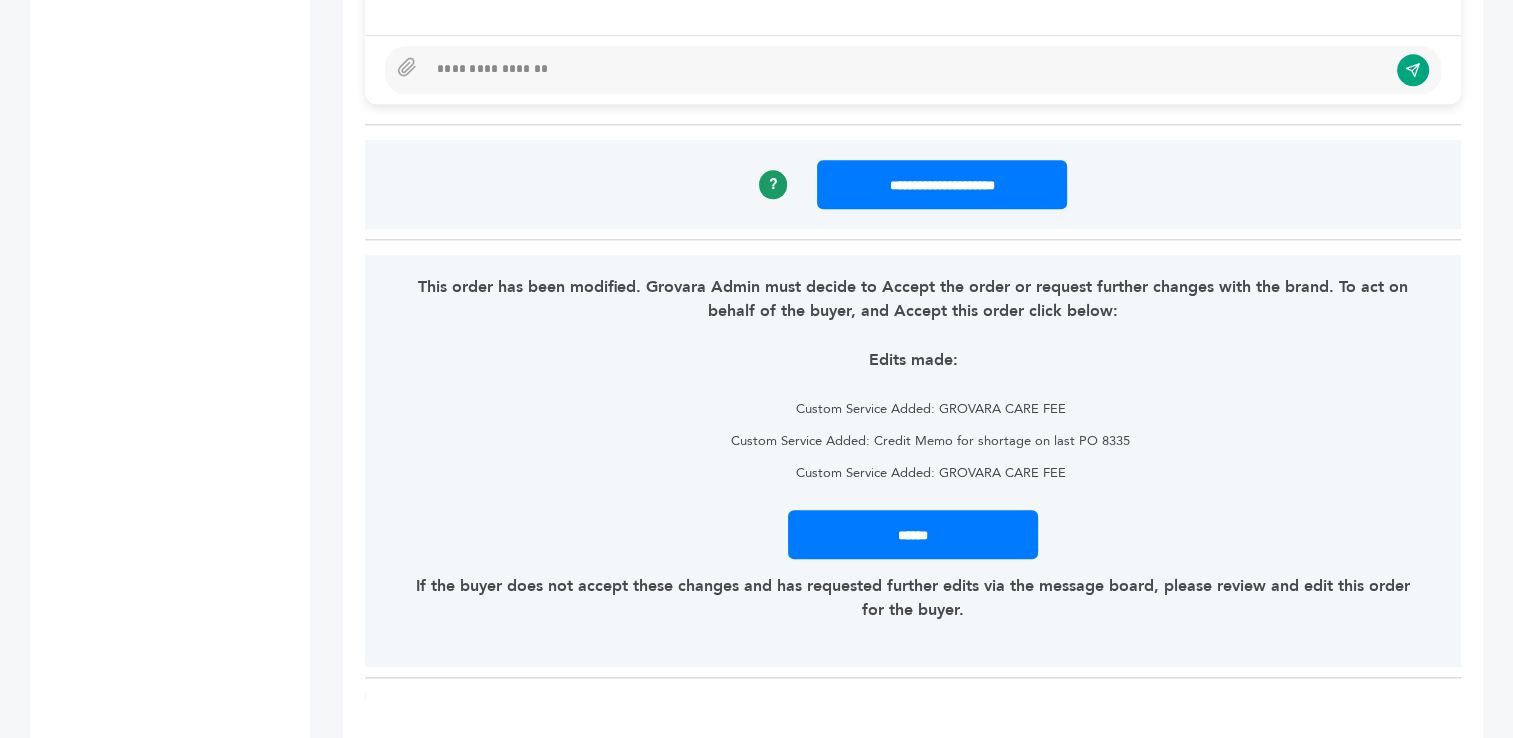 scroll, scrollTop: 1895, scrollLeft: 0, axis: vertical 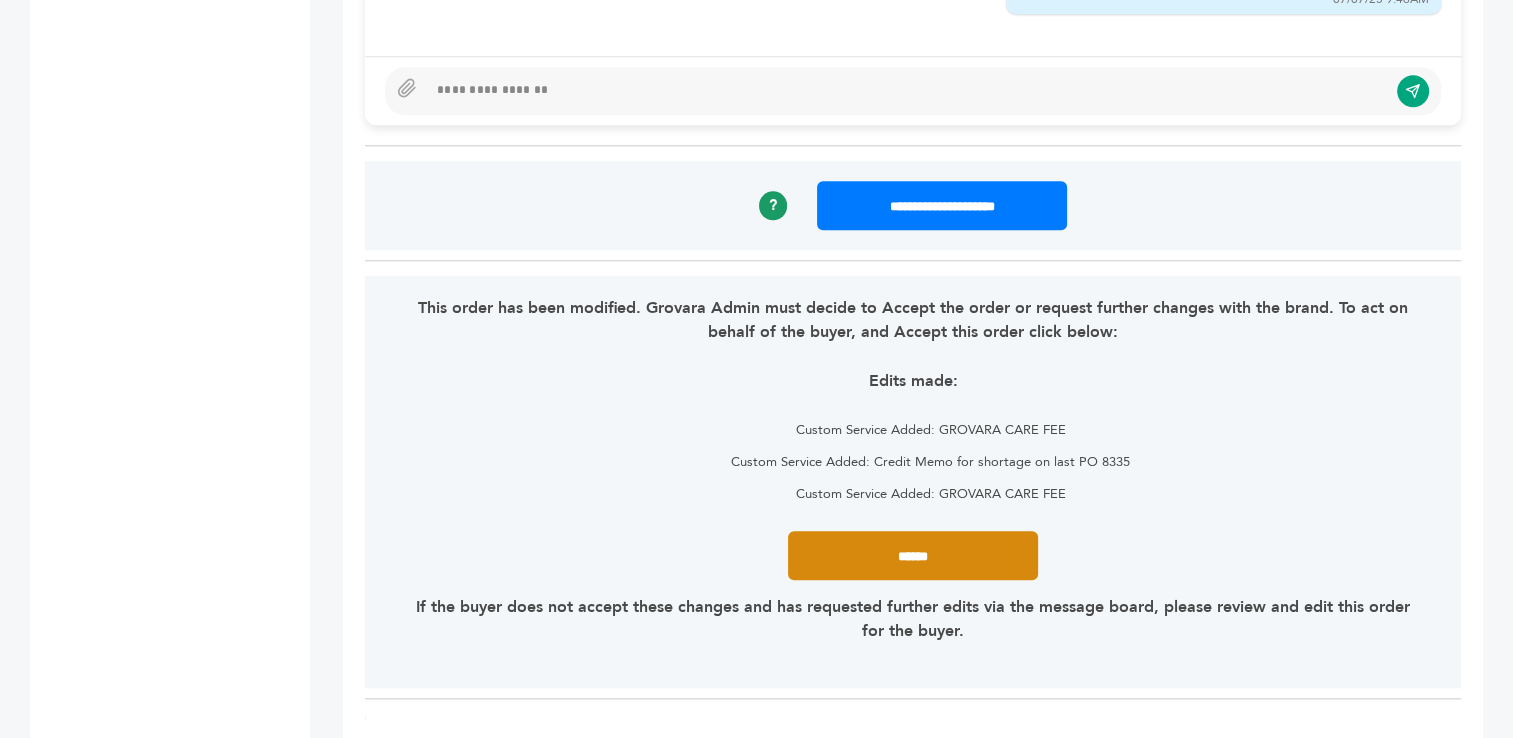click on "******" at bounding box center [913, 555] 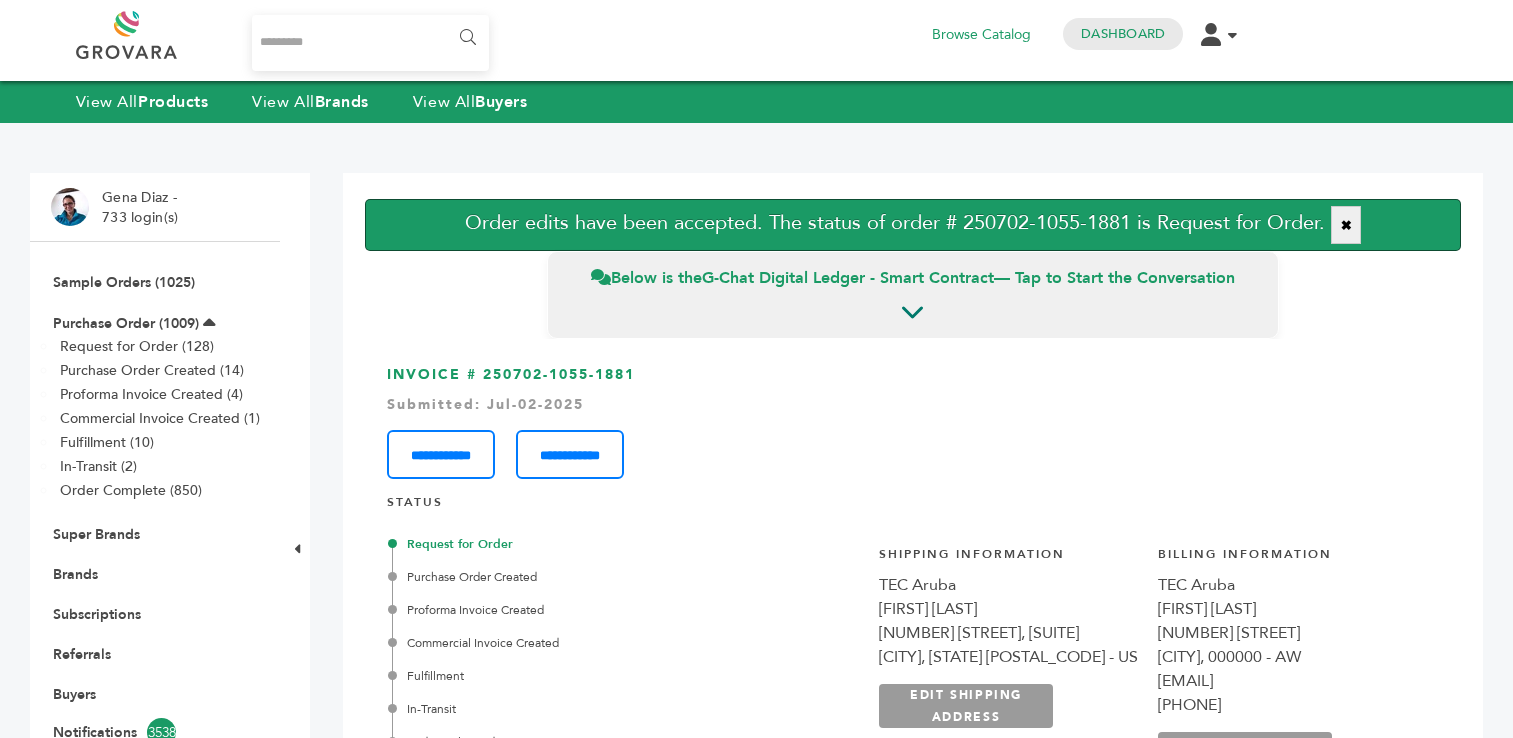scroll, scrollTop: 0, scrollLeft: 0, axis: both 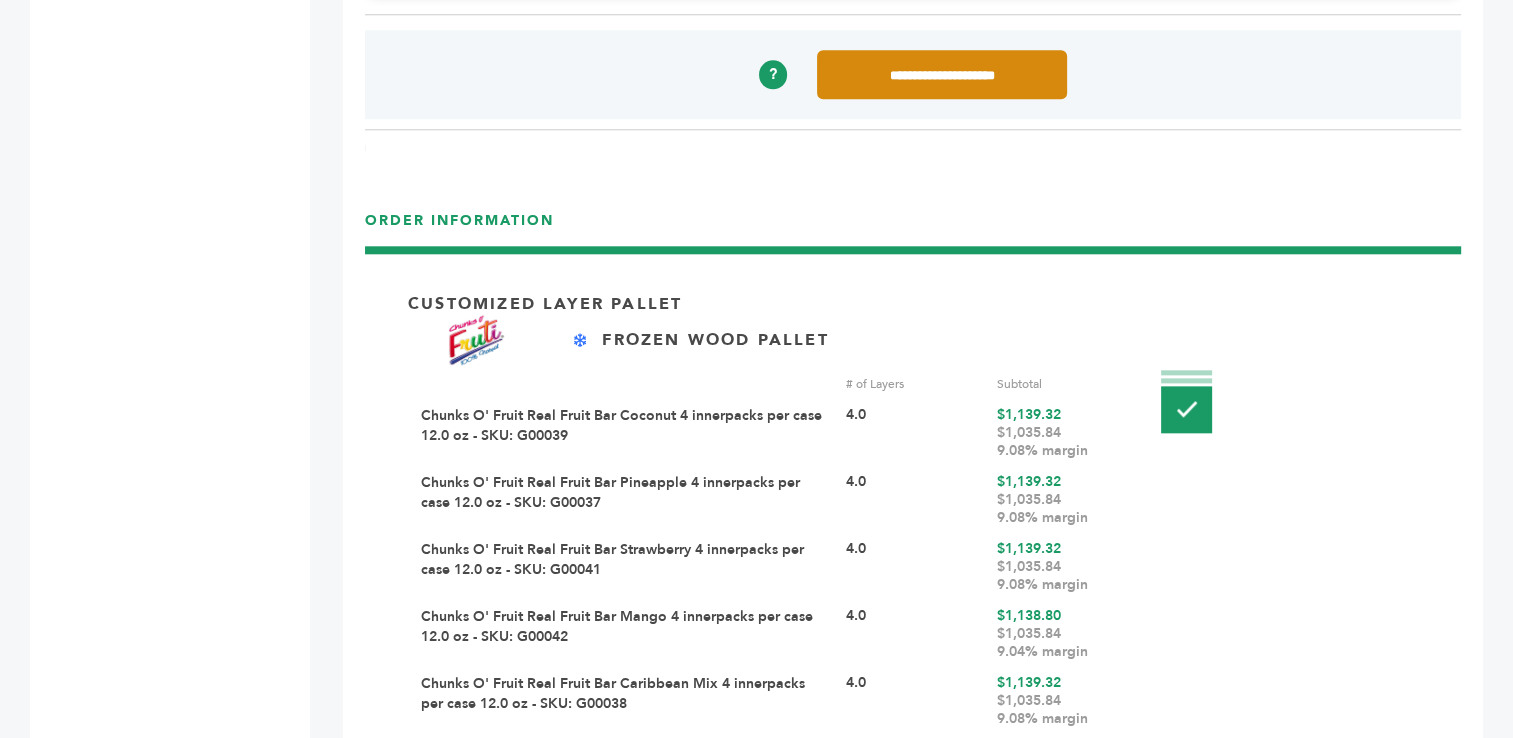 click on "**********" at bounding box center [942, 74] 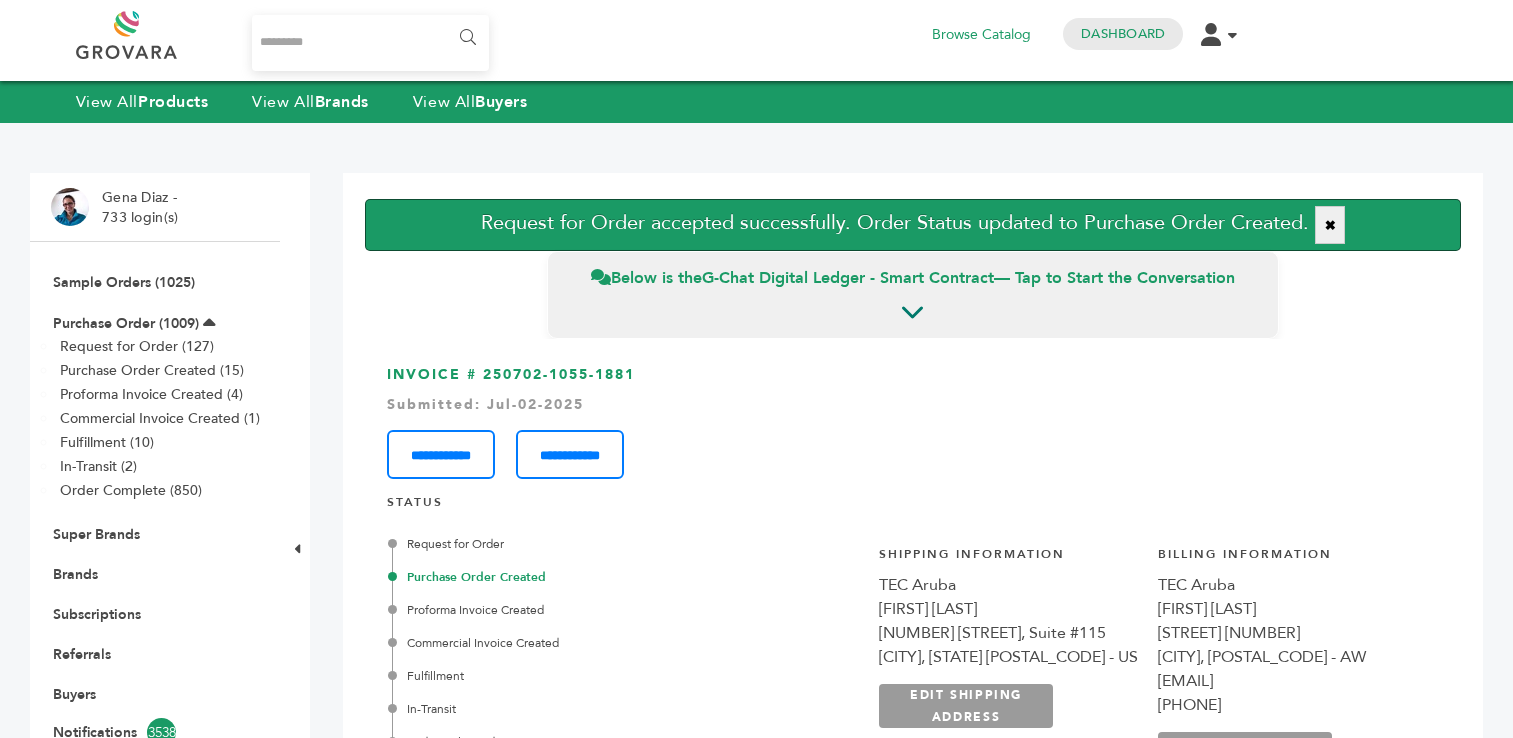 scroll, scrollTop: 0, scrollLeft: 0, axis: both 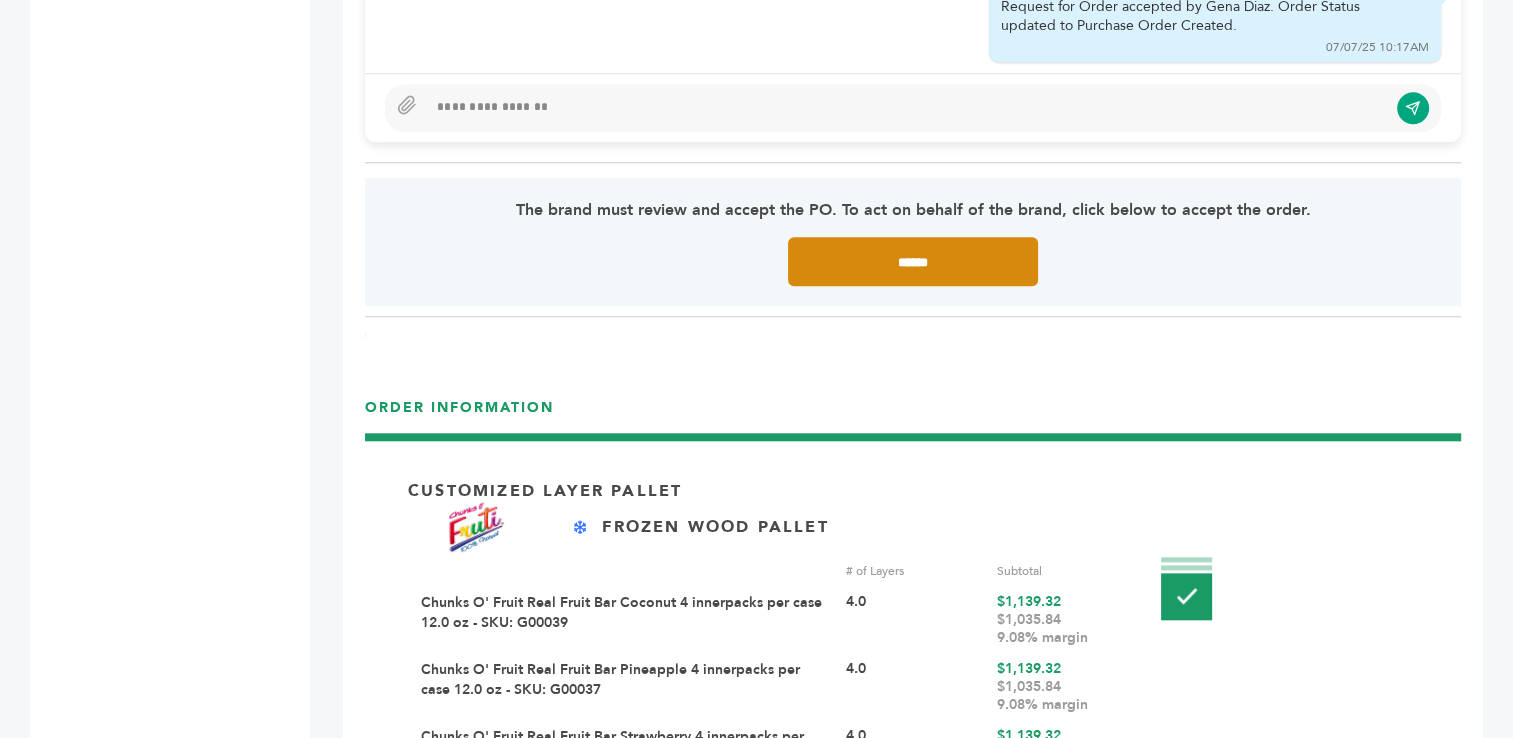 click on "******" at bounding box center (913, 261) 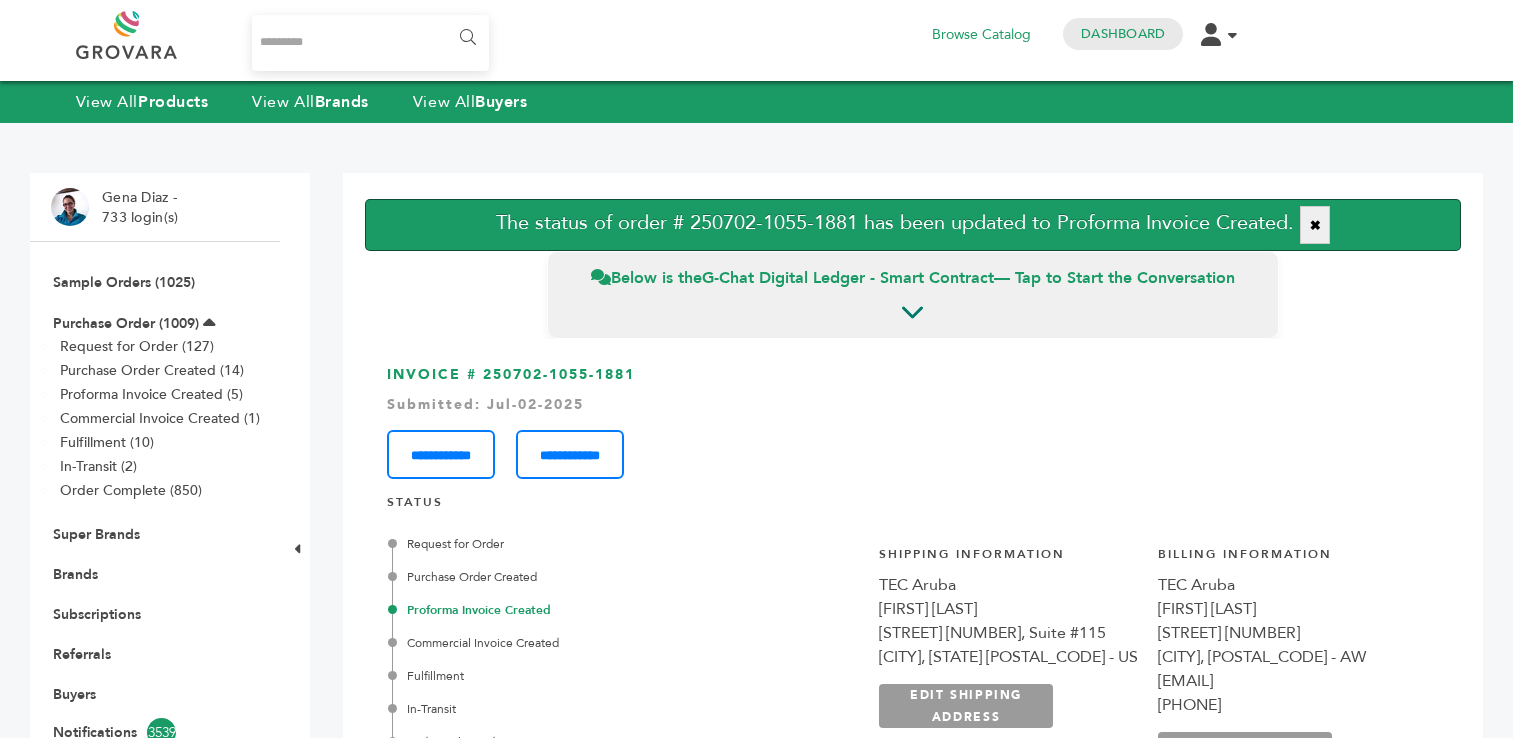 scroll, scrollTop: 0, scrollLeft: 0, axis: both 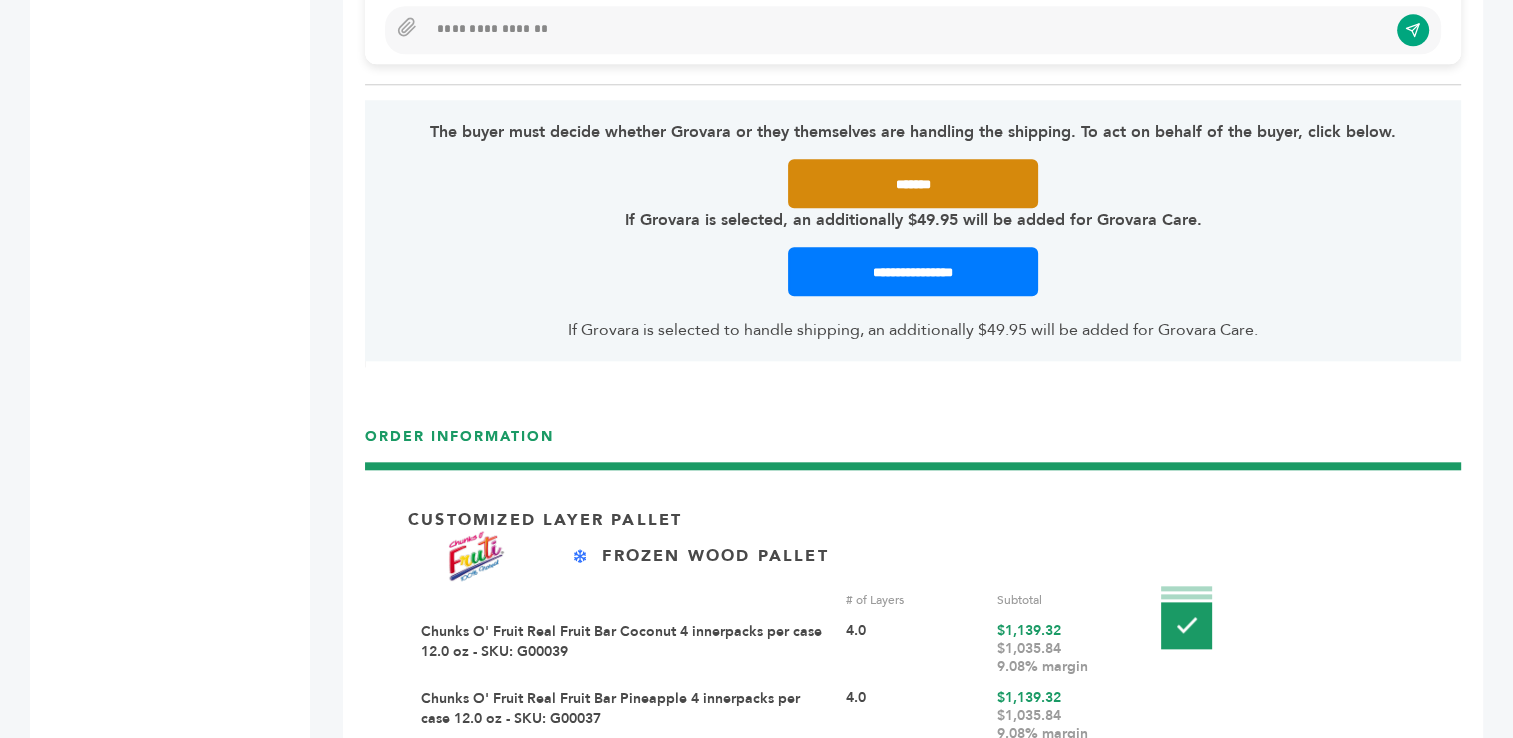 click on "*******" at bounding box center (913, 183) 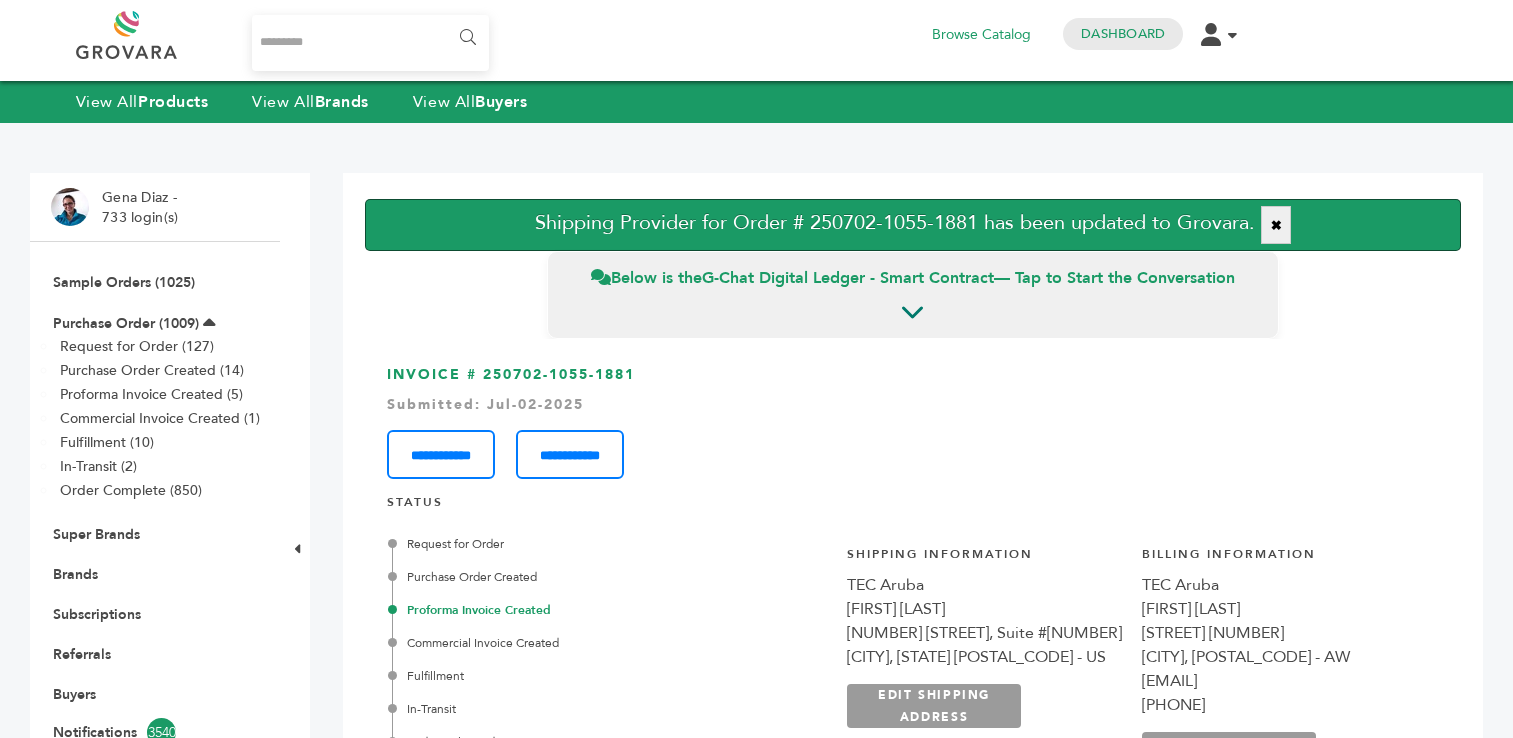 scroll, scrollTop: 0, scrollLeft: 0, axis: both 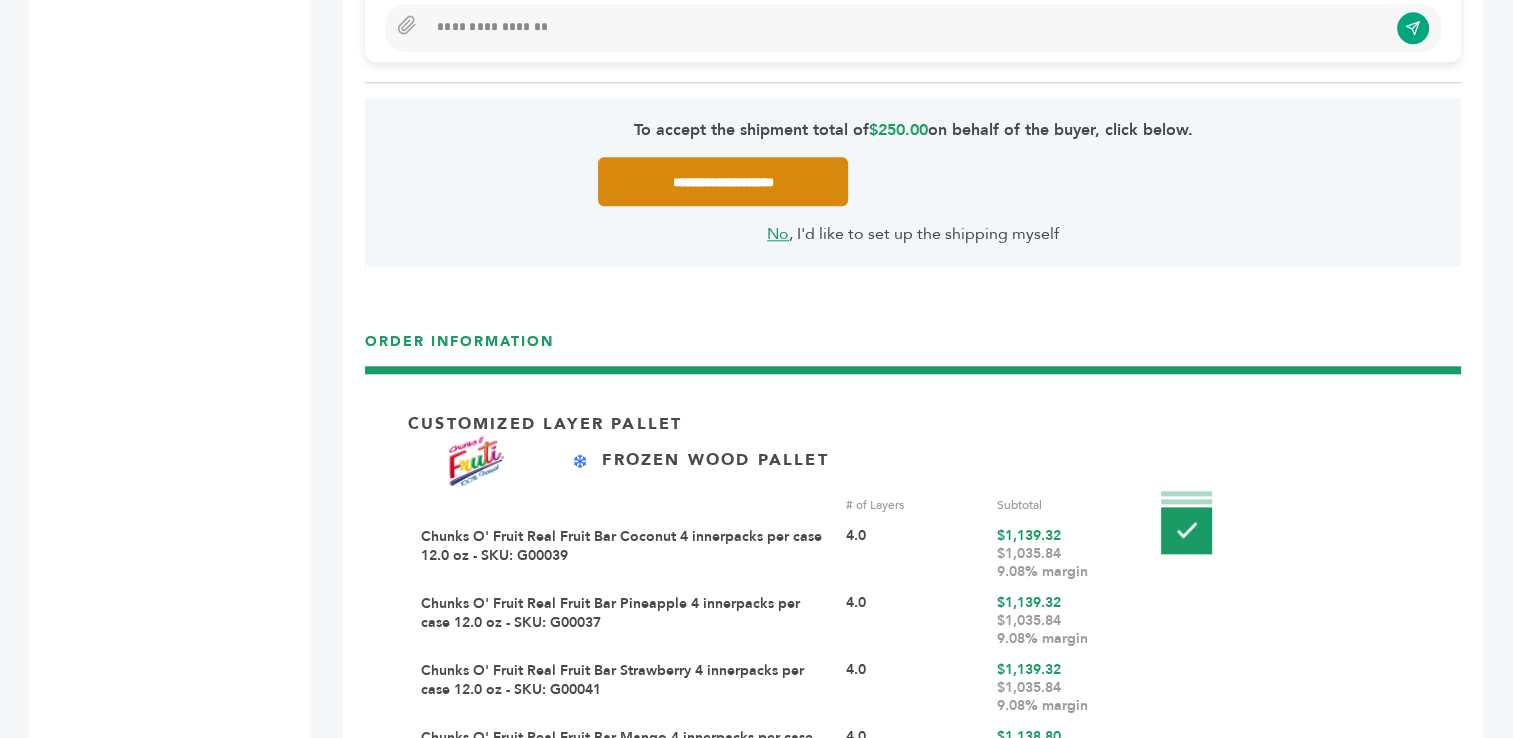 click on "**********" at bounding box center (723, 181) 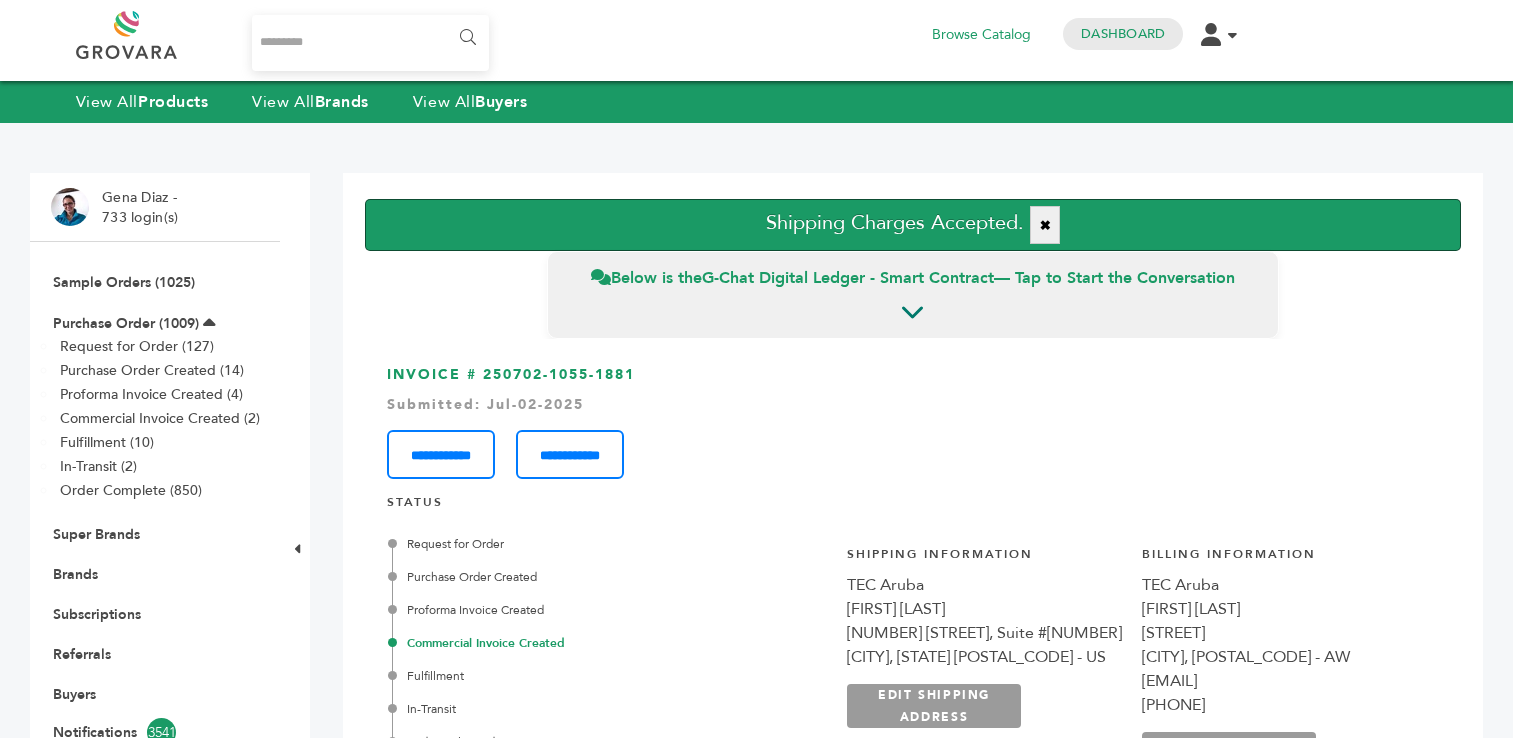 scroll, scrollTop: 0, scrollLeft: 0, axis: both 